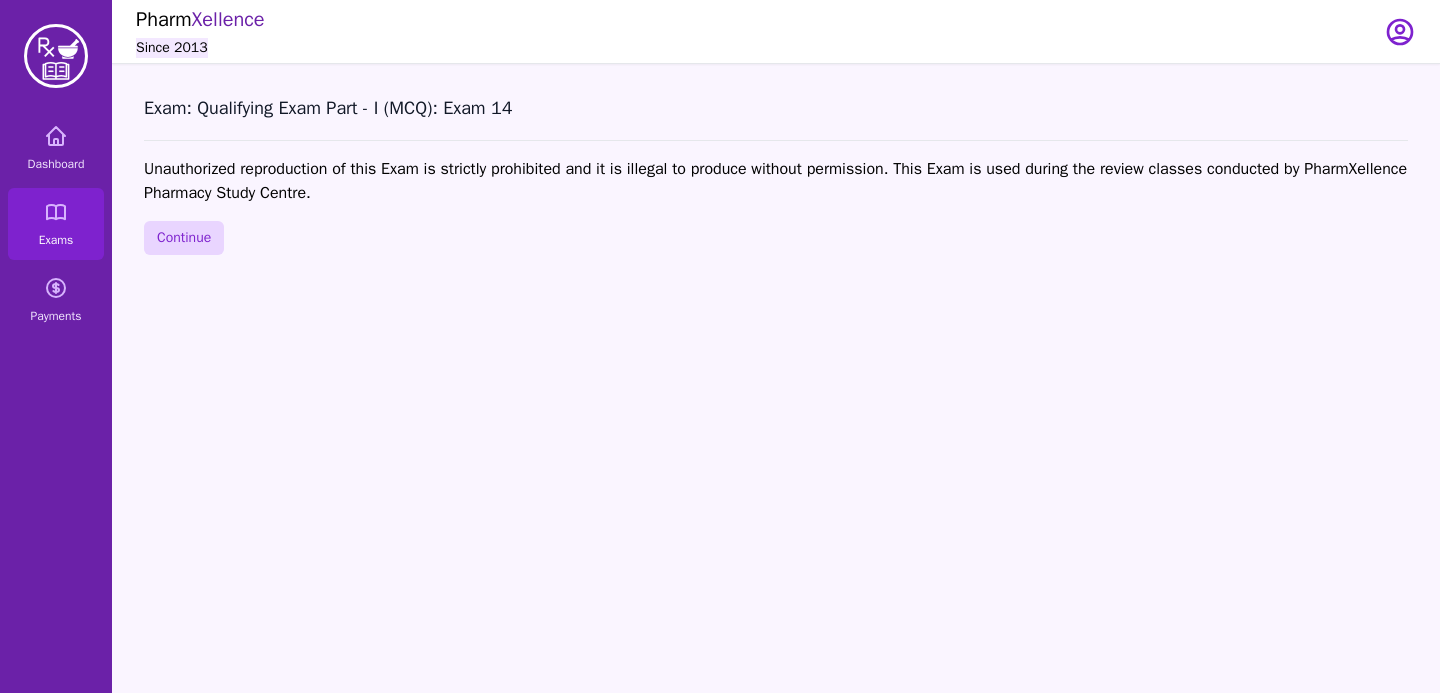 scroll, scrollTop: 64, scrollLeft: 0, axis: vertical 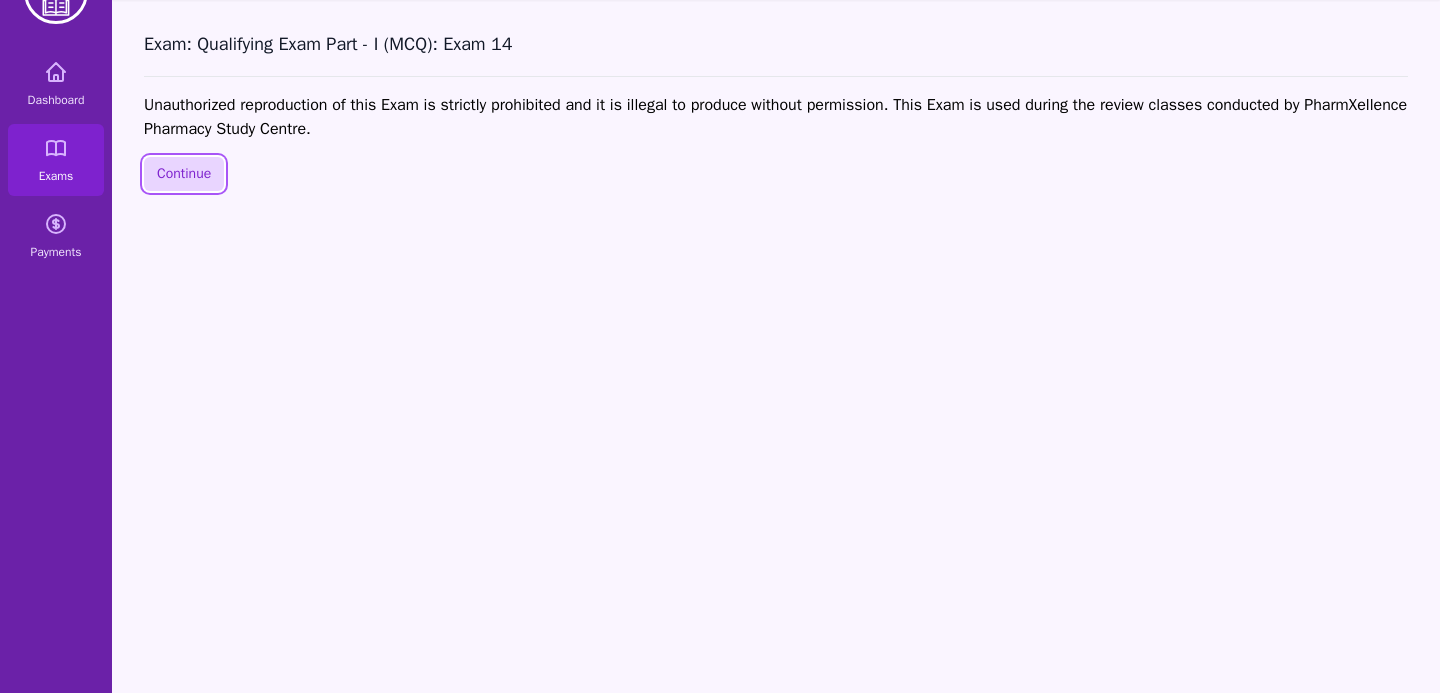 click on "Continue" at bounding box center [184, 174] 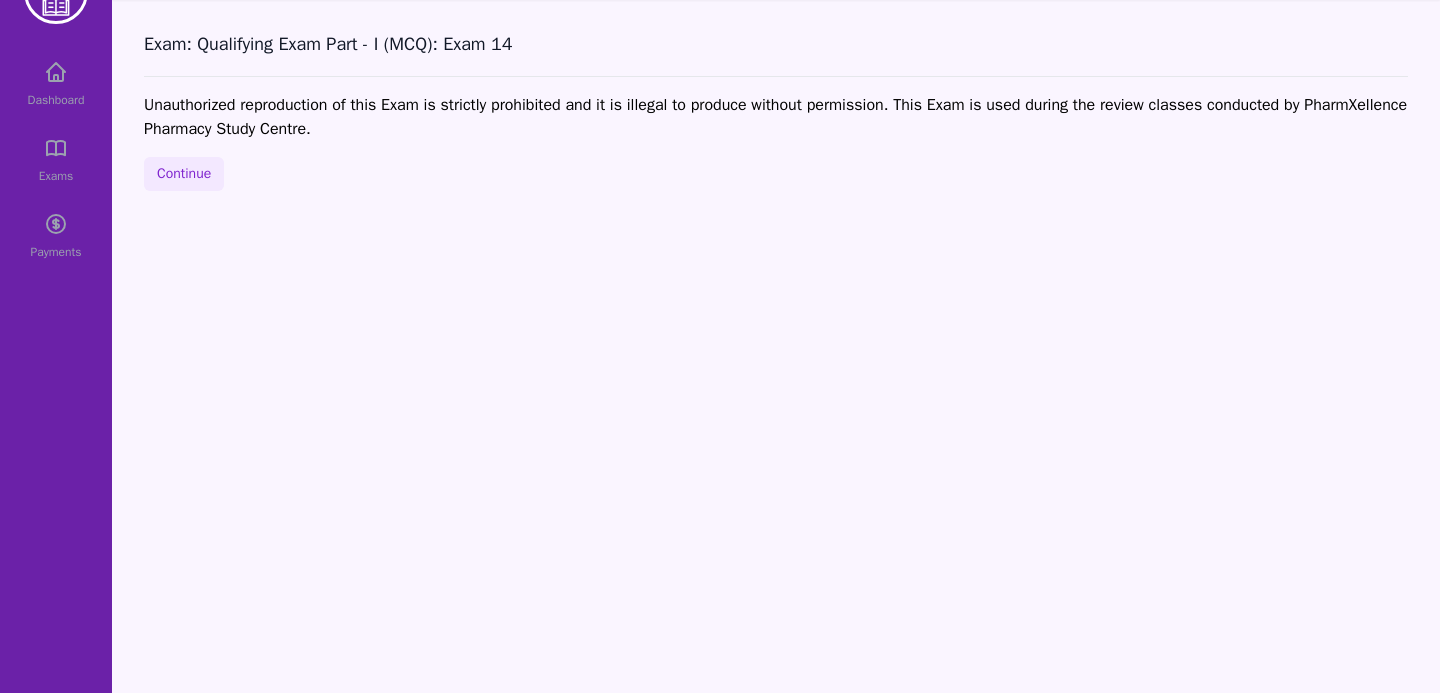 click on "Dashboard Exams Payments" at bounding box center [56, 160] 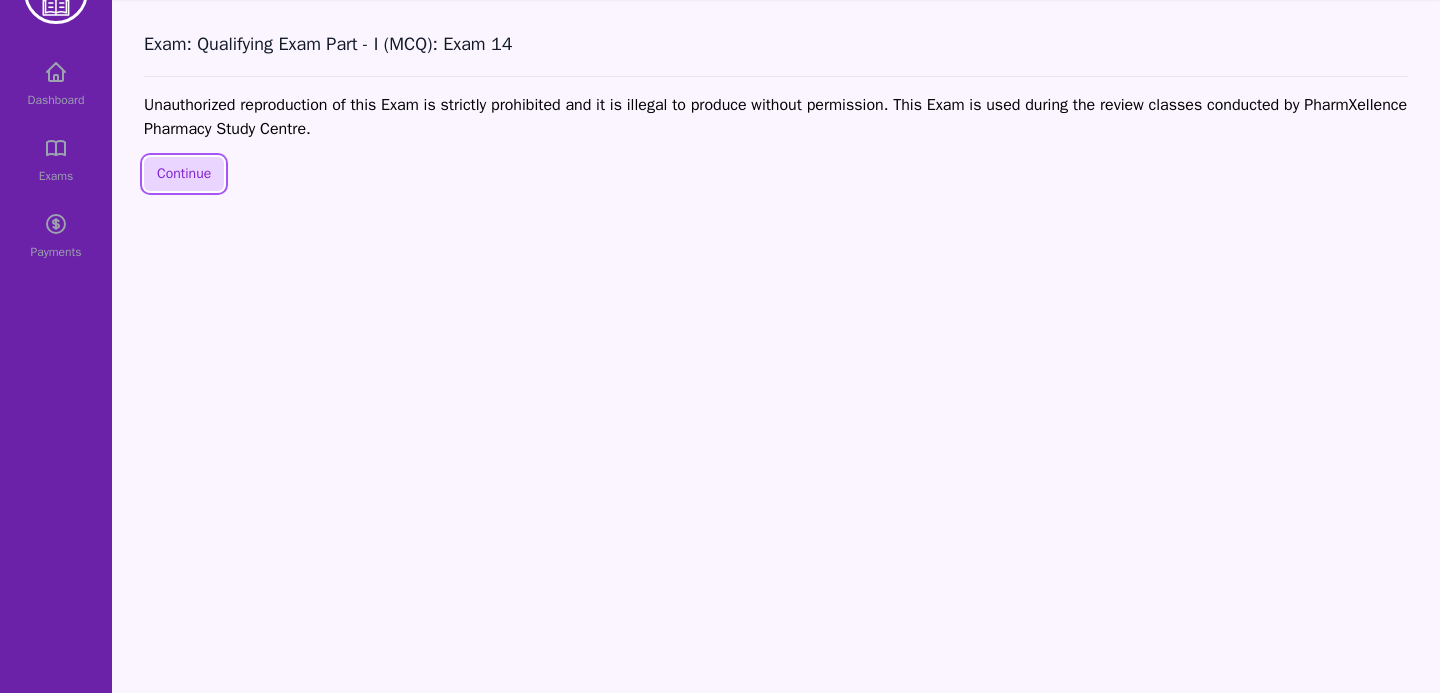click on "Continue" at bounding box center (184, 174) 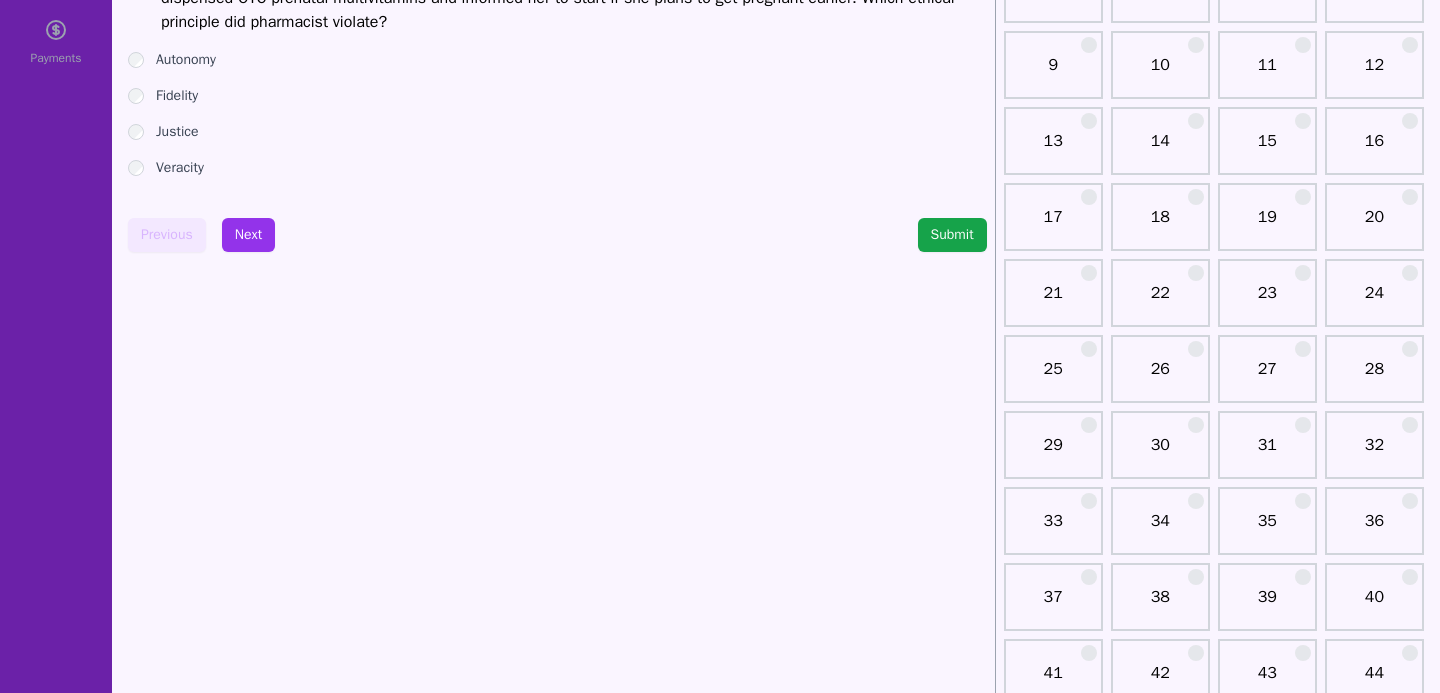 scroll, scrollTop: 263, scrollLeft: 0, axis: vertical 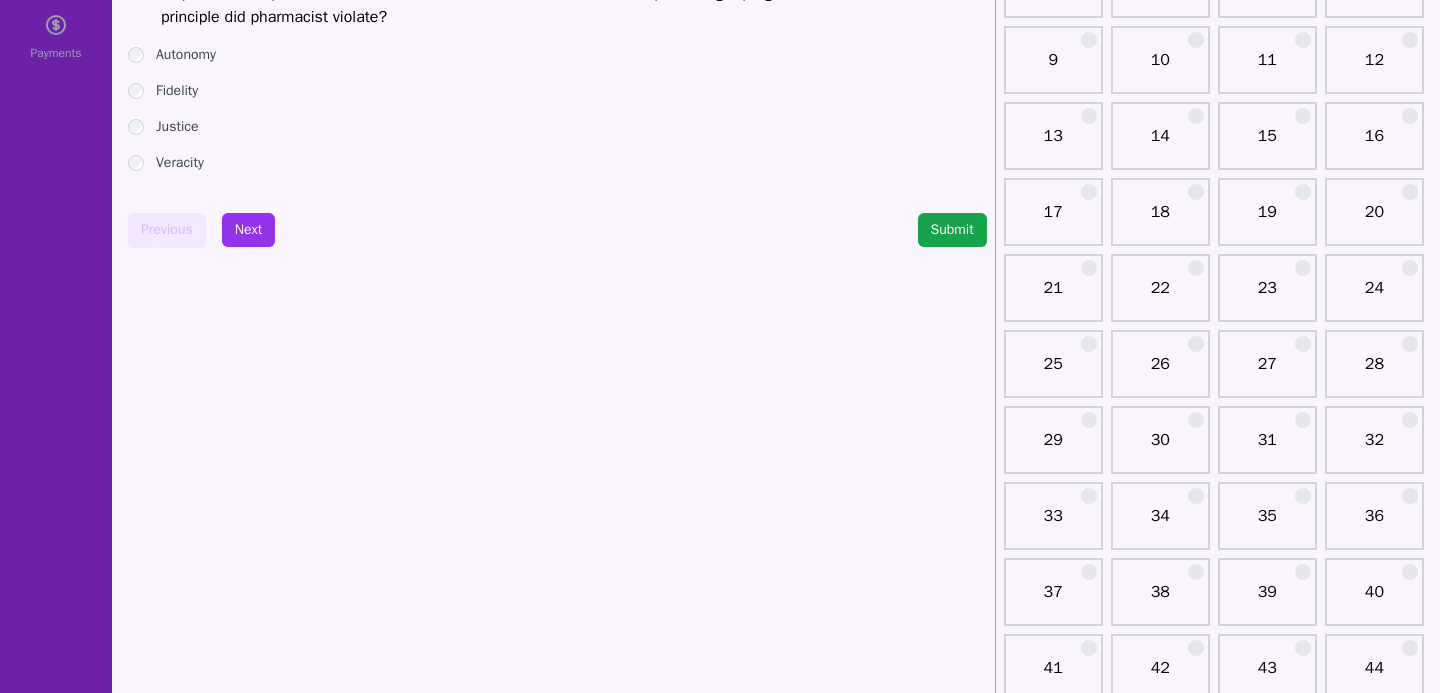 click on "31" at bounding box center (1267, 448) 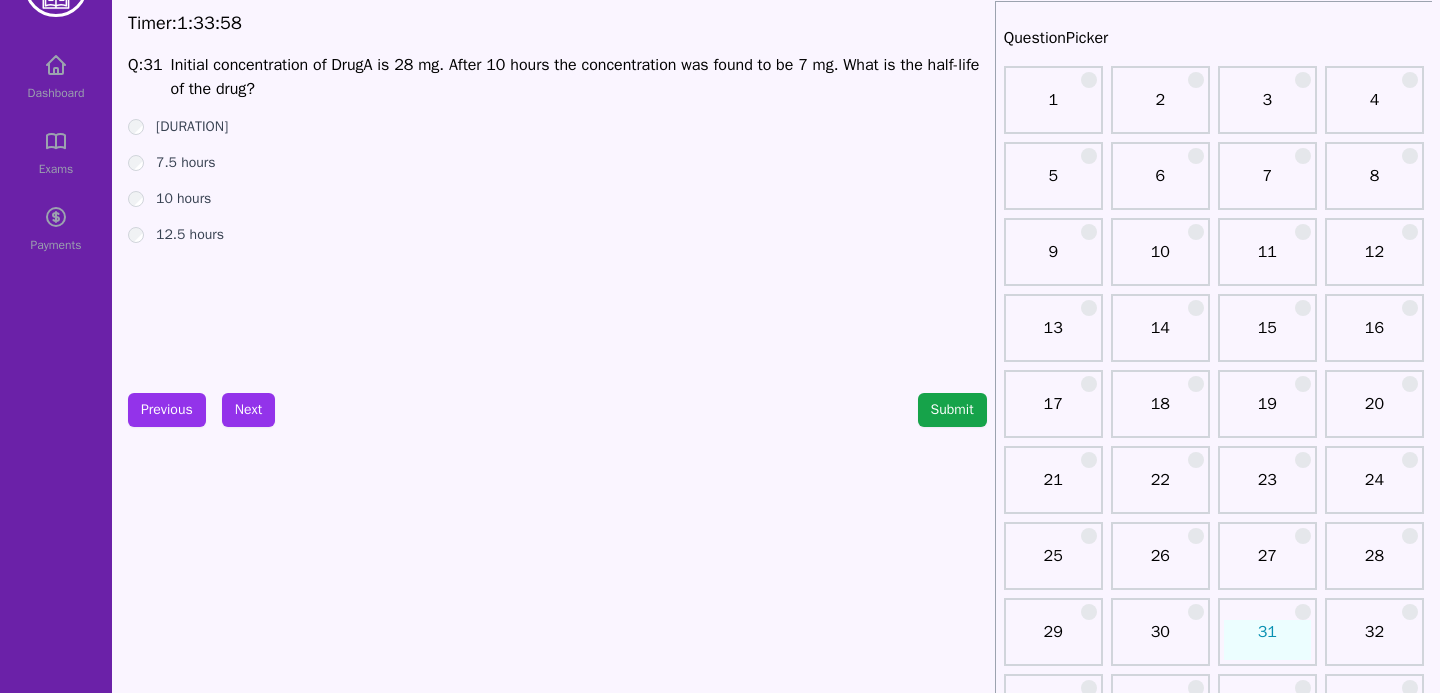 scroll, scrollTop: 0, scrollLeft: 0, axis: both 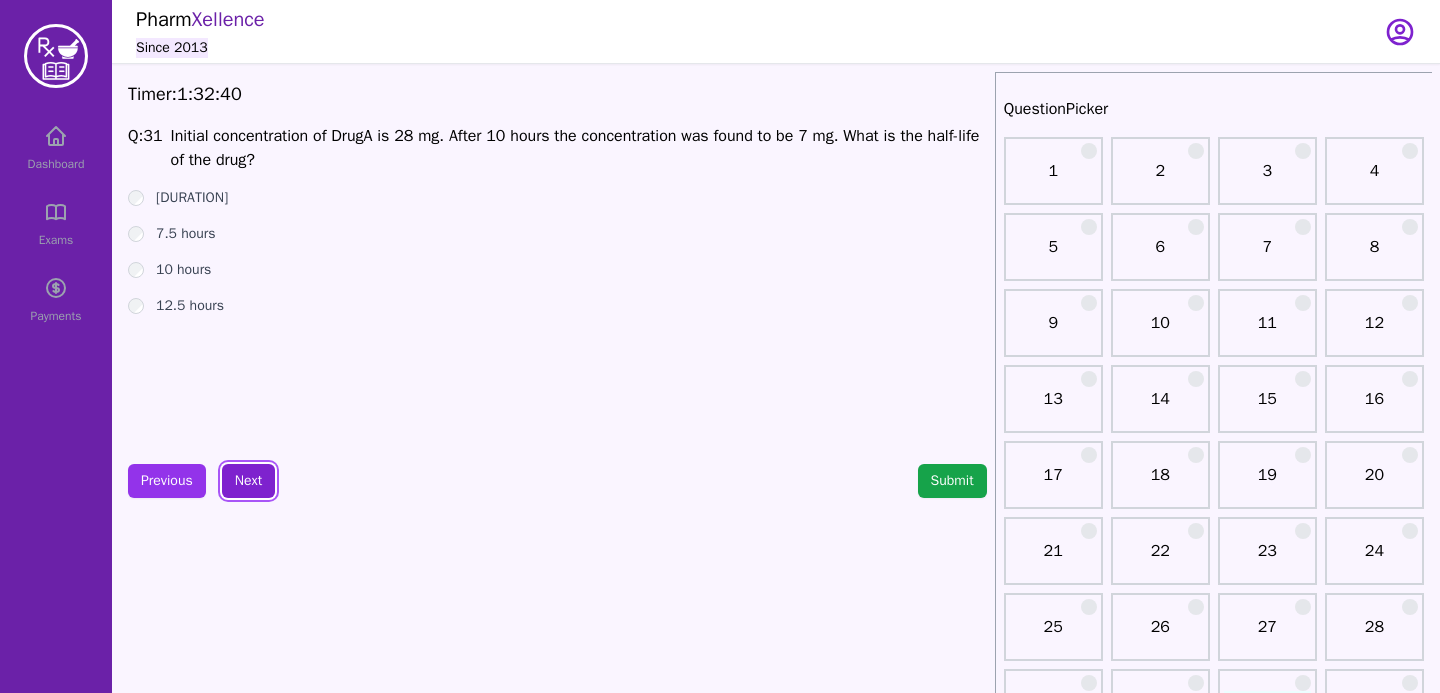 click on "Next" at bounding box center [248, 481] 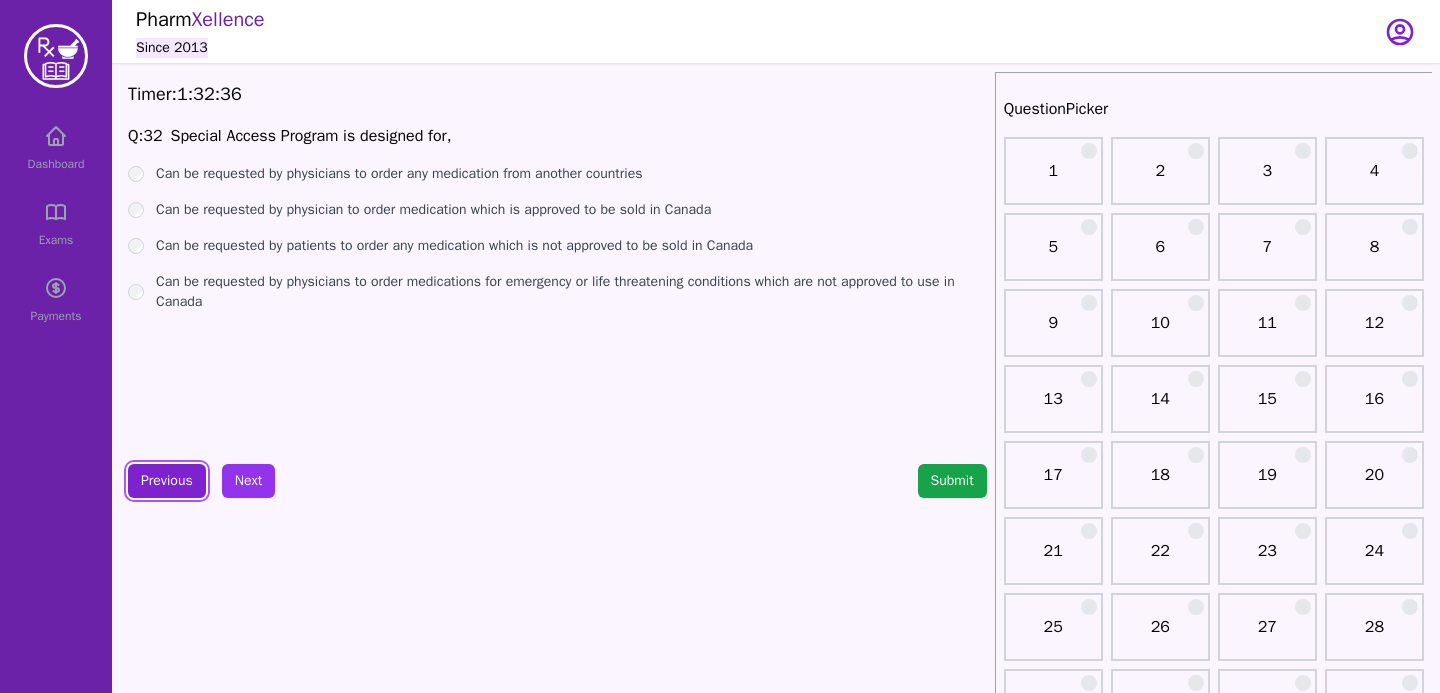 click on "Previous" at bounding box center (167, 481) 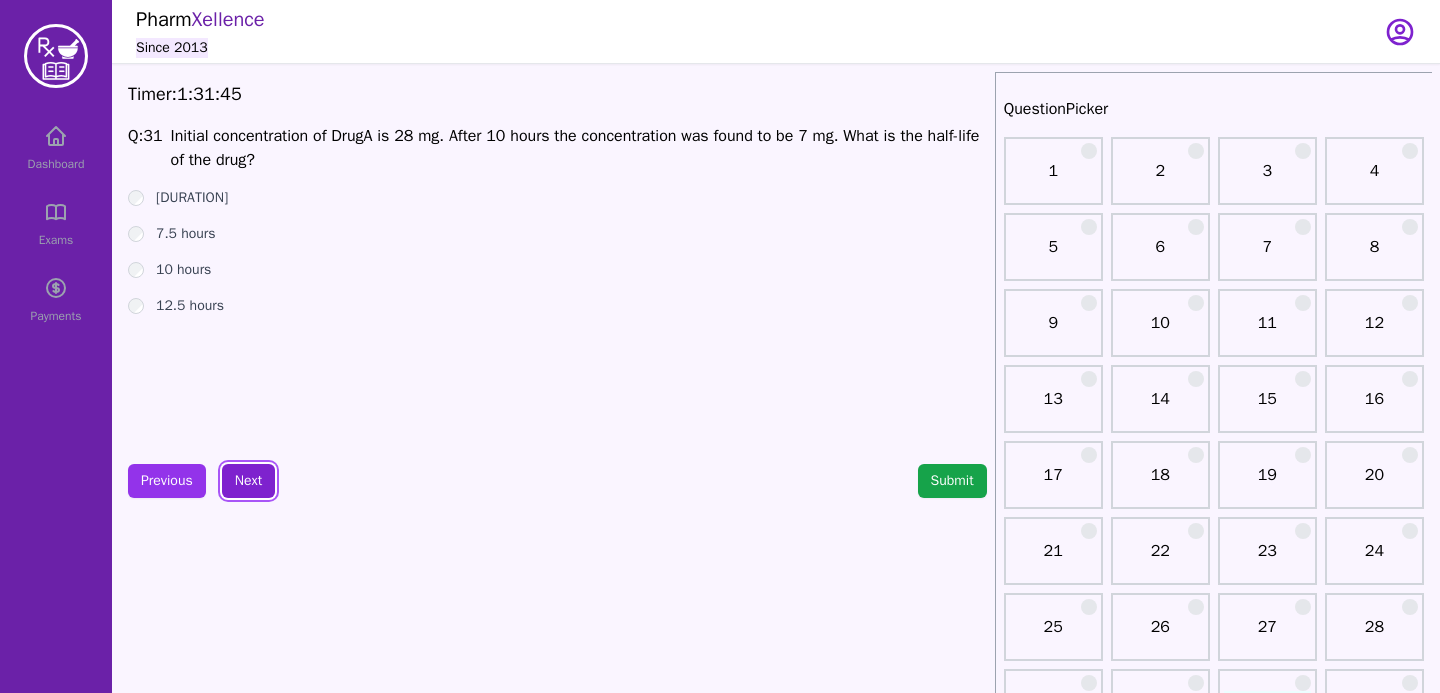 click on "Next" at bounding box center [248, 481] 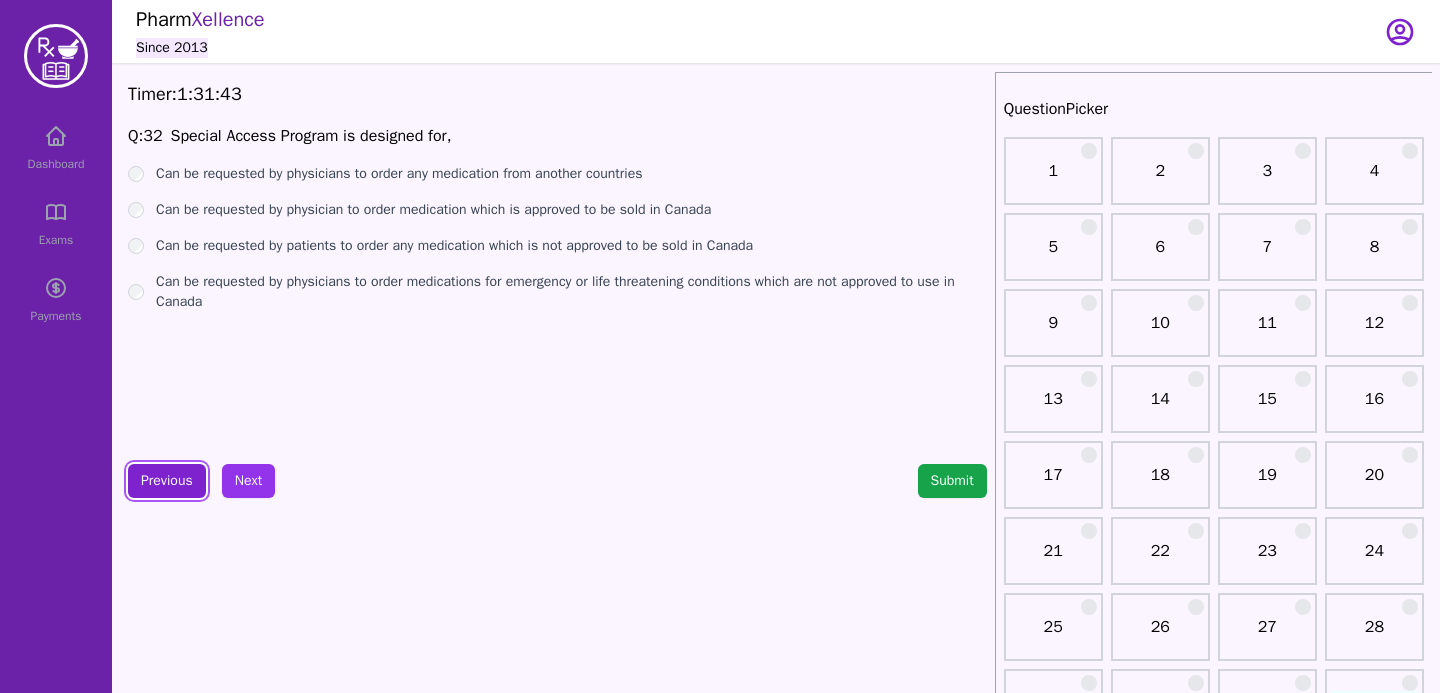 click on "Previous" at bounding box center (167, 481) 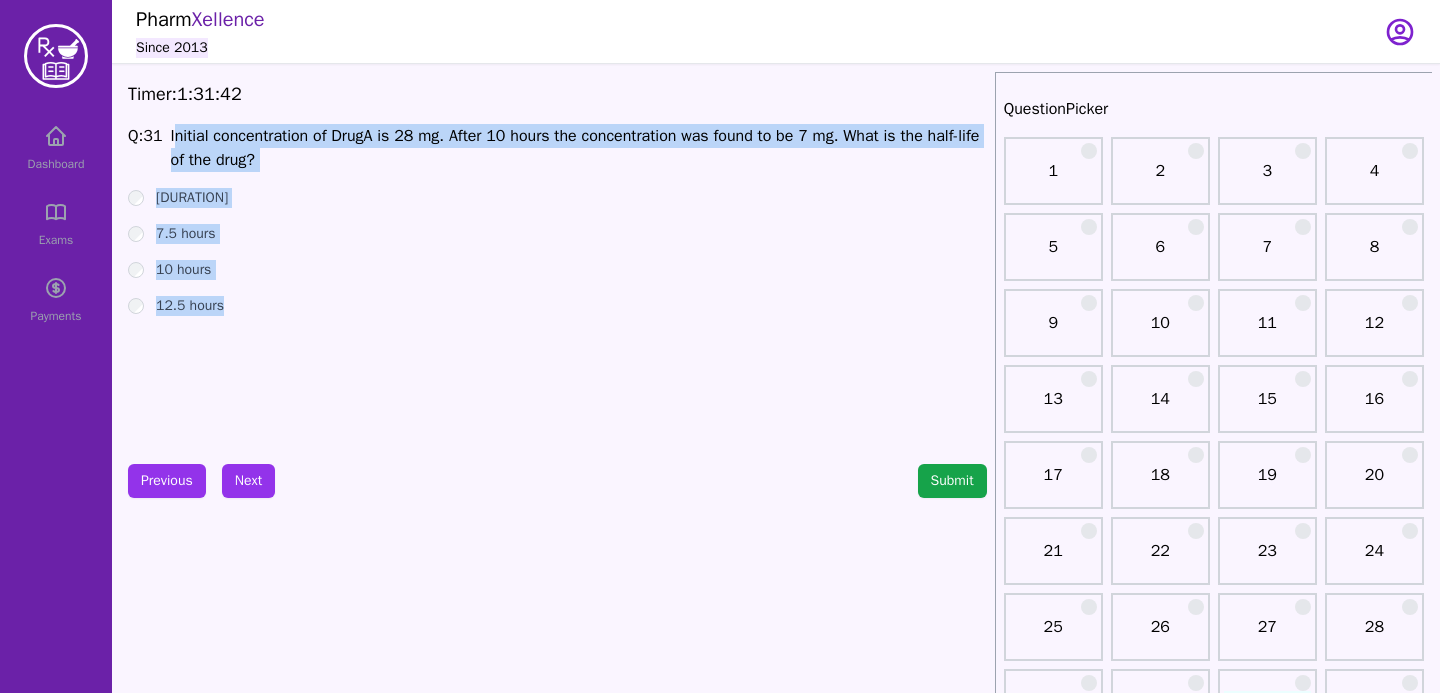 drag, startPoint x: 177, startPoint y: 137, endPoint x: 237, endPoint y: 359, distance: 229.96521 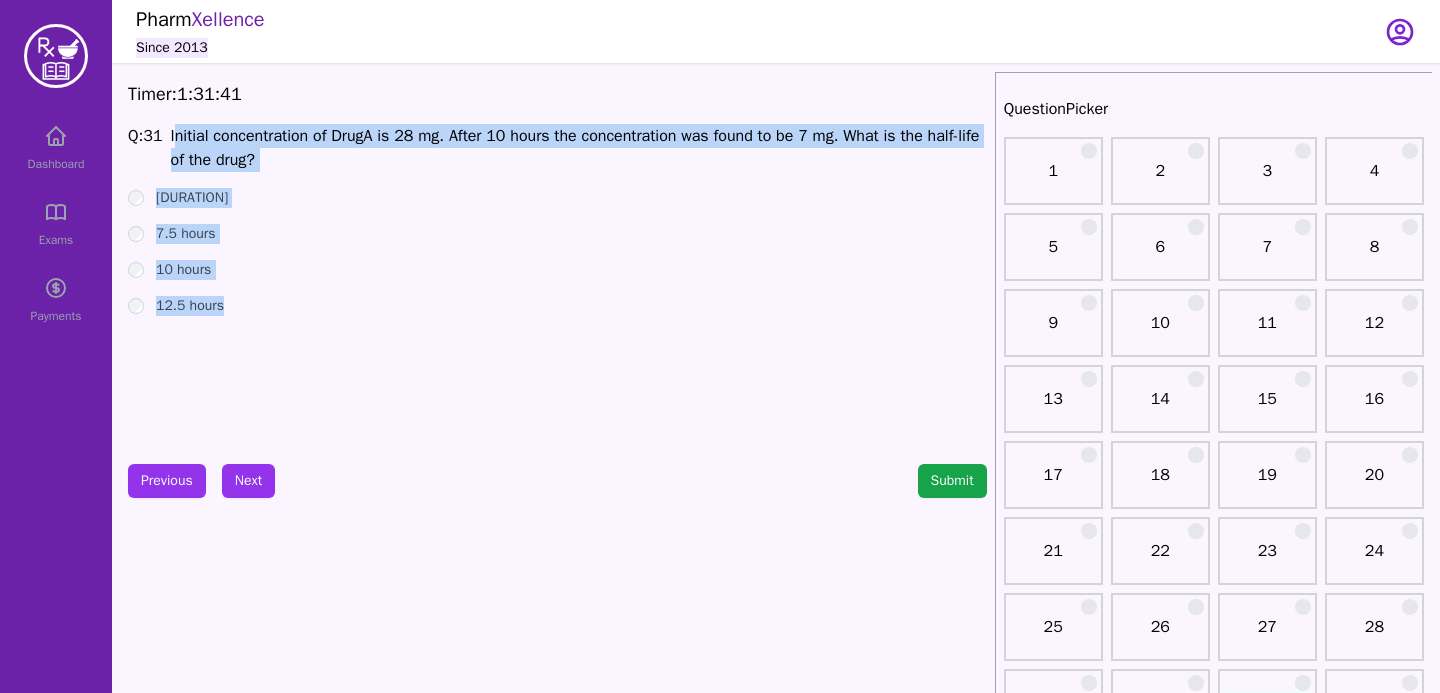 copy on "nitial concentration of DrugA is [QUANTITY]. After [DURATION] the concentration was found to be [QUANTITY]. What is the half-life of the drug? [DURATION] [DURATION] [DURATION] [DURATION]" 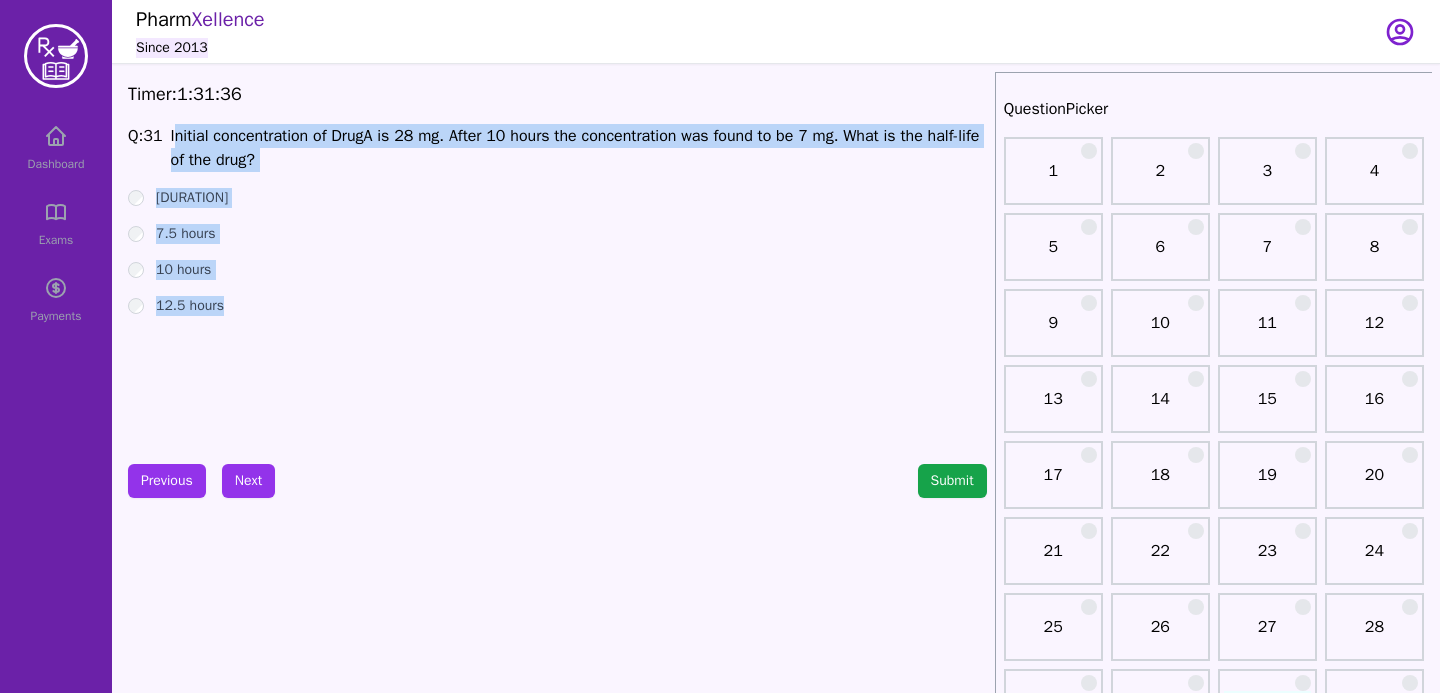 click on "5 hours 7.5 hours 10 hours 12.5 hours" at bounding box center [557, 252] 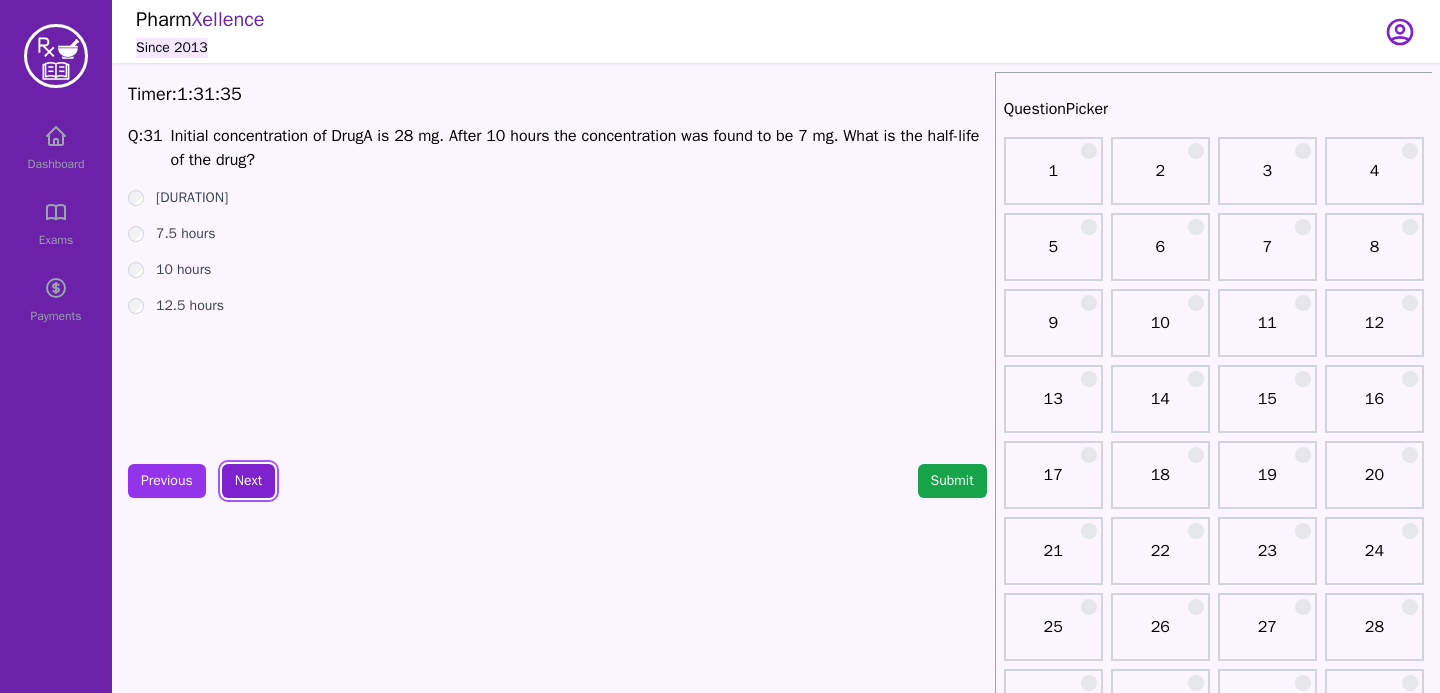 click on "Next" at bounding box center [248, 481] 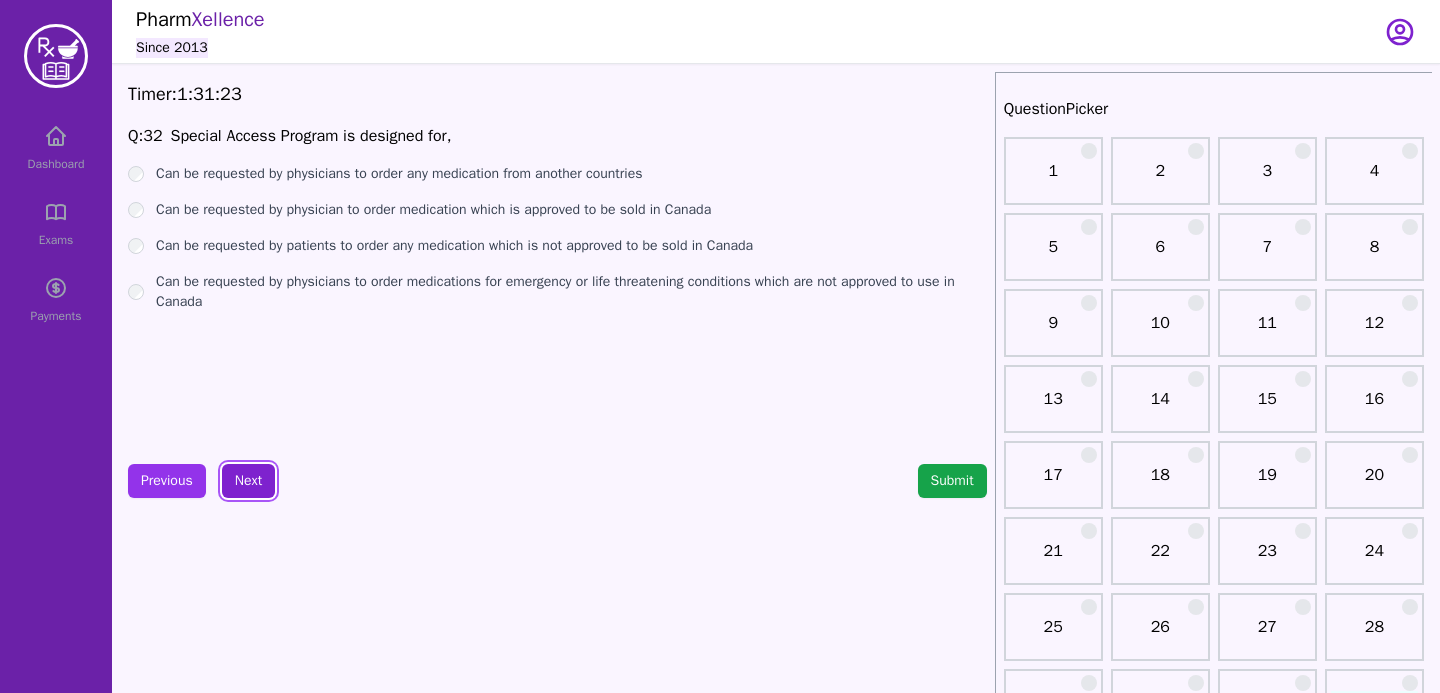 click on "Next" at bounding box center [248, 481] 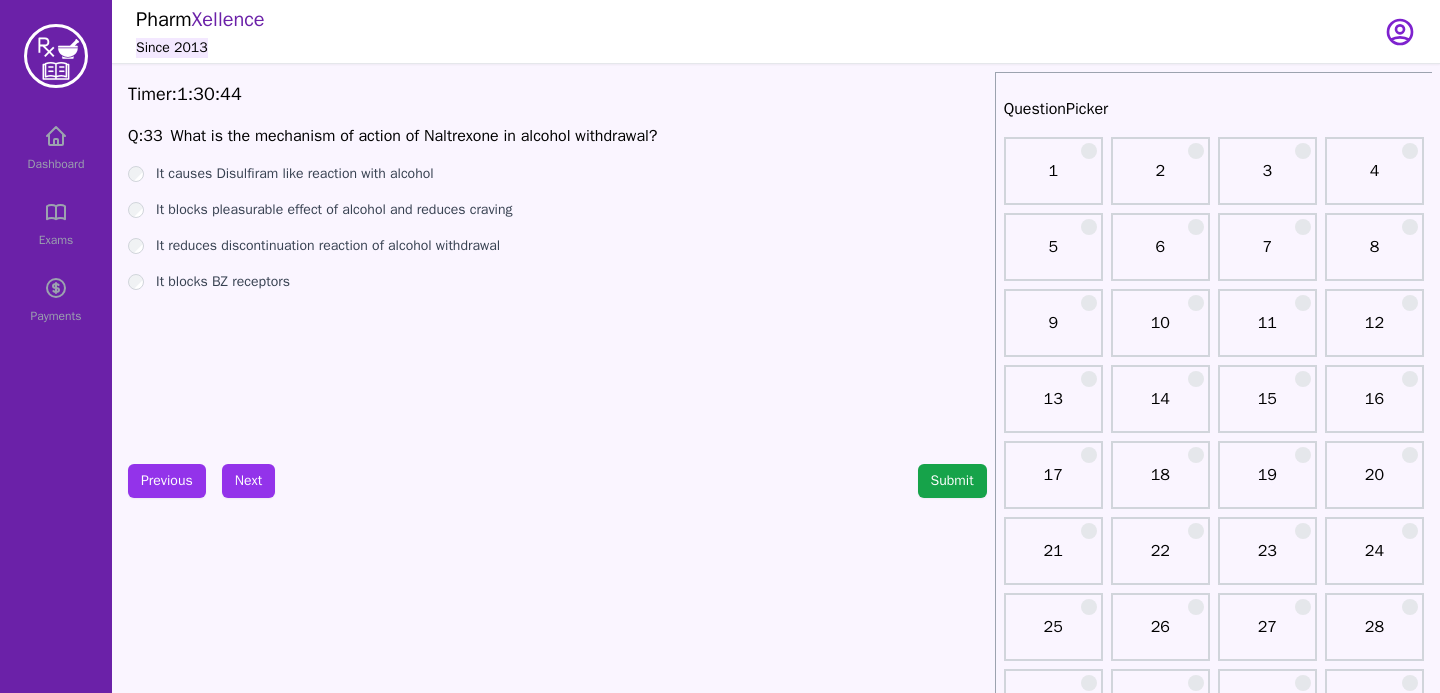 click on "It causes Disulfiram like reaction with alcohol It blocks pleasurable effect of alcohol and reduces craving It reduces discontinuation reaction of alcohol withdrawal It blocks BZ receptors" at bounding box center [557, 228] 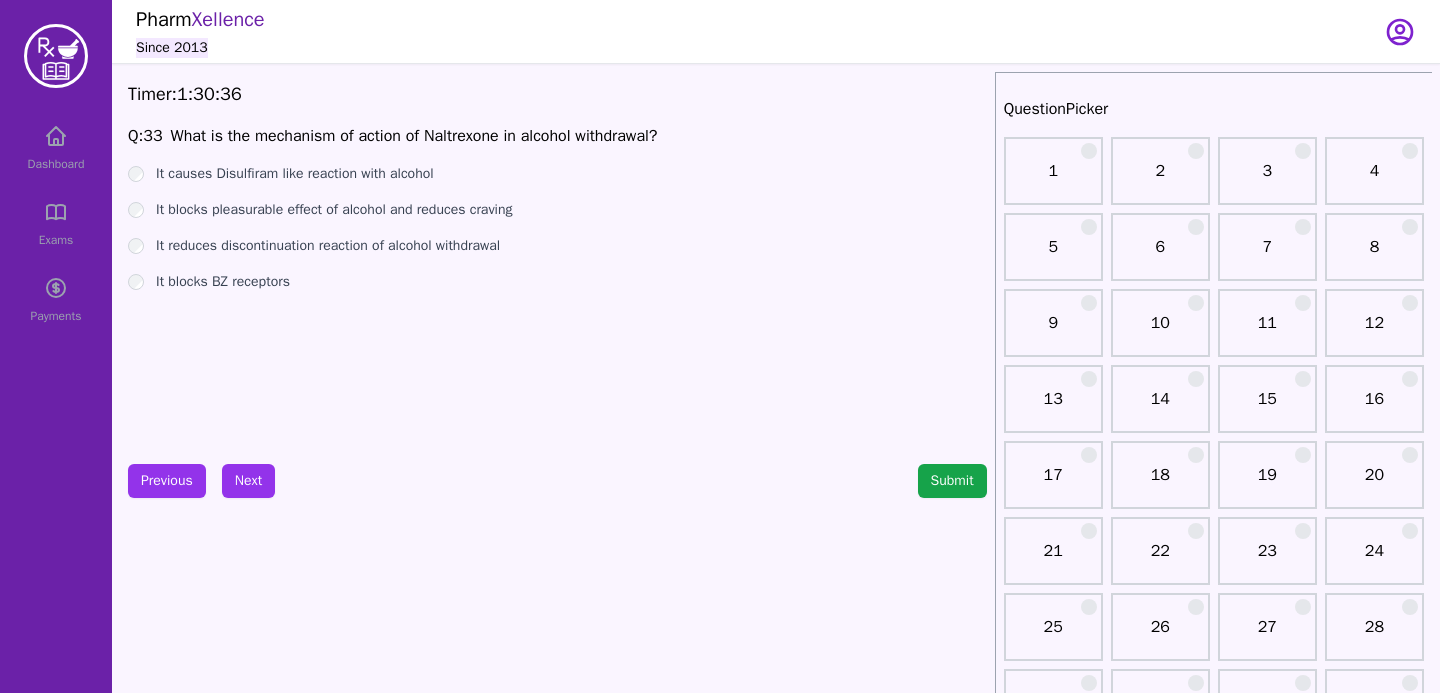 click on "Q: [NUMBER] What is the mechanism of action of Naltrexone in alcohol withdrawal? It causes Disulfiram like reaction with alcohol It blocks pleasurable effect of alcohol and reduces craving It reduces discontinuation reaction of alcohol withdrawal It blocks BZ receptors" at bounding box center [557, 274] 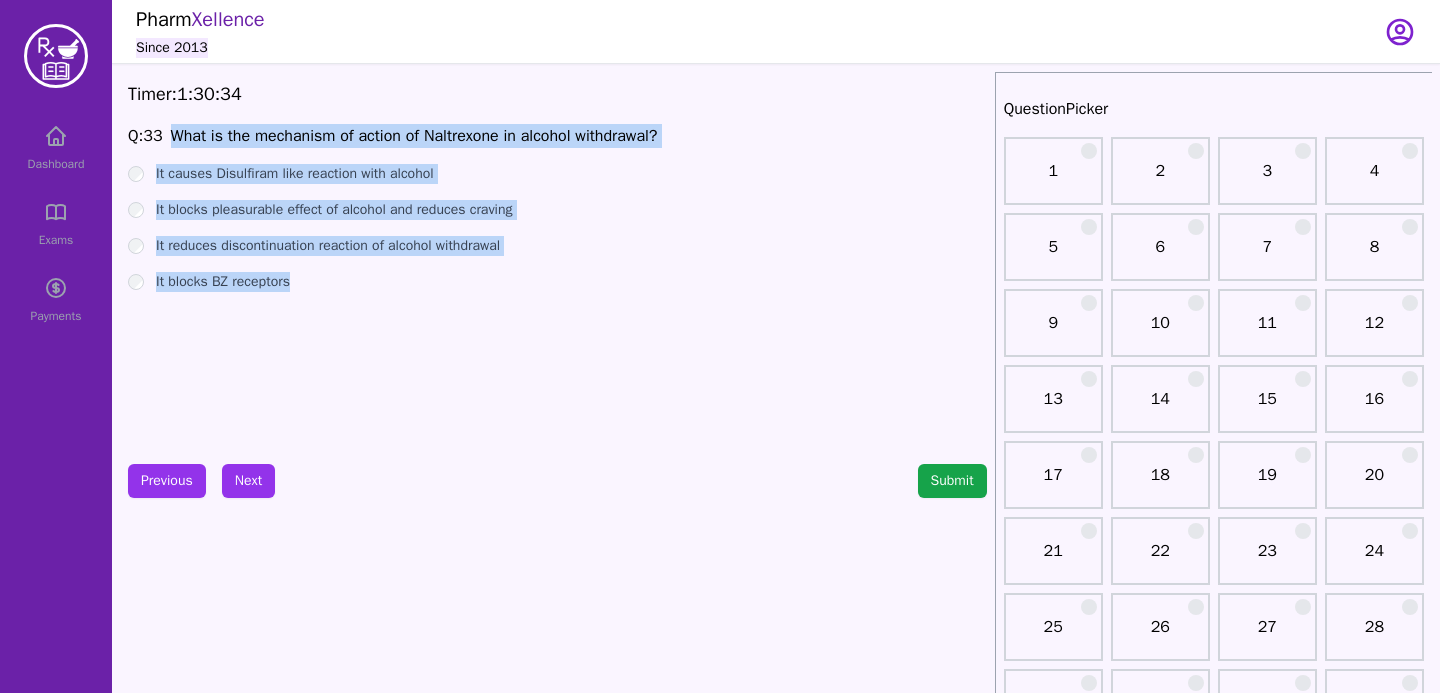 drag, startPoint x: 172, startPoint y: 124, endPoint x: 296, endPoint y: 341, distance: 249.93 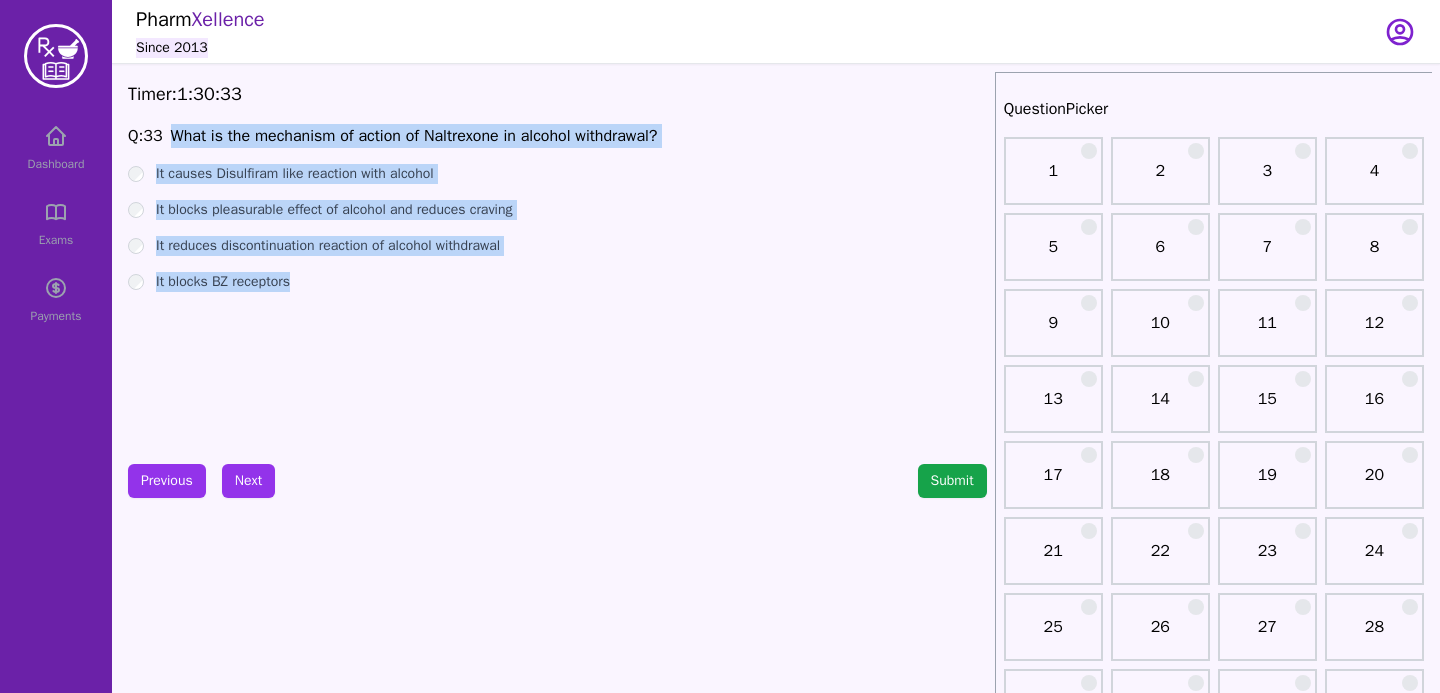 copy on "What is the mechanism of action of Naltrexone in alcohol withdrawal? It causes Disulfiram like reaction with alcohol It blocks pleasurable effect of alcohol and reduces craving It reduces discontinuation reaction of alcohol withdrawal It blocks BZ receptors" 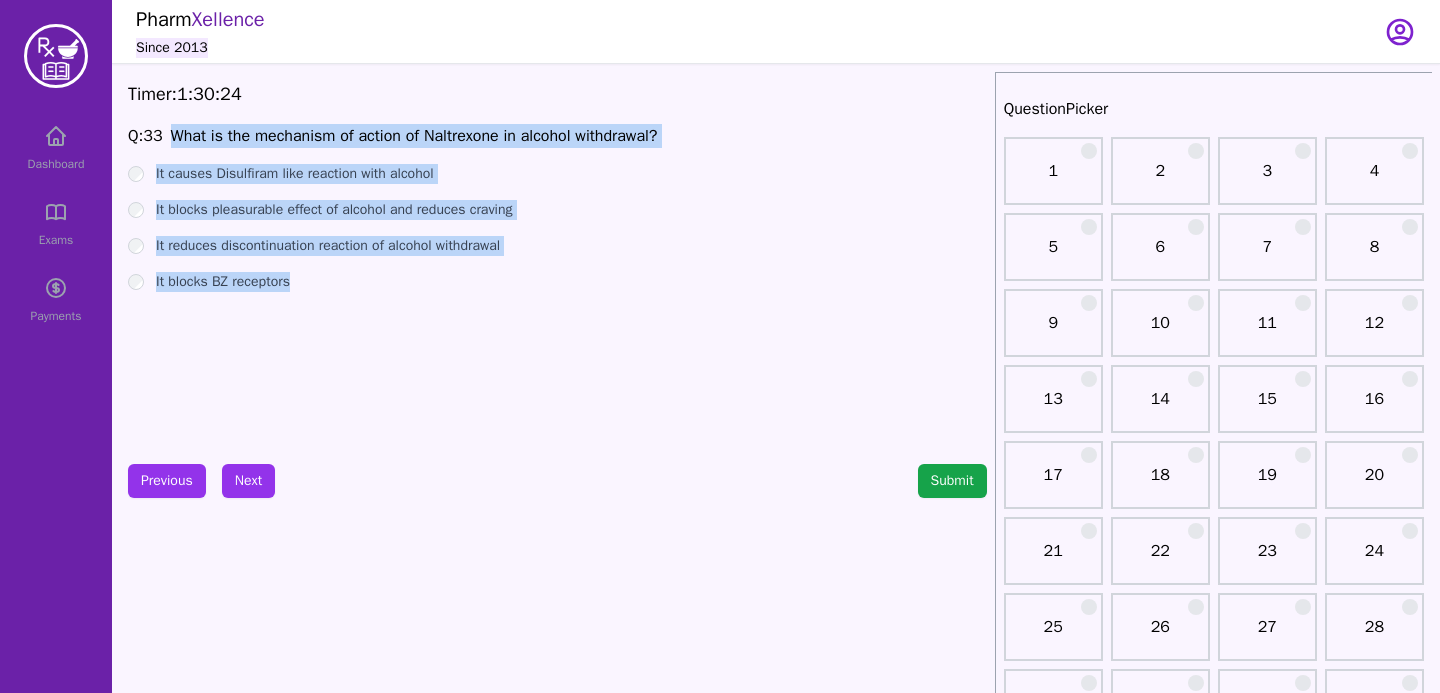 click on "It blocks BZ receptors" at bounding box center [223, 282] 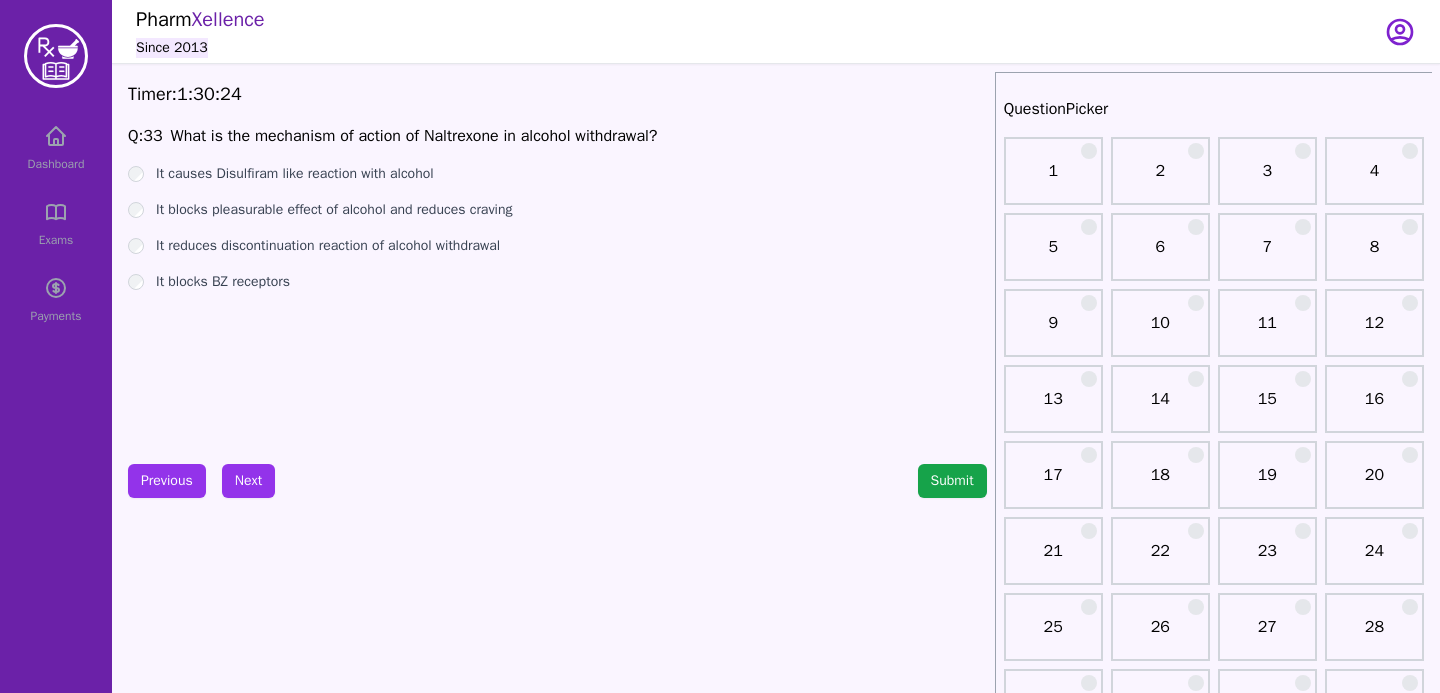 click on "It causes Disulfiram like reaction with alcohol It blocks pleasurable effect of alcohol and reduces craving It reduces discontinuation reaction of alcohol withdrawal It blocks BZ receptors" at bounding box center (557, 228) 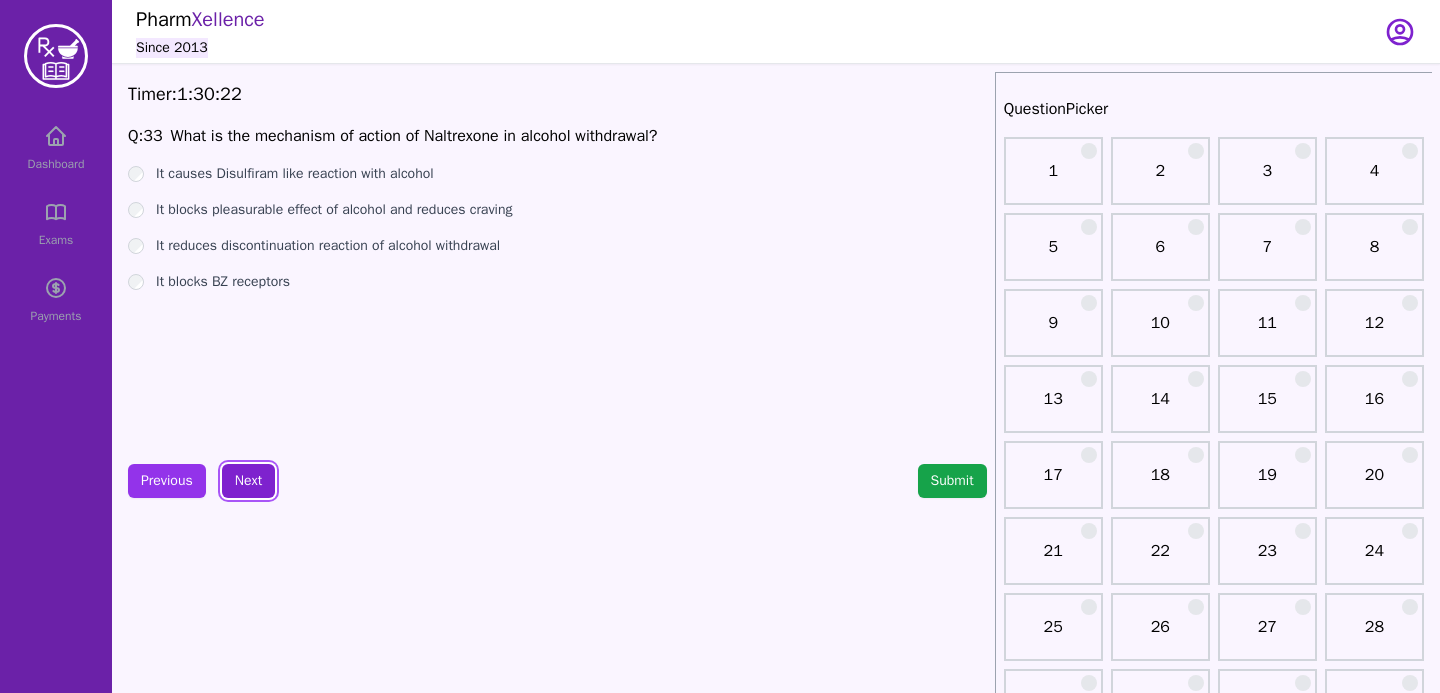 click on "Next" at bounding box center (248, 481) 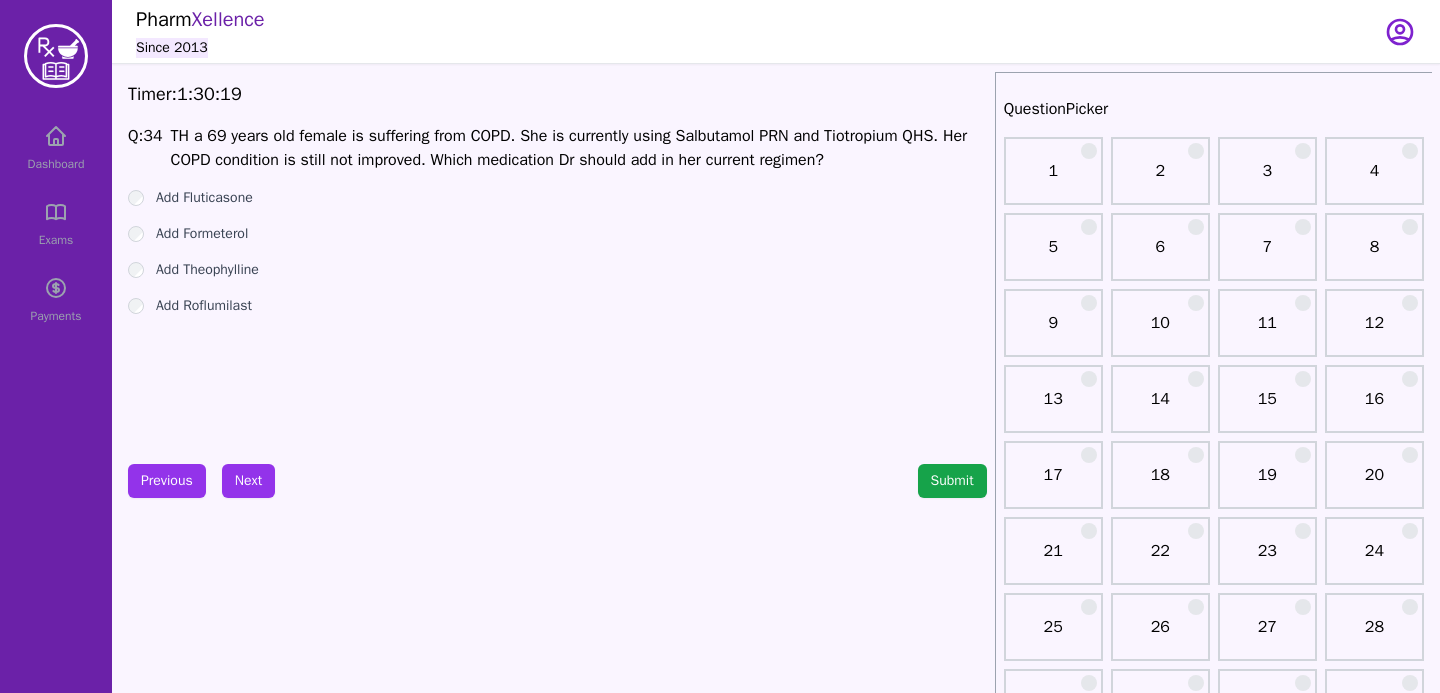 click on "Q: 34 TH a 69 years old female is suffering from COPD. She is currently using Salbutamol PRN and Tiotropium QHS. Her COPD condition is still not improved. Which medication Dr should add in her current regimen? Add Fluticasone Add Formeterol Add Theophylline Add Roflumilast" at bounding box center (557, 274) 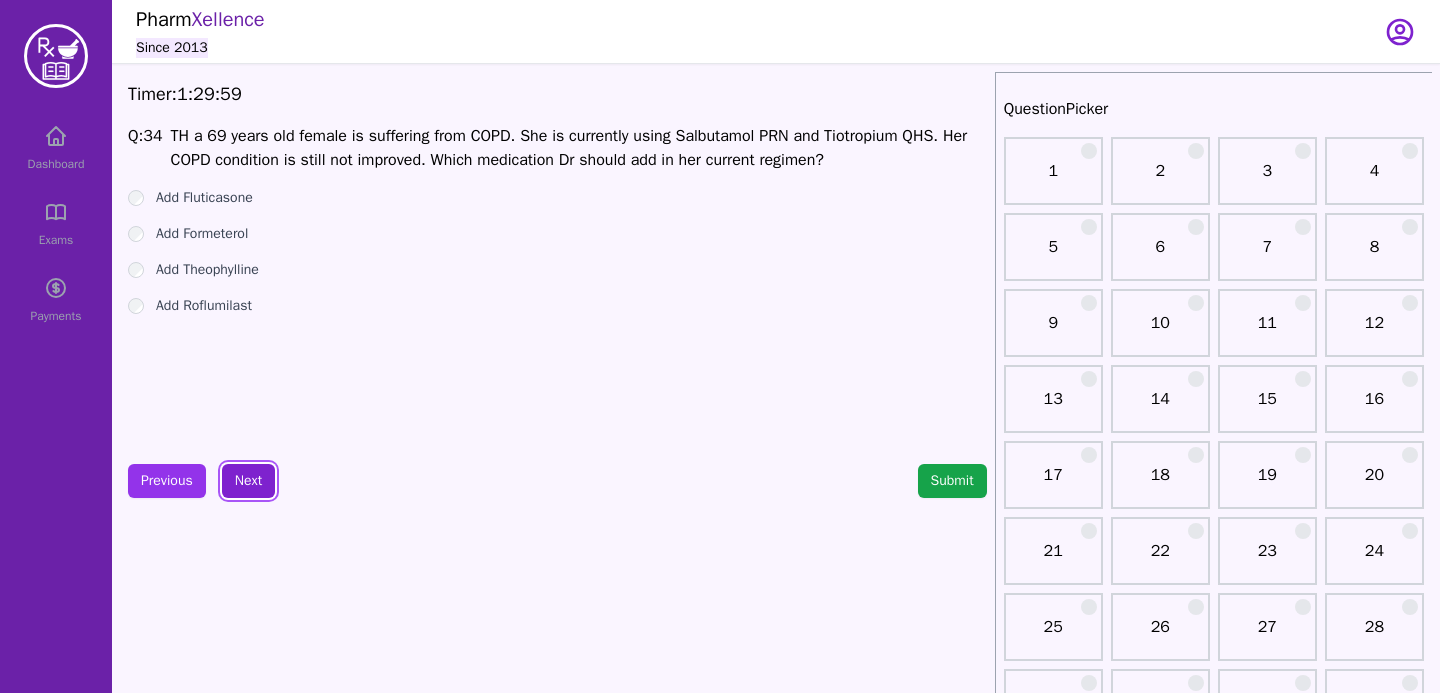 click on "Next" at bounding box center [248, 481] 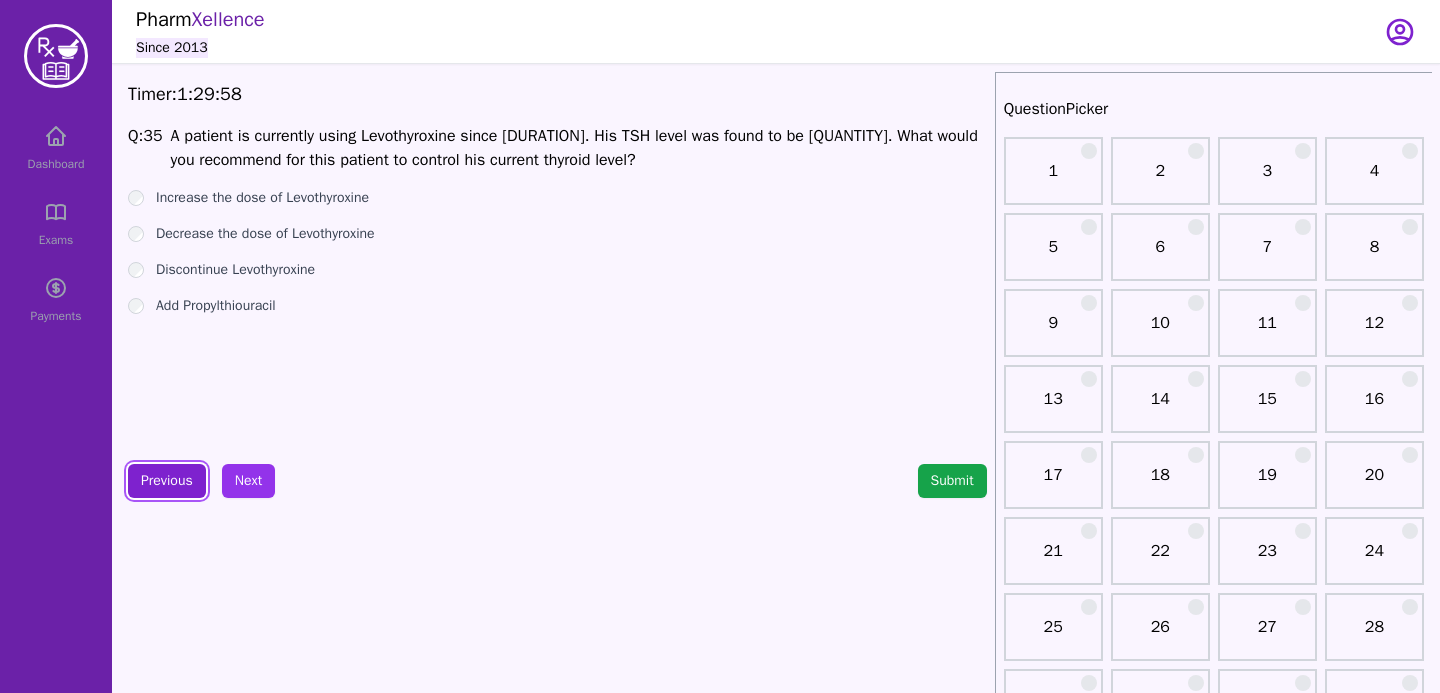 click on "Previous" at bounding box center [167, 481] 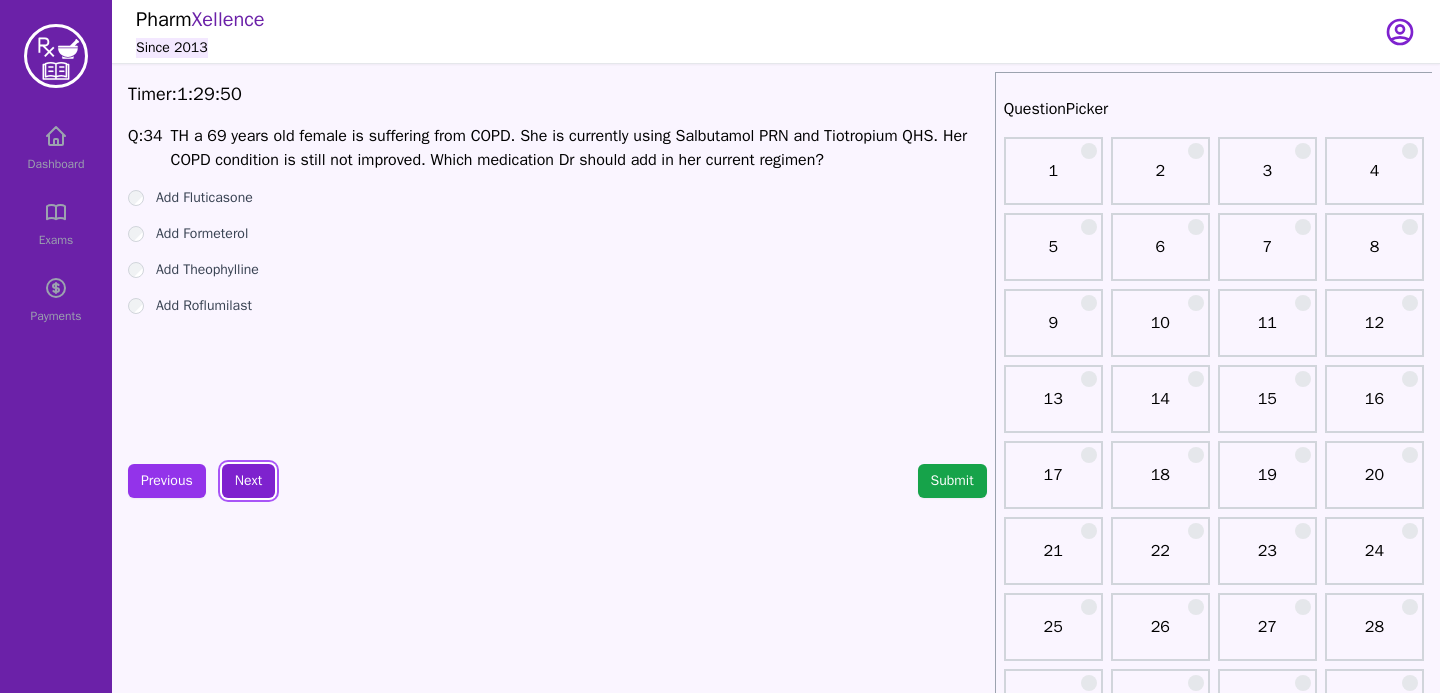 click on "Next" at bounding box center [248, 481] 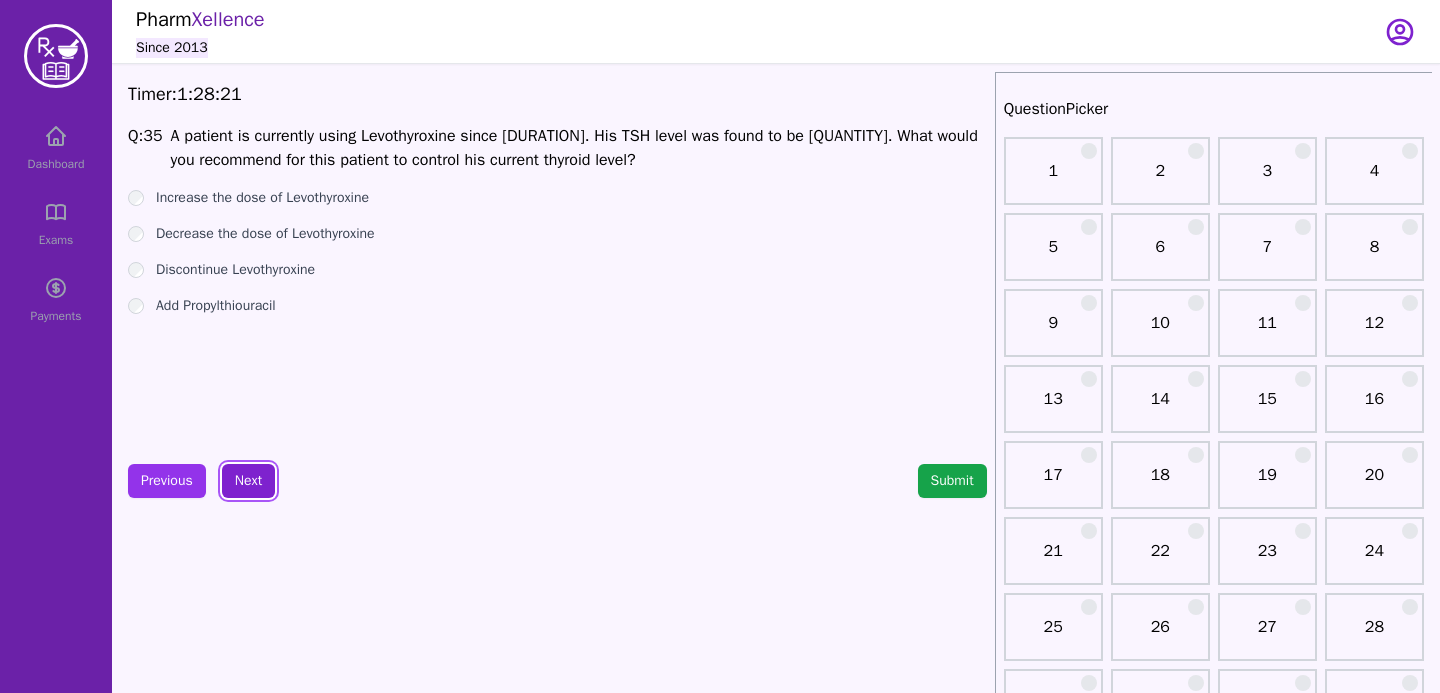 click on "Next" at bounding box center (248, 481) 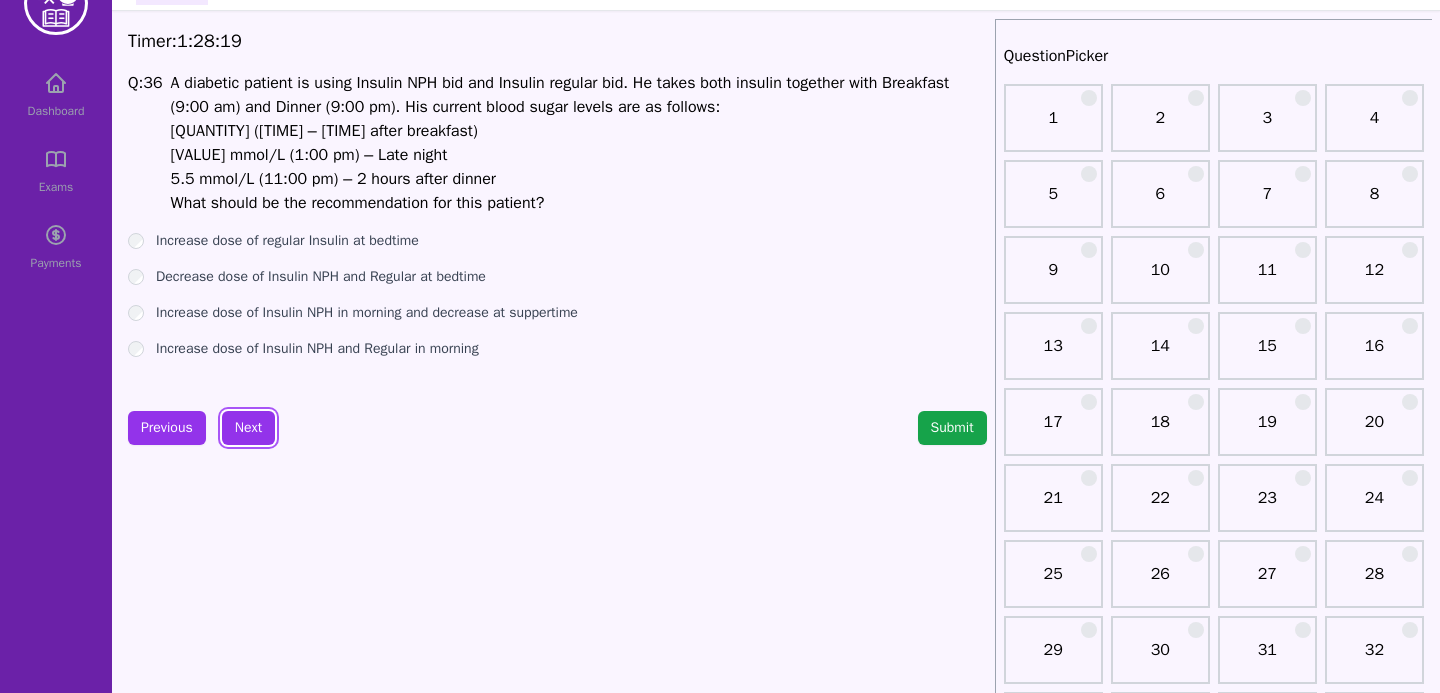 scroll, scrollTop: 57, scrollLeft: 0, axis: vertical 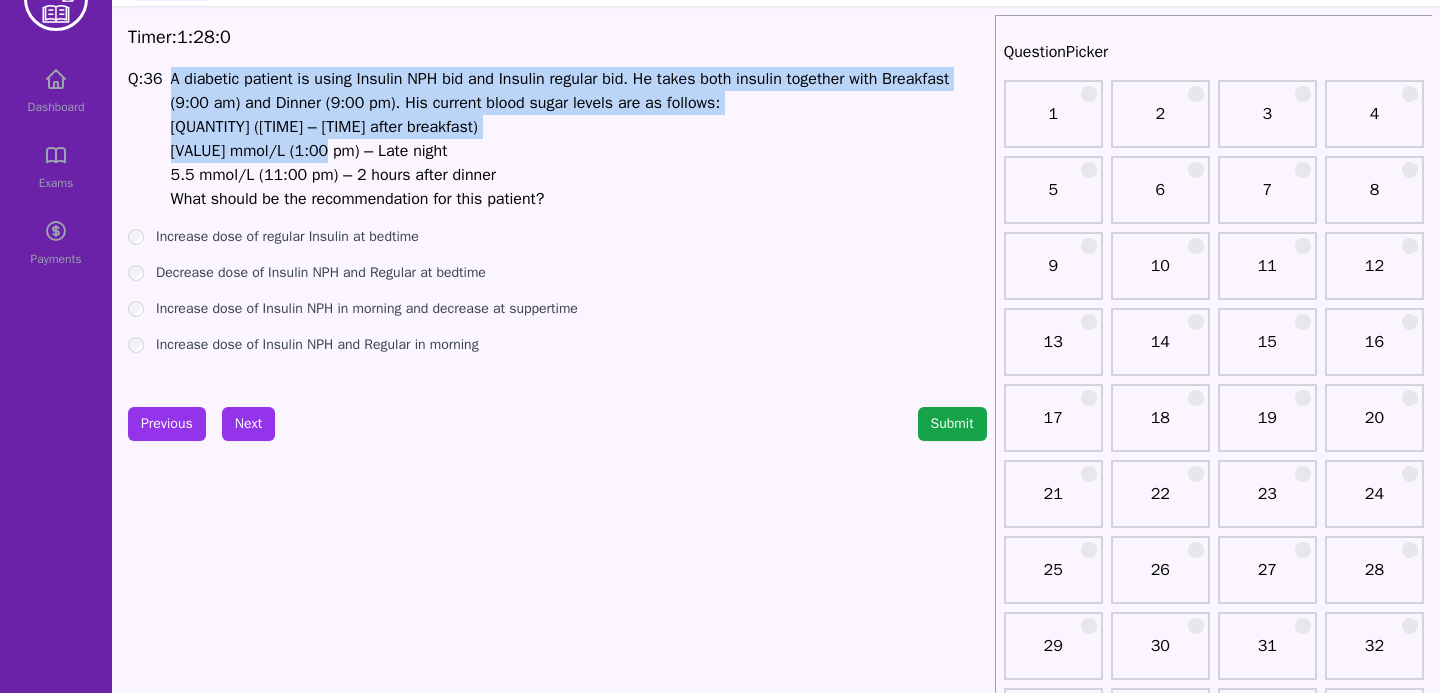 drag, startPoint x: 327, startPoint y: 156, endPoint x: 166, endPoint y: 158, distance: 161.01242 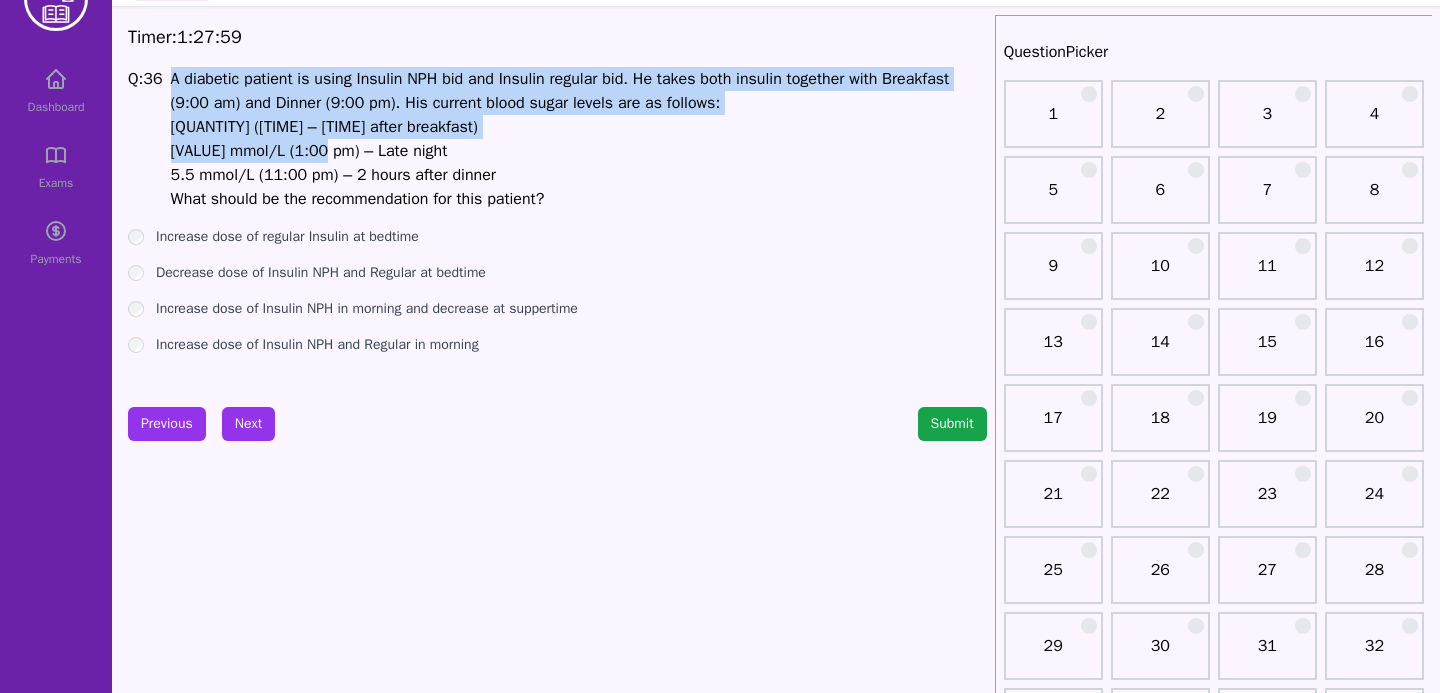 click on "Q: 36" at bounding box center (145, 139) 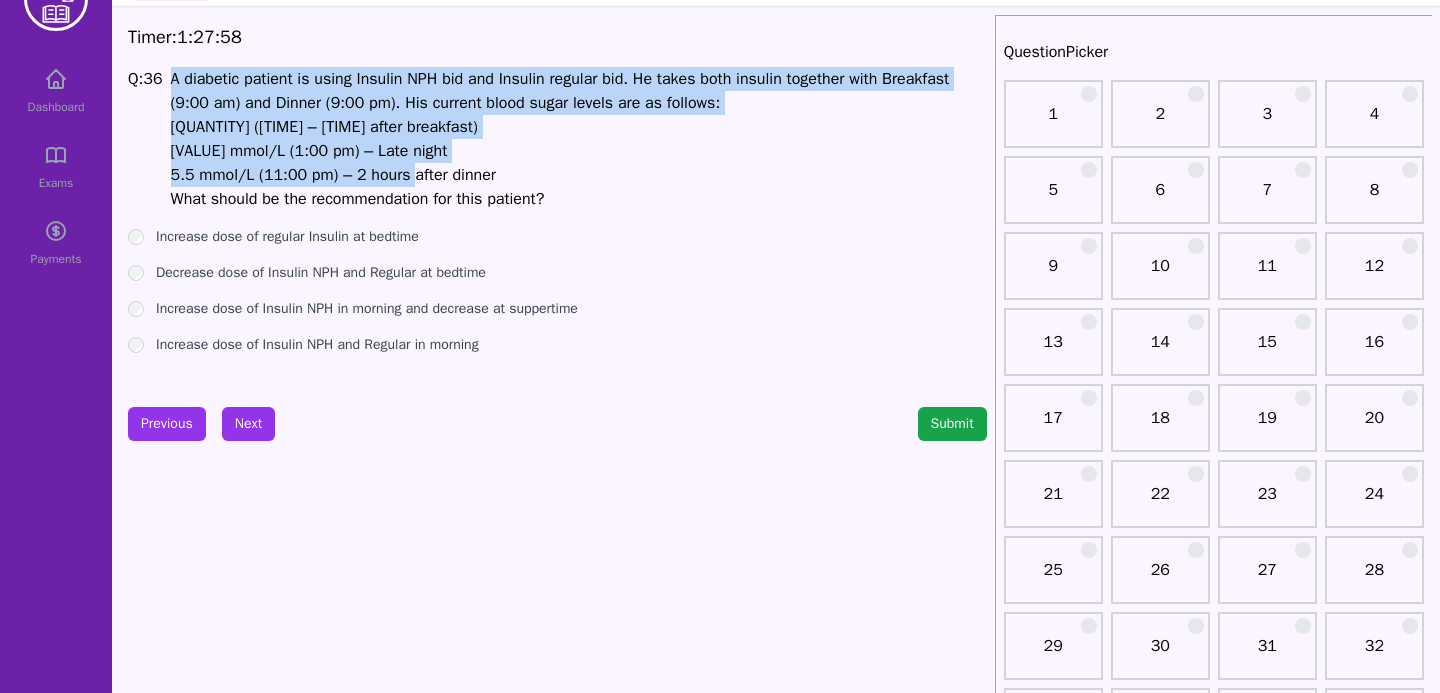 drag, startPoint x: 168, startPoint y: 154, endPoint x: 412, endPoint y: 173, distance: 244.73863 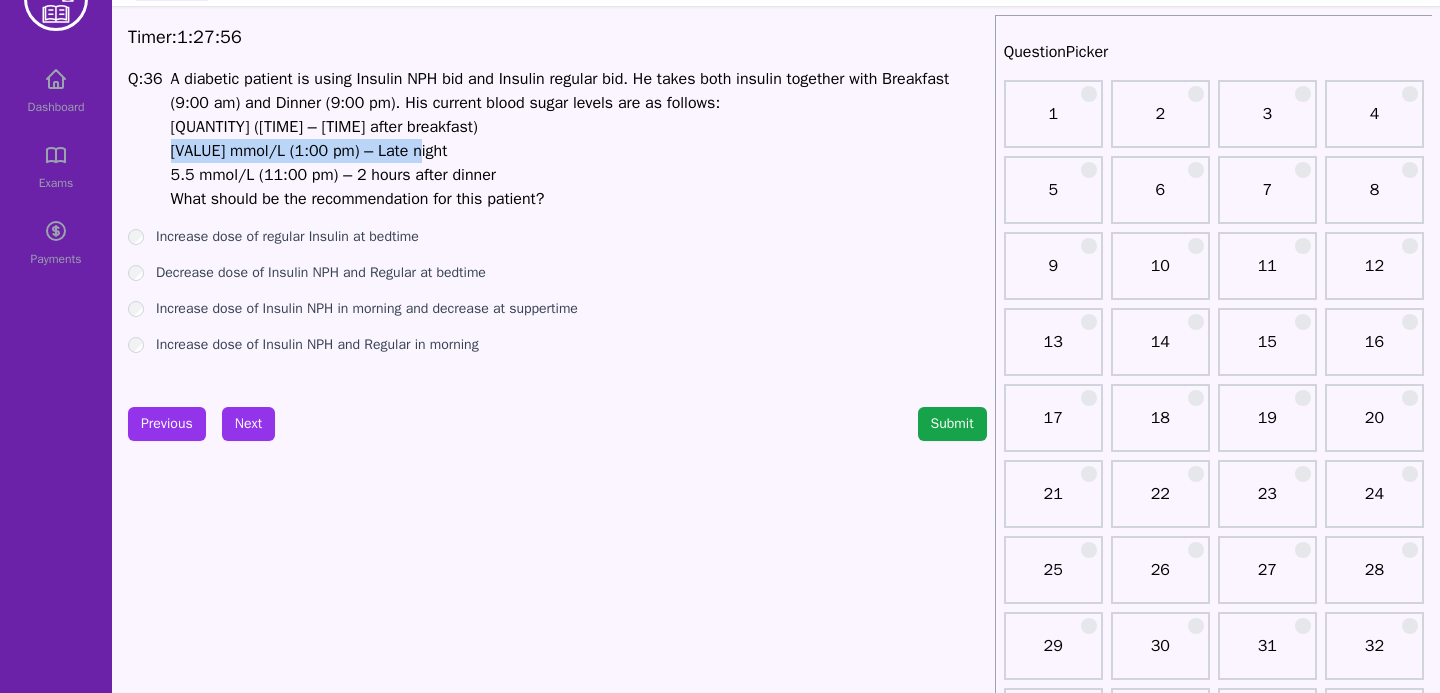 drag, startPoint x: 419, startPoint y: 162, endPoint x: 177, endPoint y: 151, distance: 242.24988 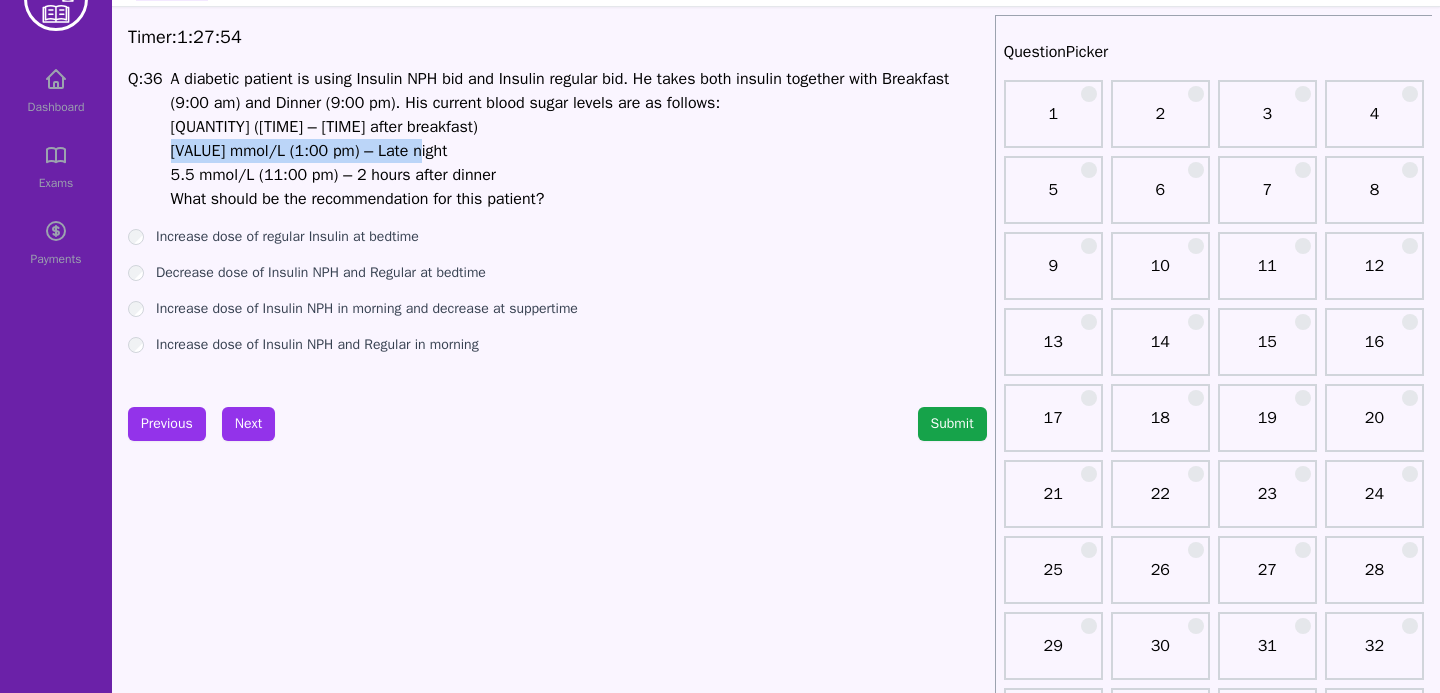 click on "[VALUE] mmol/L (1:00 pm) – Late night" at bounding box center (579, 151) 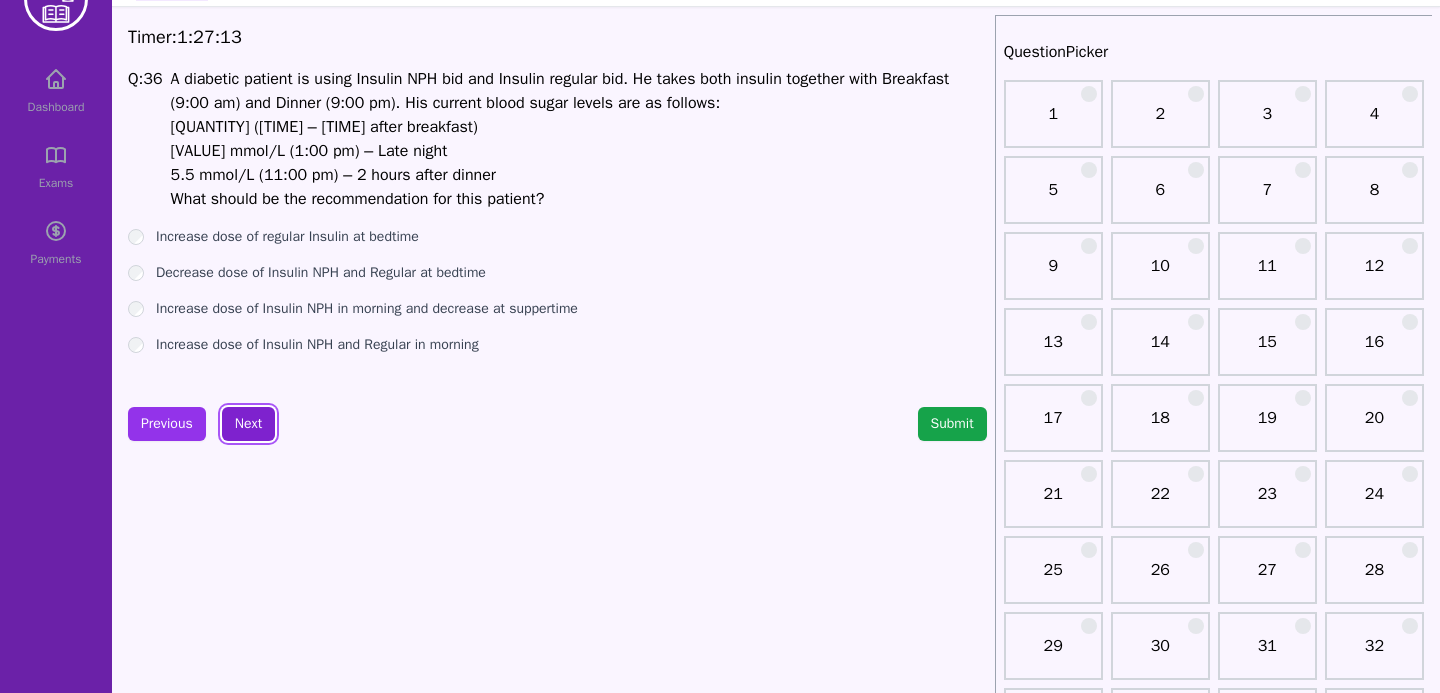 click on "Next" at bounding box center (248, 424) 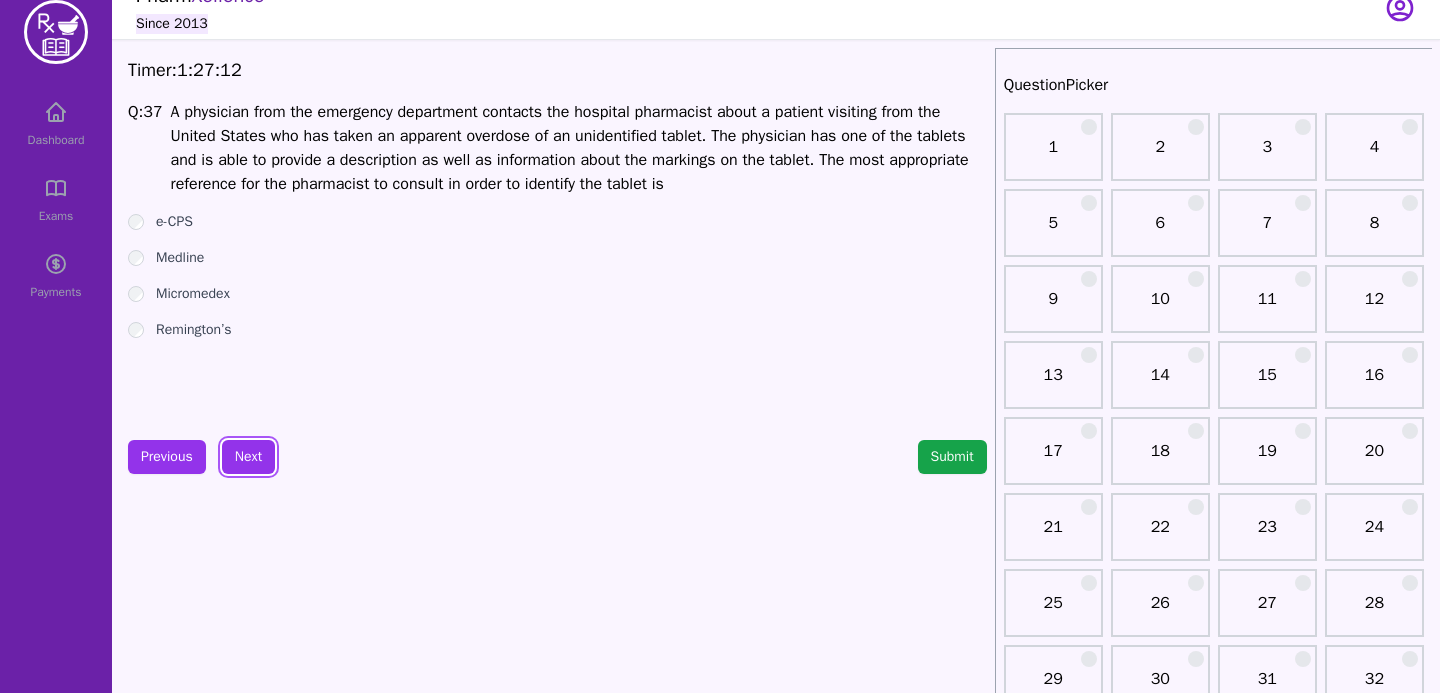 scroll, scrollTop: 17, scrollLeft: 0, axis: vertical 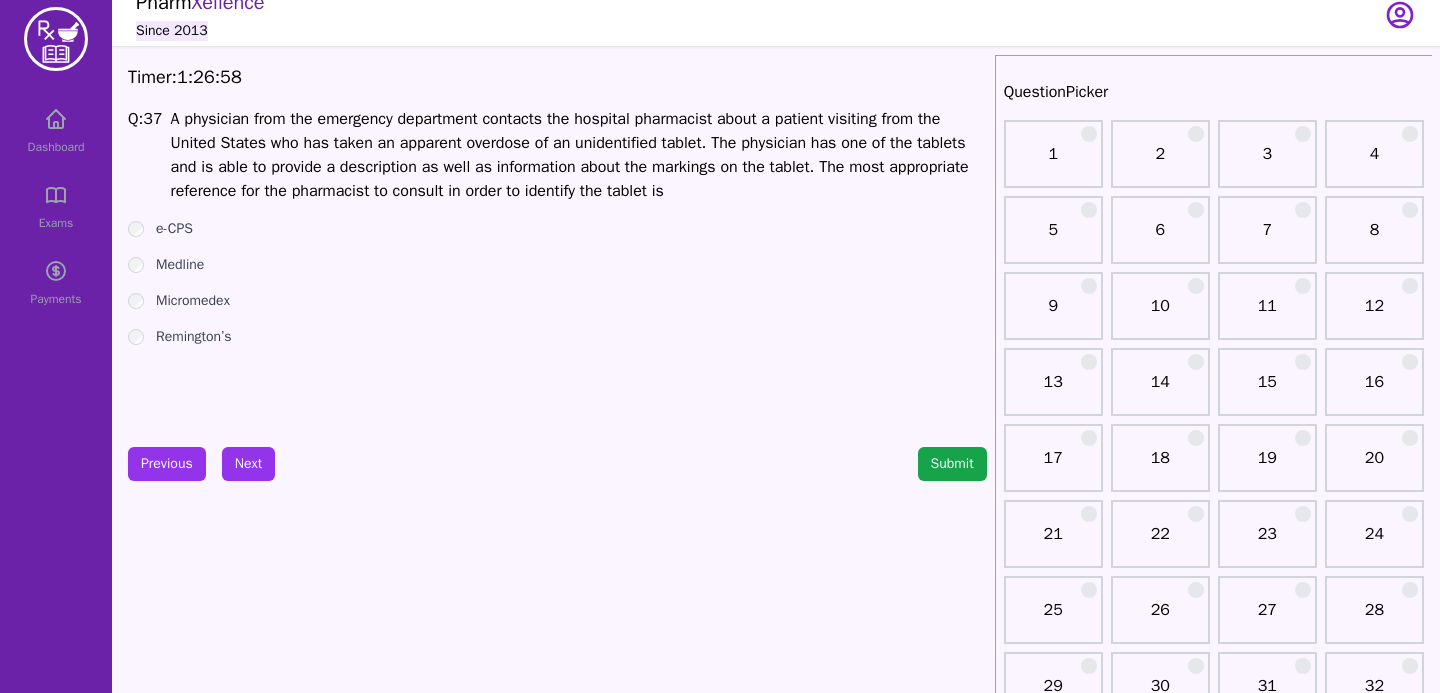 click on "e-CPS" at bounding box center (557, 229) 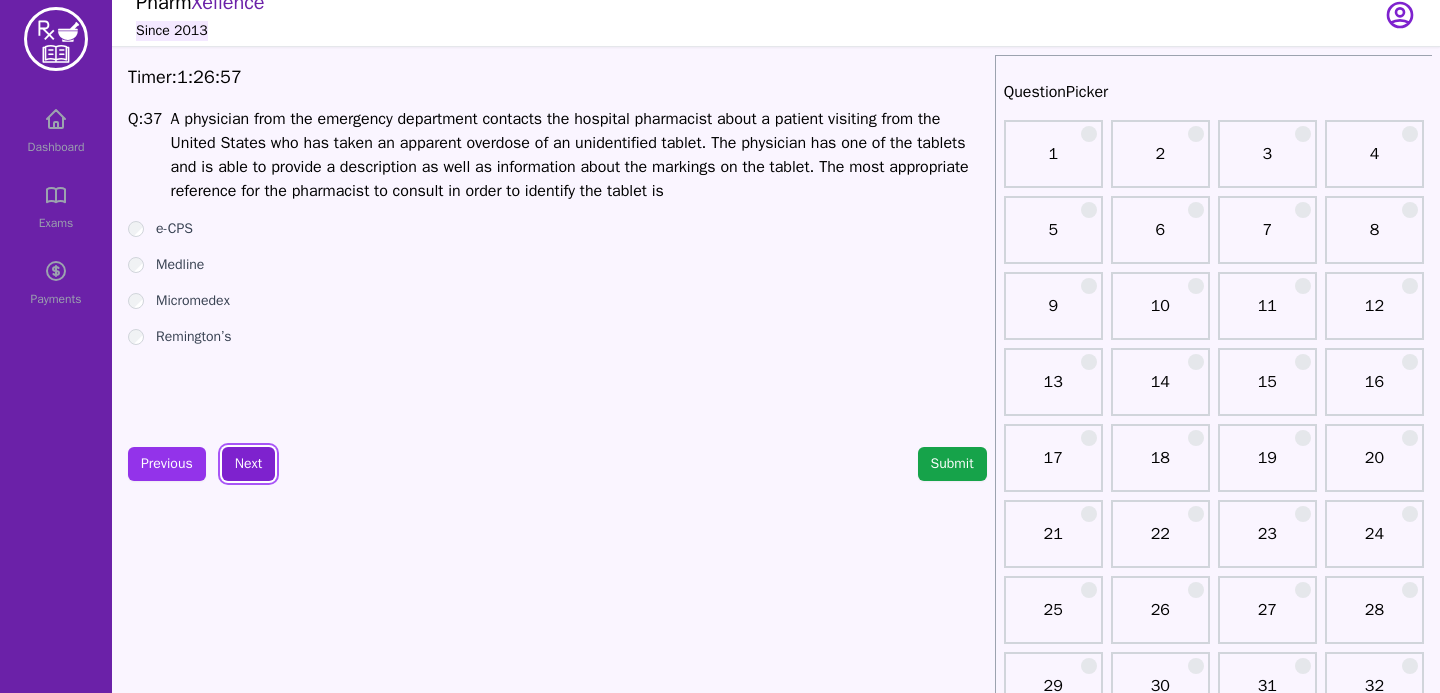 click on "Next" at bounding box center (248, 464) 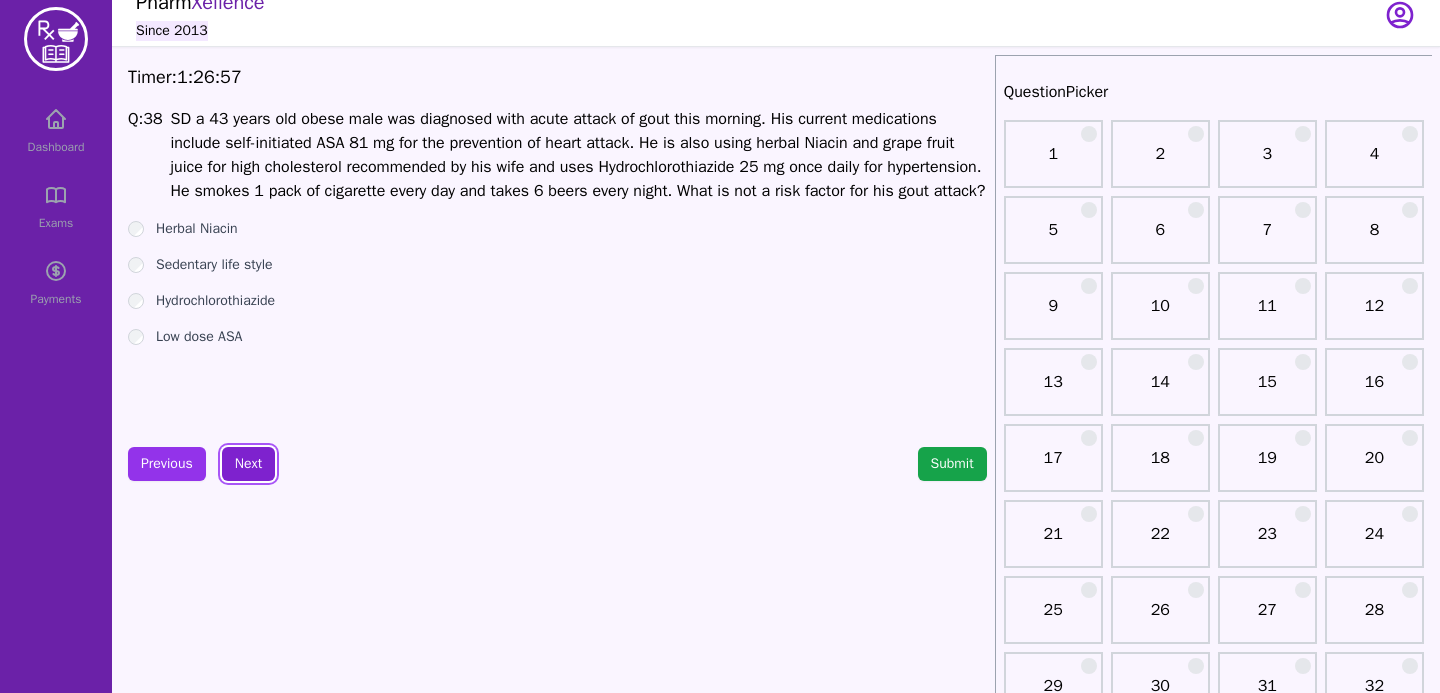 click on "Next" at bounding box center [248, 464] 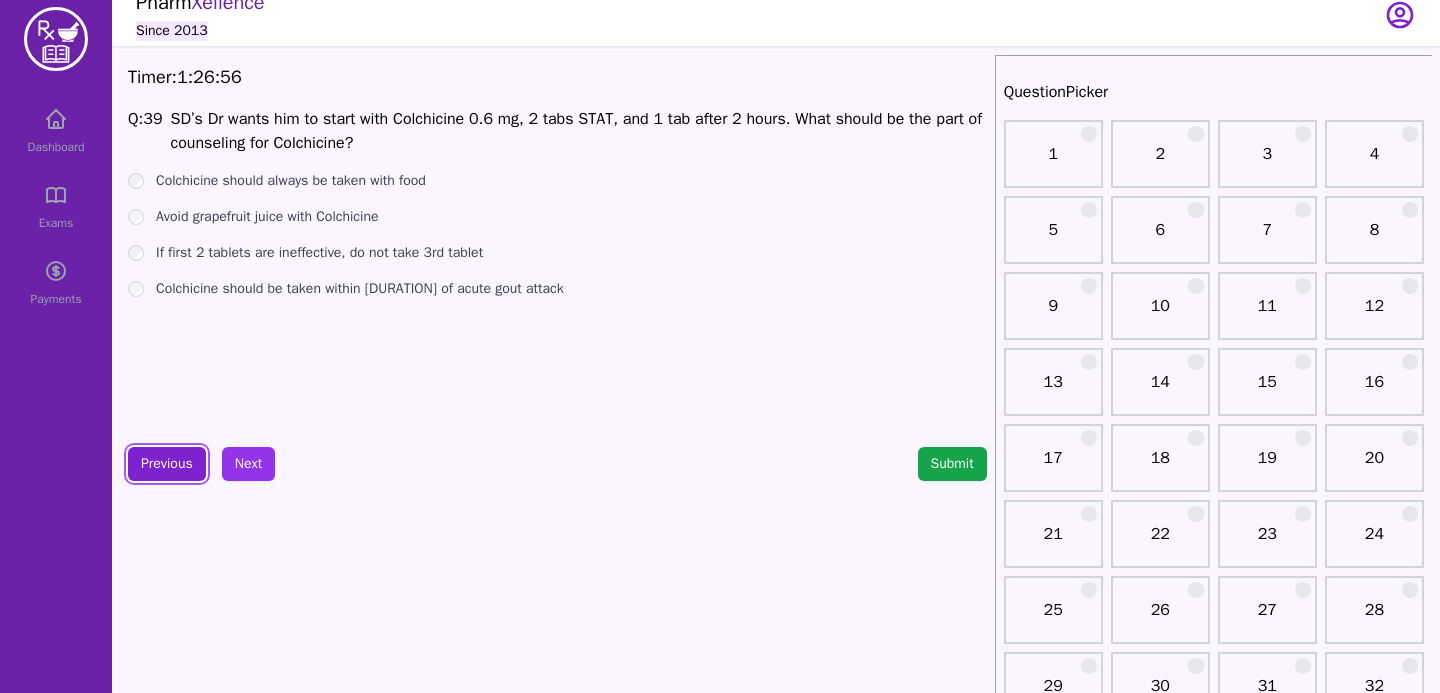 click on "Previous" at bounding box center (167, 464) 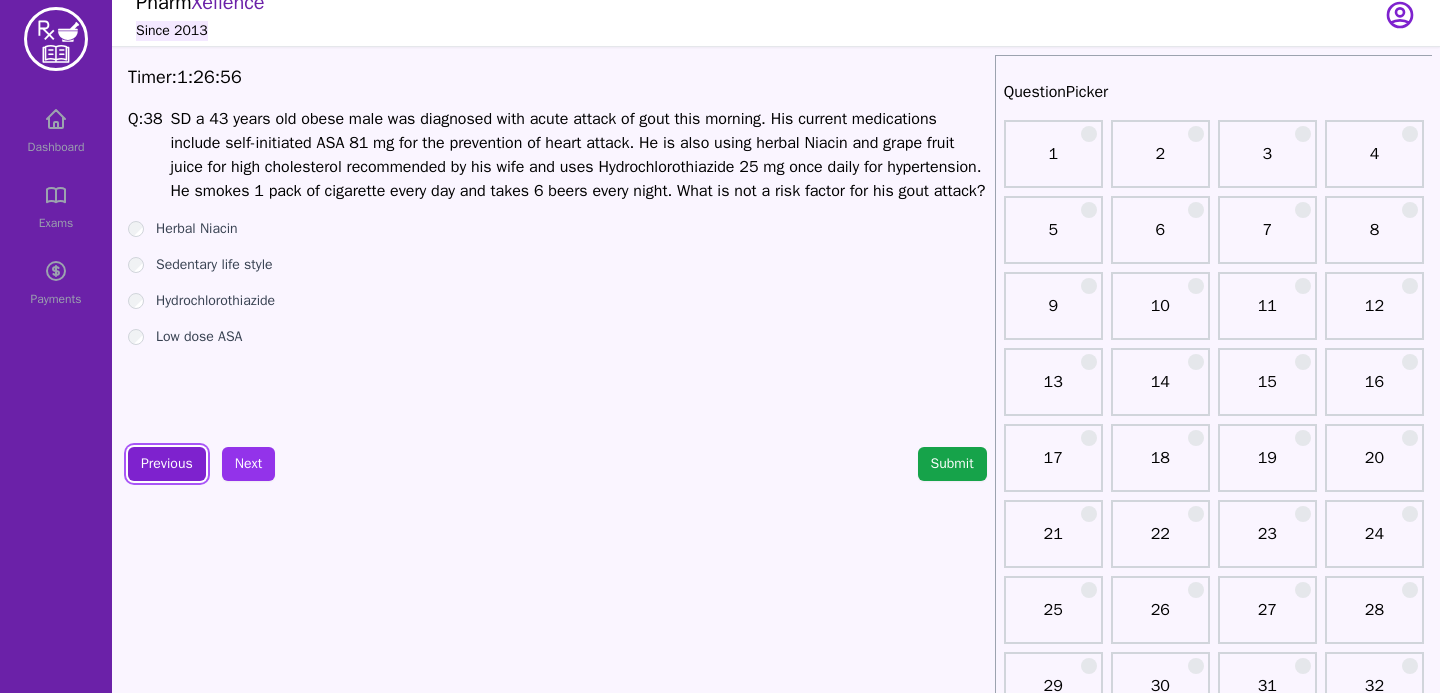 click on "Previous" at bounding box center [167, 464] 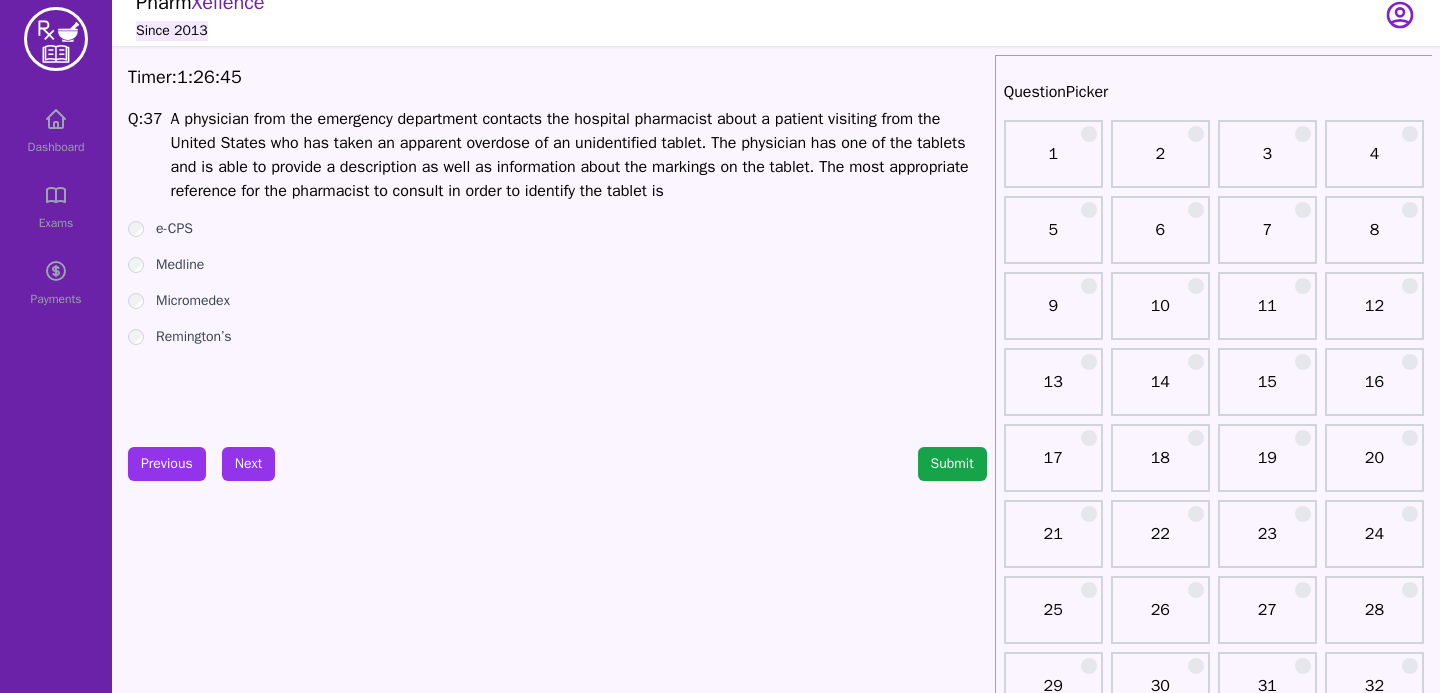 click on "Timer: [TIME] Q: [NUMBER] A physician from the emergency department contacts the hospital pharmacist about a patient visiting from the United States who has taken an apparent overdose of an unidentified tablet. The physician has one of the tablets and is able to provide a description as well as information about the markings on the tablet. The most appropriate reference for the pharmacist to consult in order to identify the tablet is e-CPS Medline Micromedex Remington’s Previous Next Submit" at bounding box center [557, 1987] 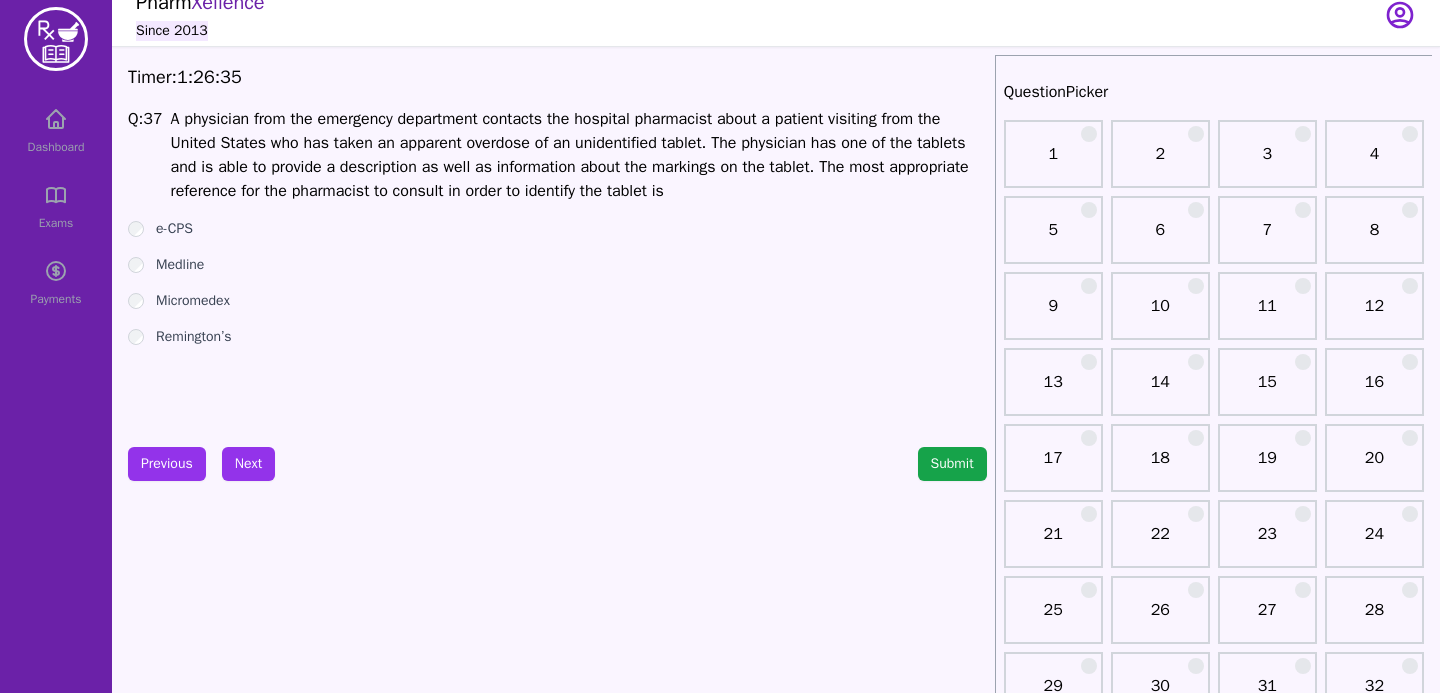 click on "e-CPS" at bounding box center (557, 229) 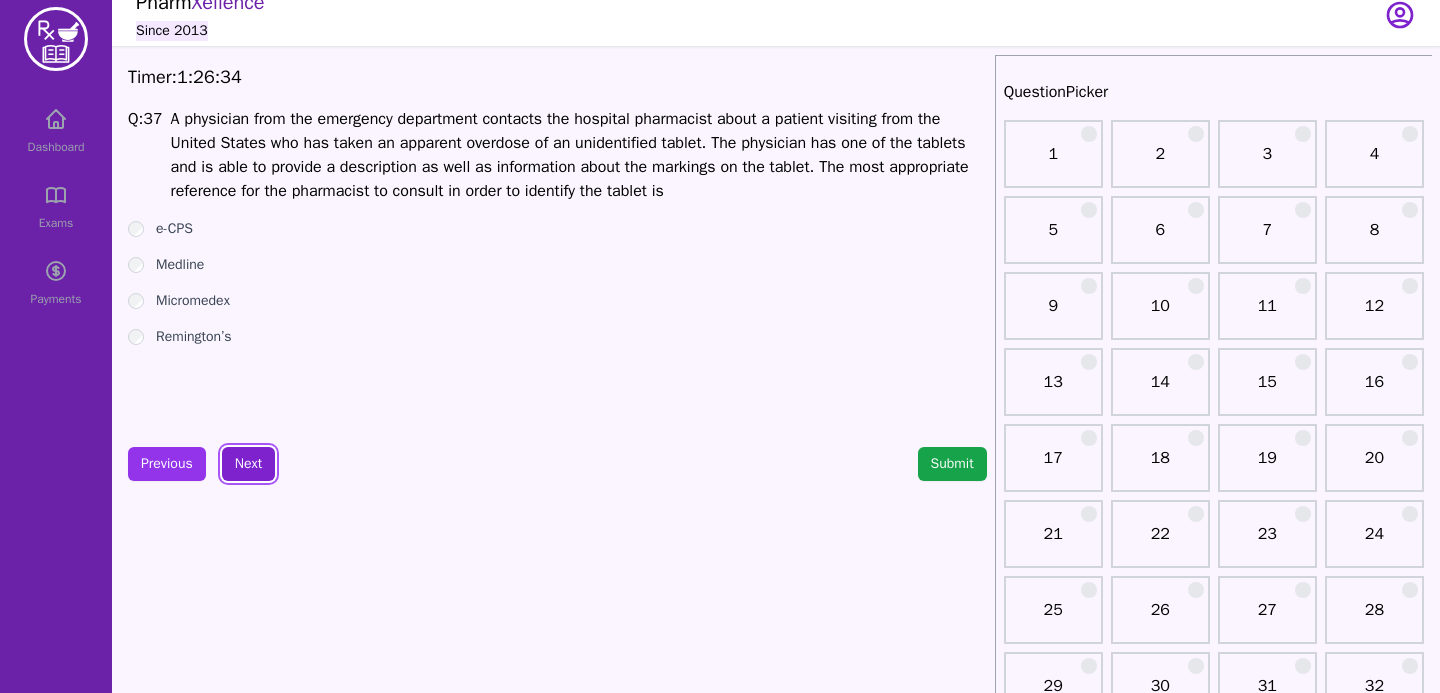 click on "Next" at bounding box center [248, 464] 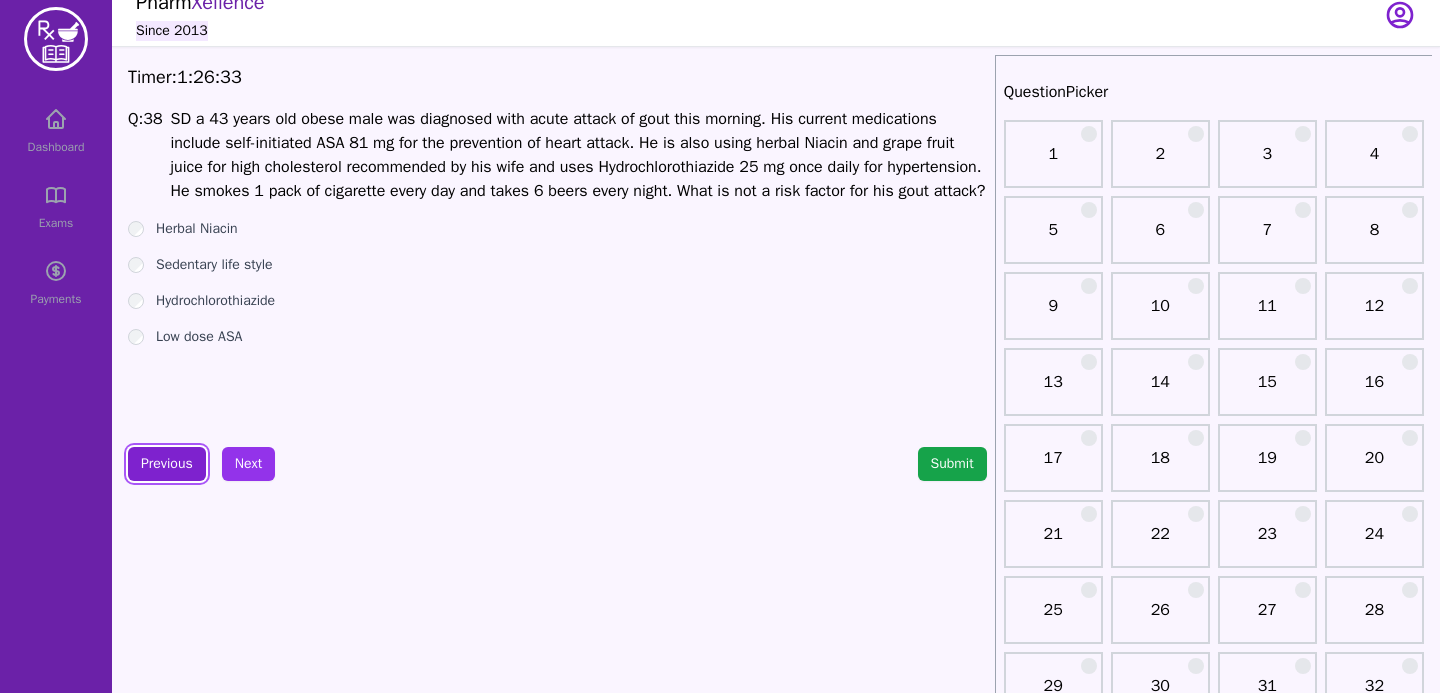 click on "Previous" at bounding box center (167, 464) 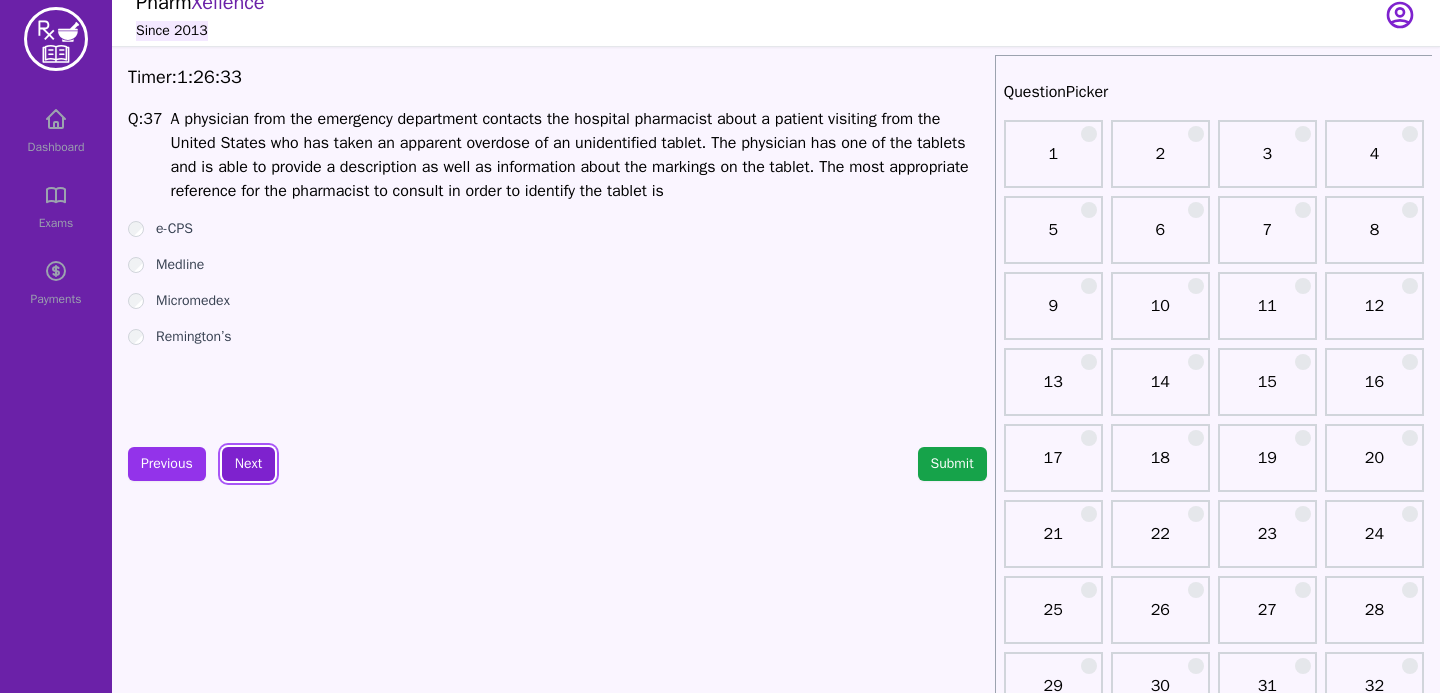 click on "Next" at bounding box center (248, 464) 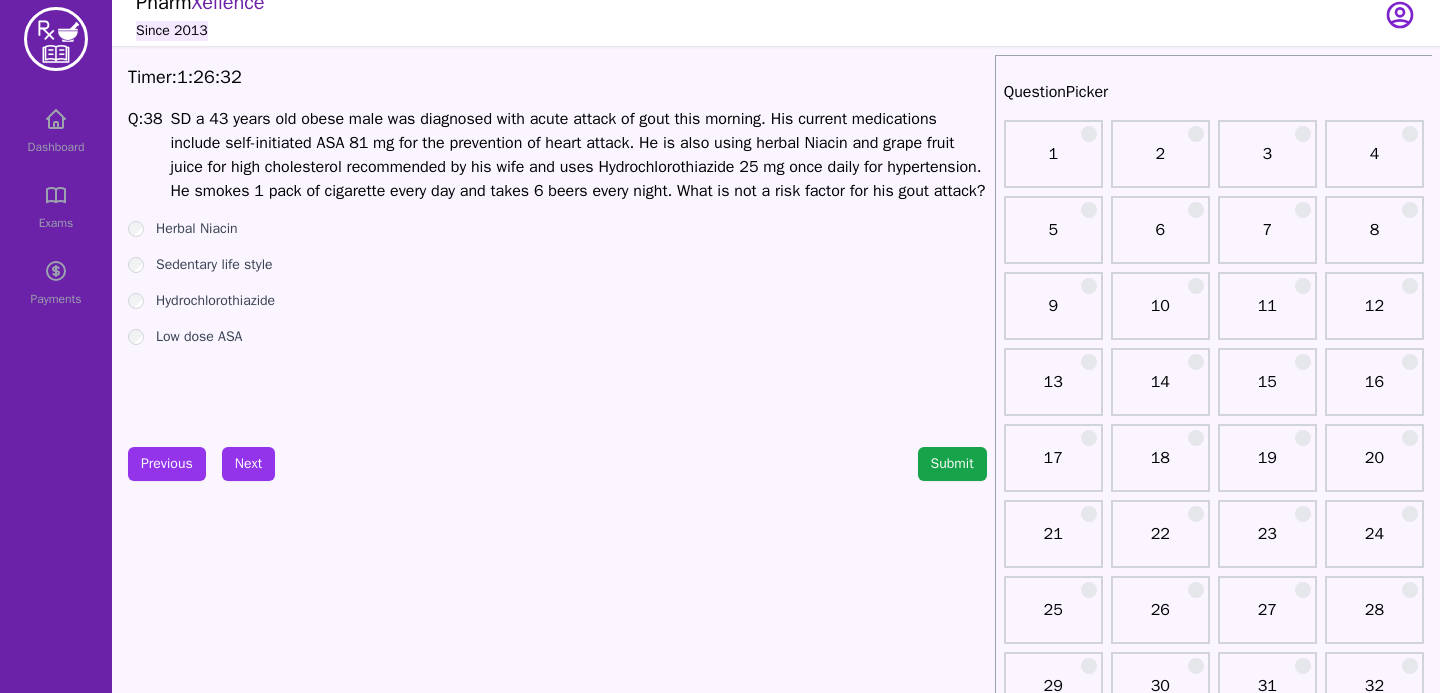 click on "Timer: 1 : 26 : 32 Q: 38 SD a 43 years old obese male was diagnosed with acute attack of gout this morning. His current medications include self-initiated ASA 81 mg for the prevention of heart attack. He is also using herbal Niacin and grape fruit juice for high cholesterol recommended by his wife and uses Hydrochlorothiazide 25 mg once daily for hypertension. He smokes 1 pack of cigarette every day and takes 6 beers every night. What is not a risk factor for his gout attack? Herbal Niacin Sedentary life style Hydrochlorothiazide Low dose ASA Previous Next Submit" at bounding box center [557, 1987] 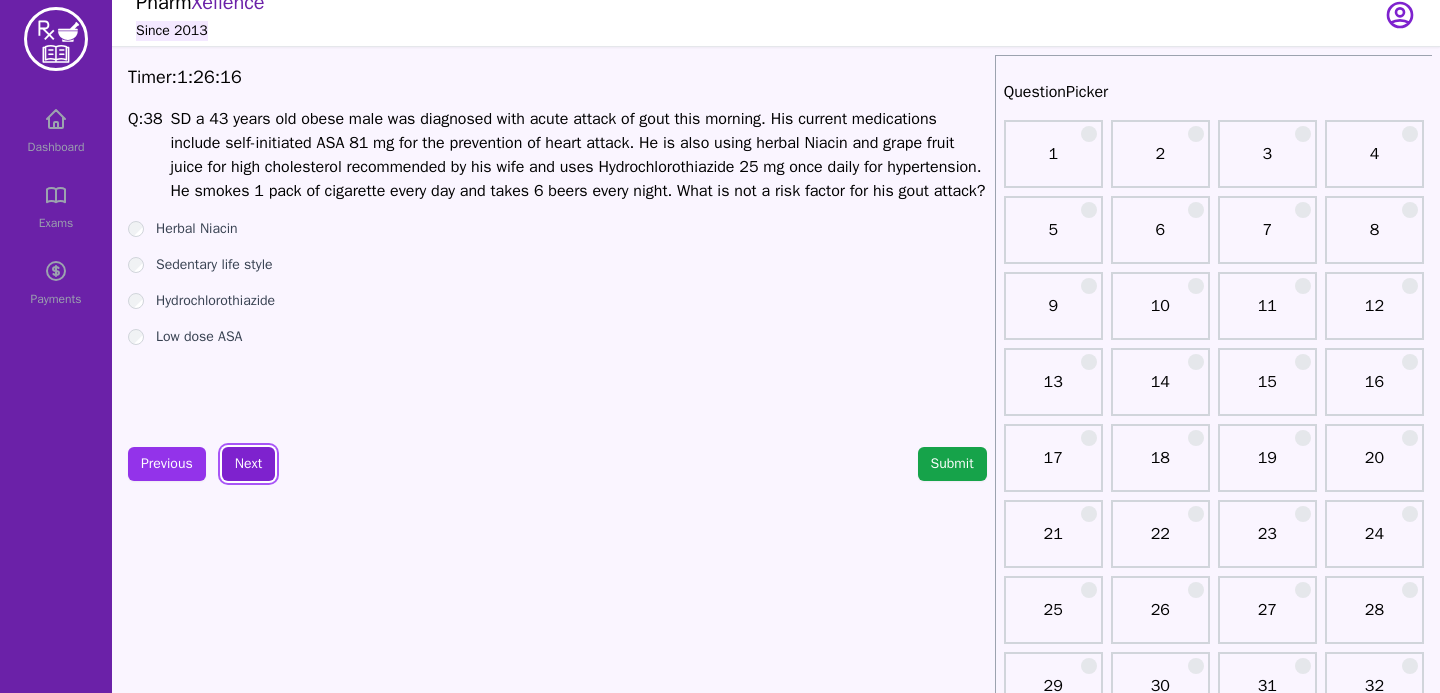 click on "Next" at bounding box center (248, 464) 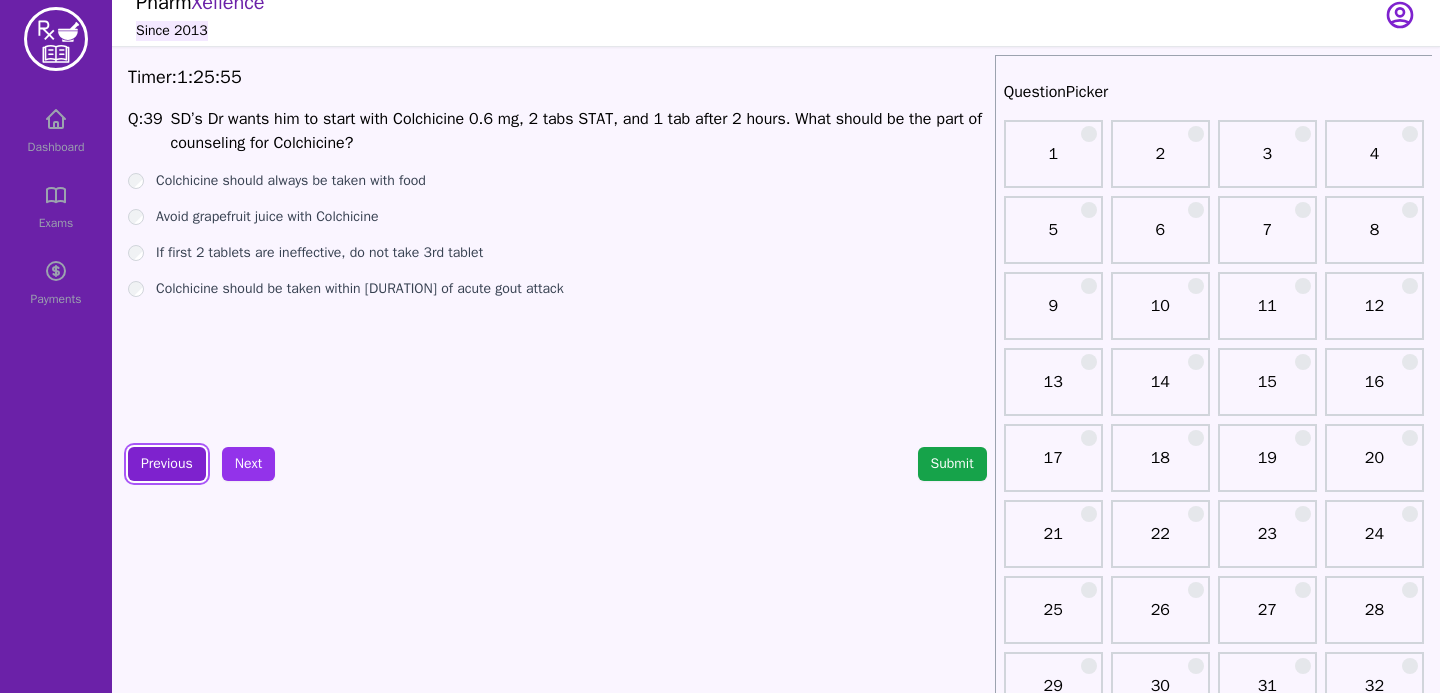 click on "Previous" at bounding box center [167, 464] 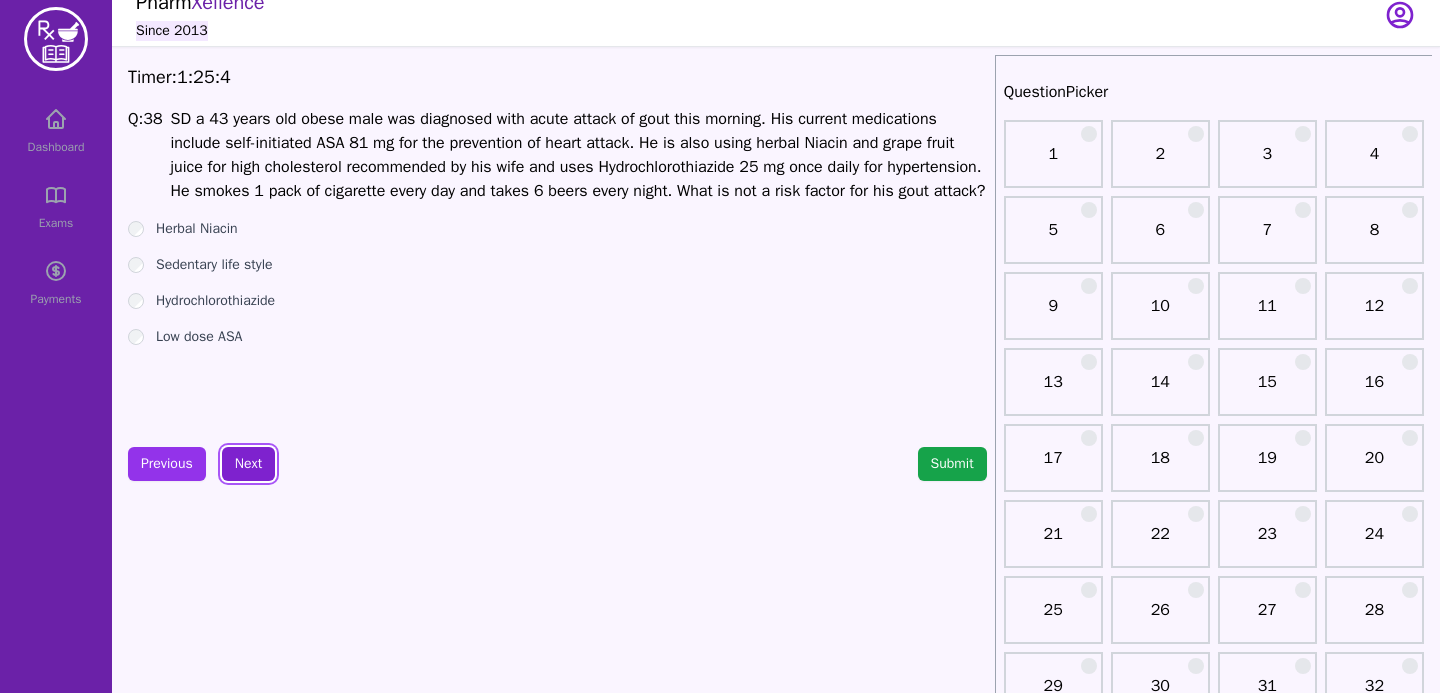 click on "Next" at bounding box center [248, 464] 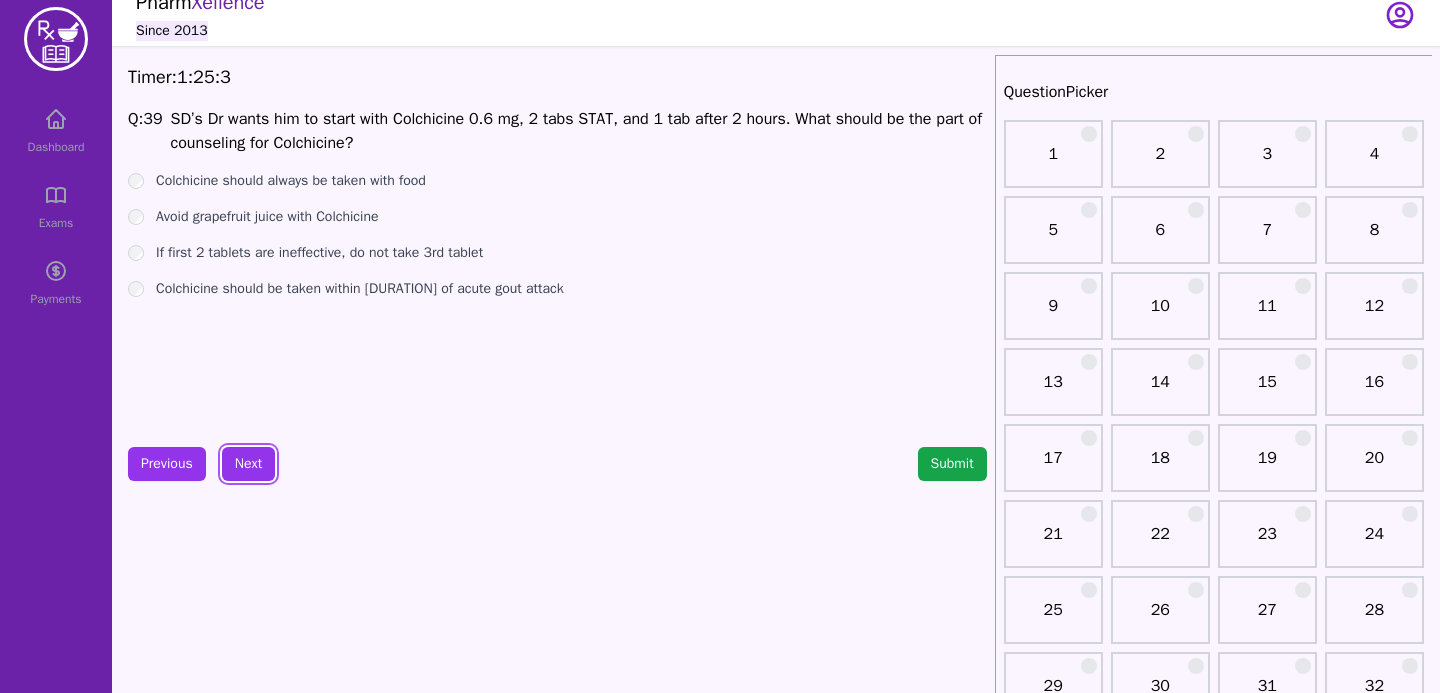 scroll, scrollTop: 0, scrollLeft: 0, axis: both 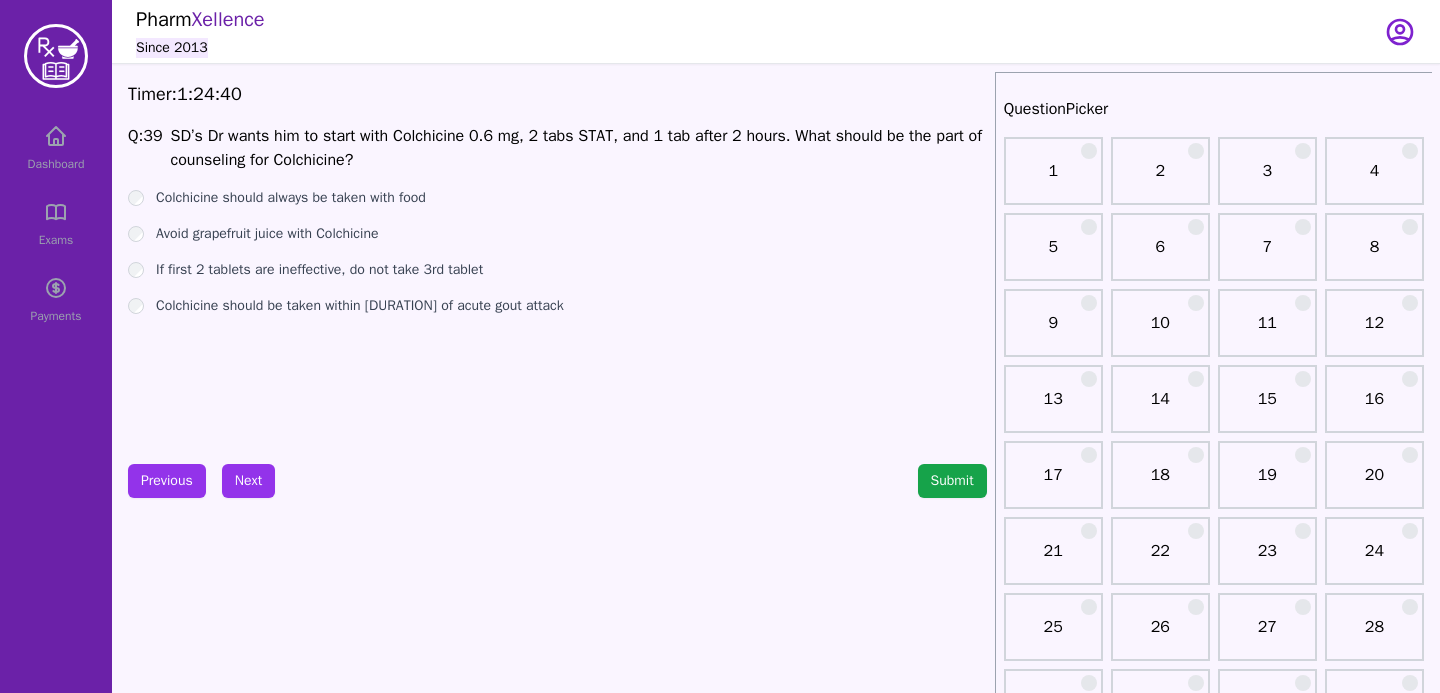 click on "Timer: 1 : 24 : 40 Q: 39 SD’s Dr wants him to start with Colchicine 0.6 mg, 2 tabs STAT, and 1 tab after 2 hours. What should be the part of counseling for Colchicine? Colchicine should always be taken with food Avoid grapefruit juice with Colchicine If first 2 tablets are ineffective, do not take 3rd tablet Colchicine should be taken within 30 minutes of acute gout attack Previous Next Submit" at bounding box center [557, 2004] 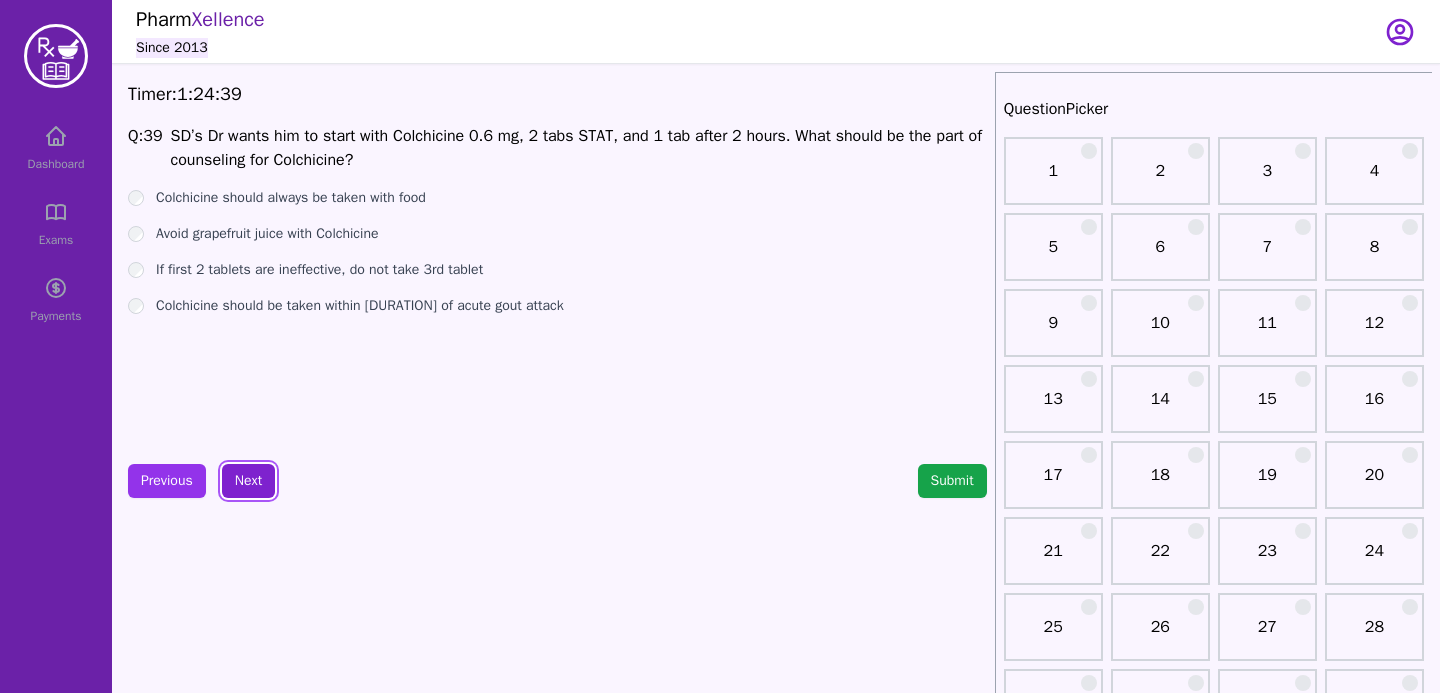 click on "Next" at bounding box center (248, 481) 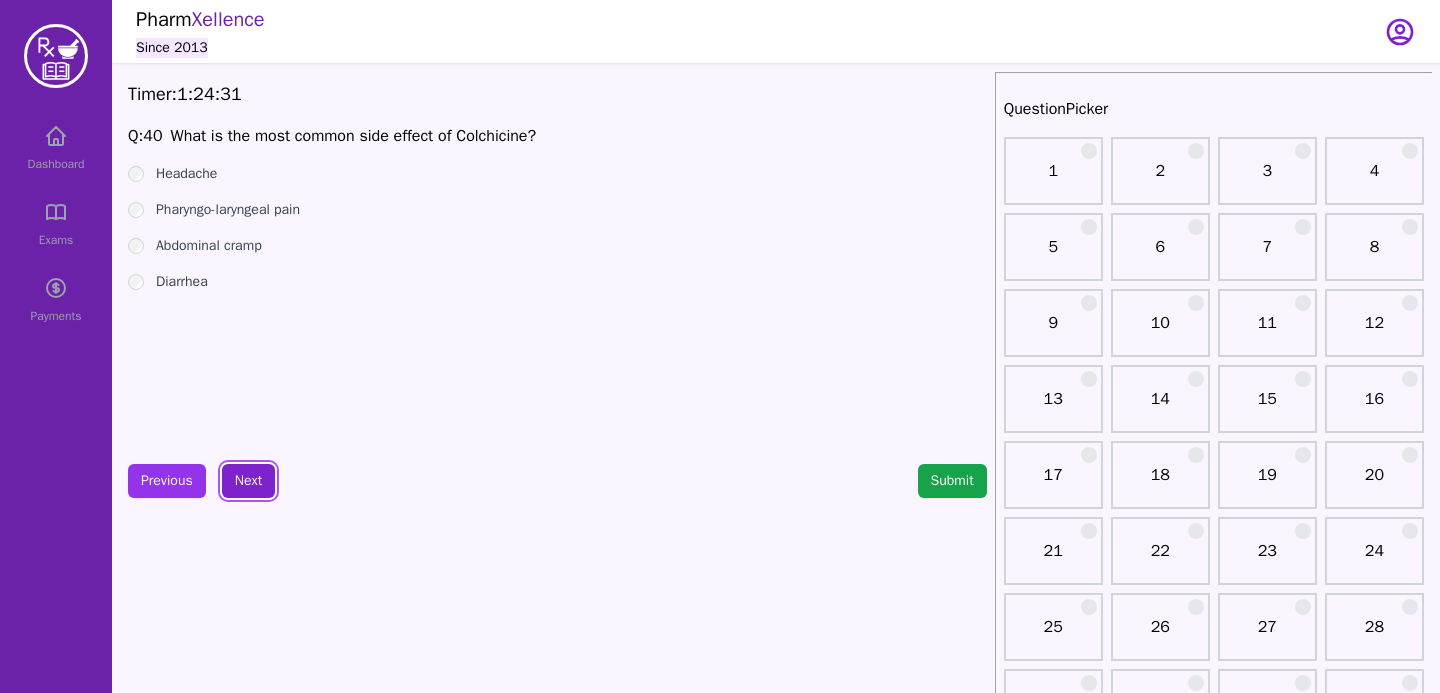 click on "Next" at bounding box center [248, 481] 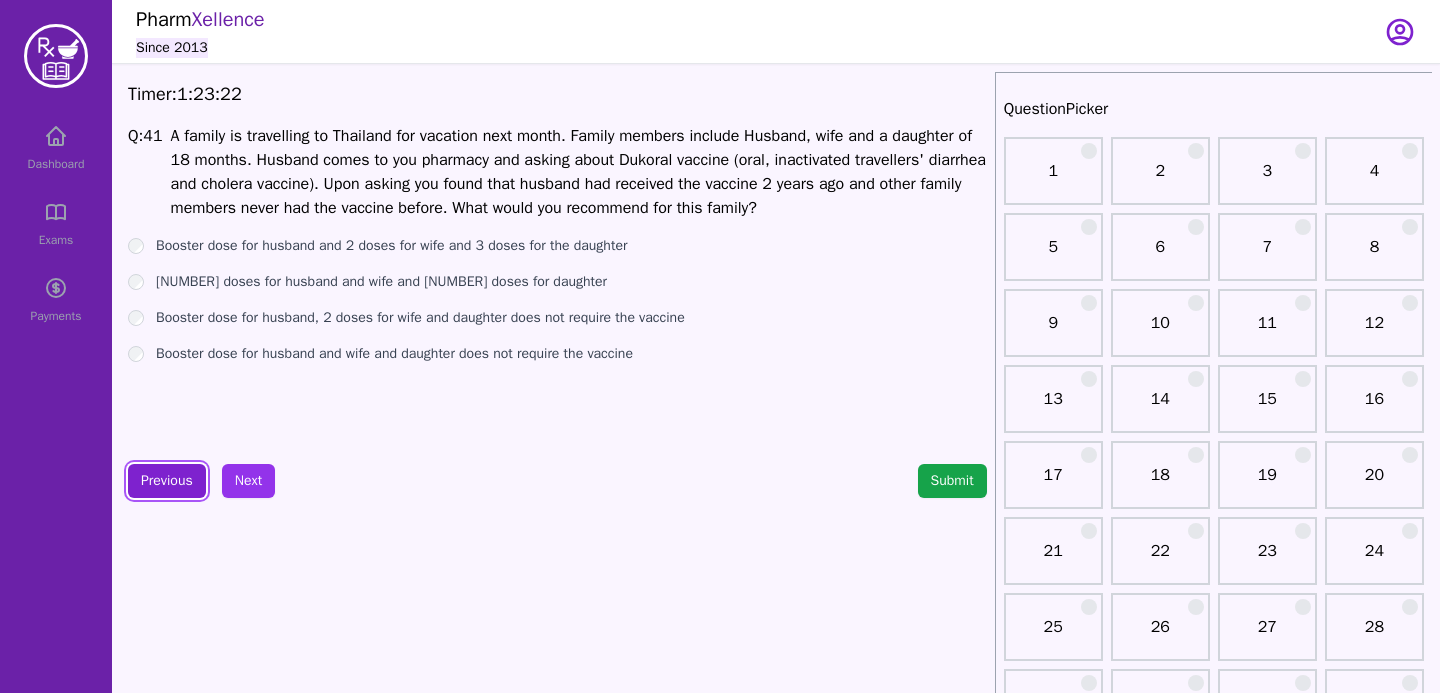 click on "Previous" at bounding box center [167, 481] 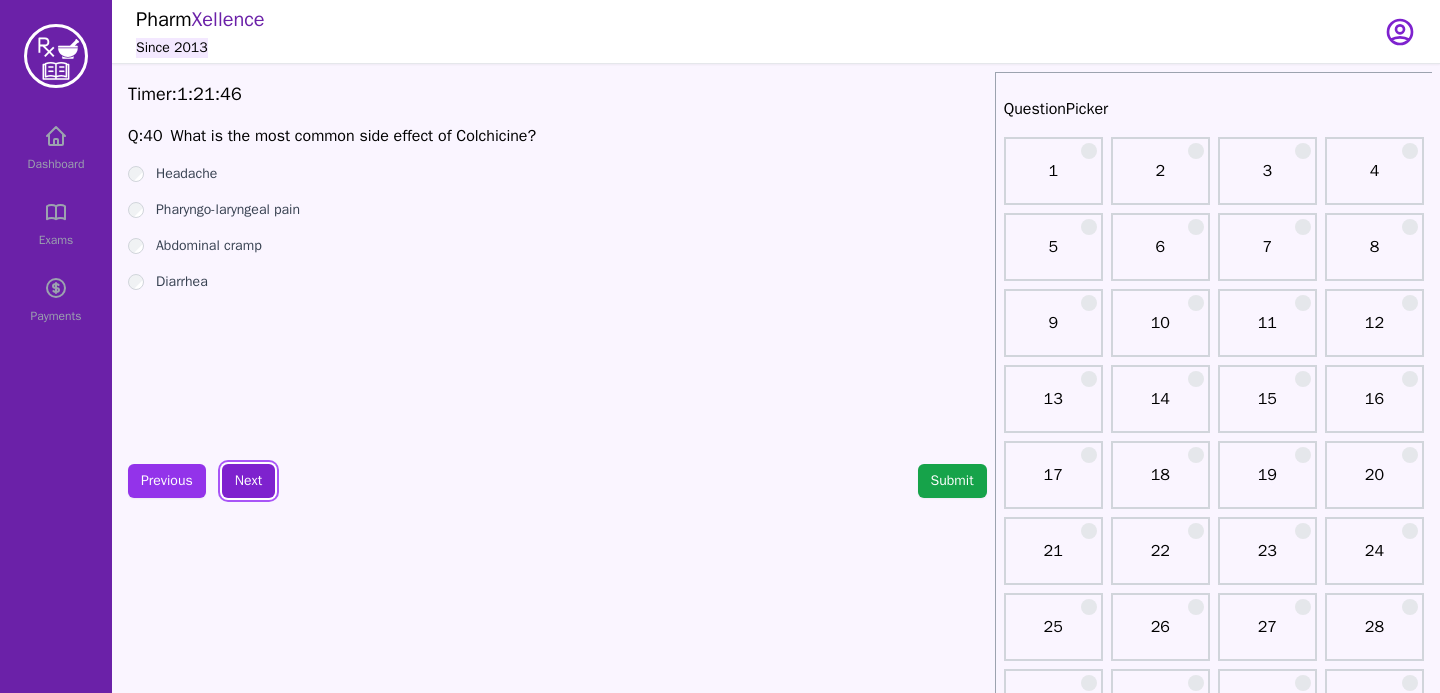 click on "Next" at bounding box center [248, 481] 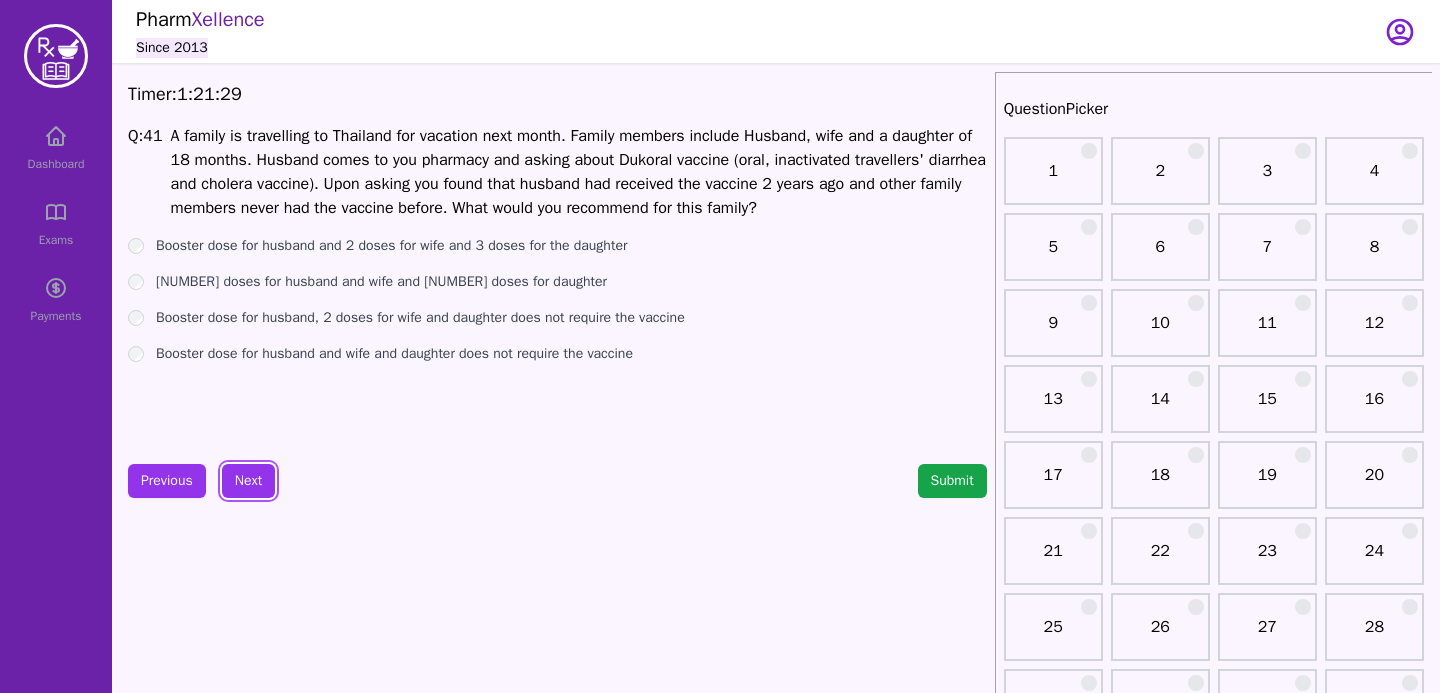 scroll, scrollTop: 12, scrollLeft: 0, axis: vertical 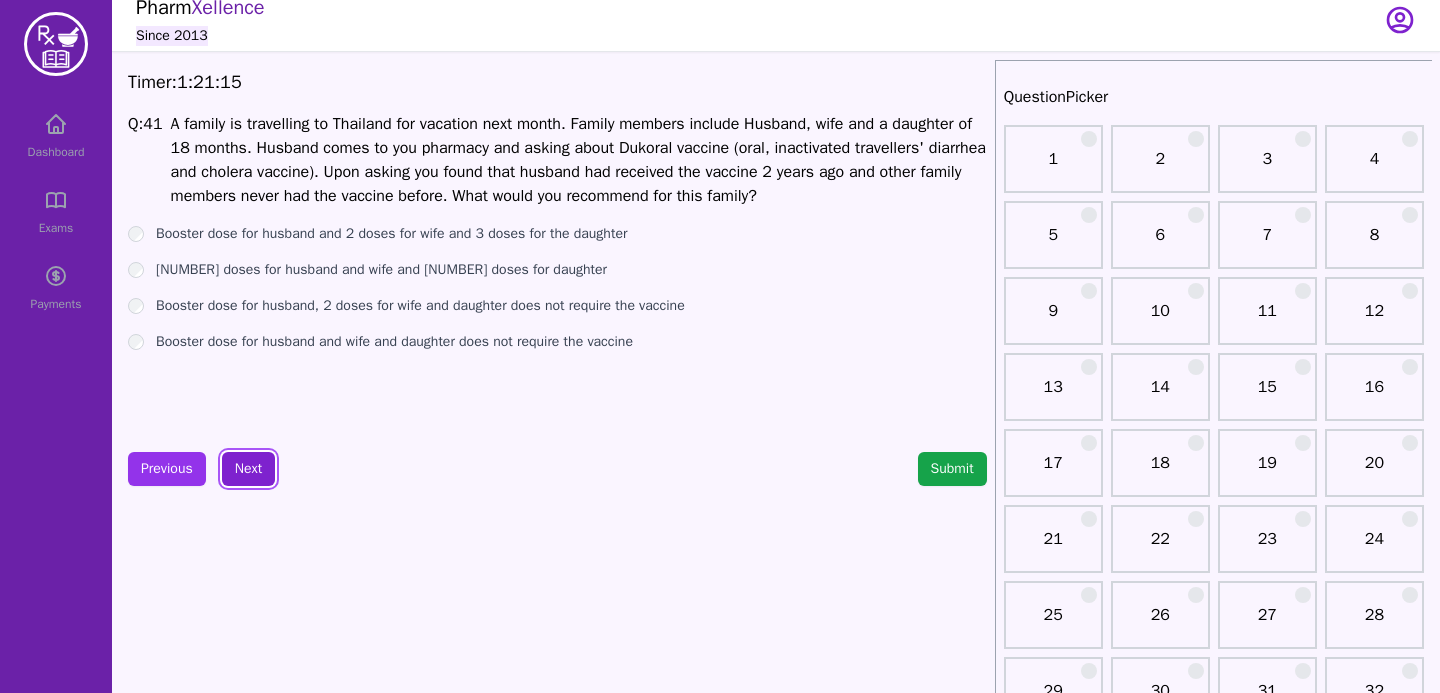 click on "Next" at bounding box center [248, 469] 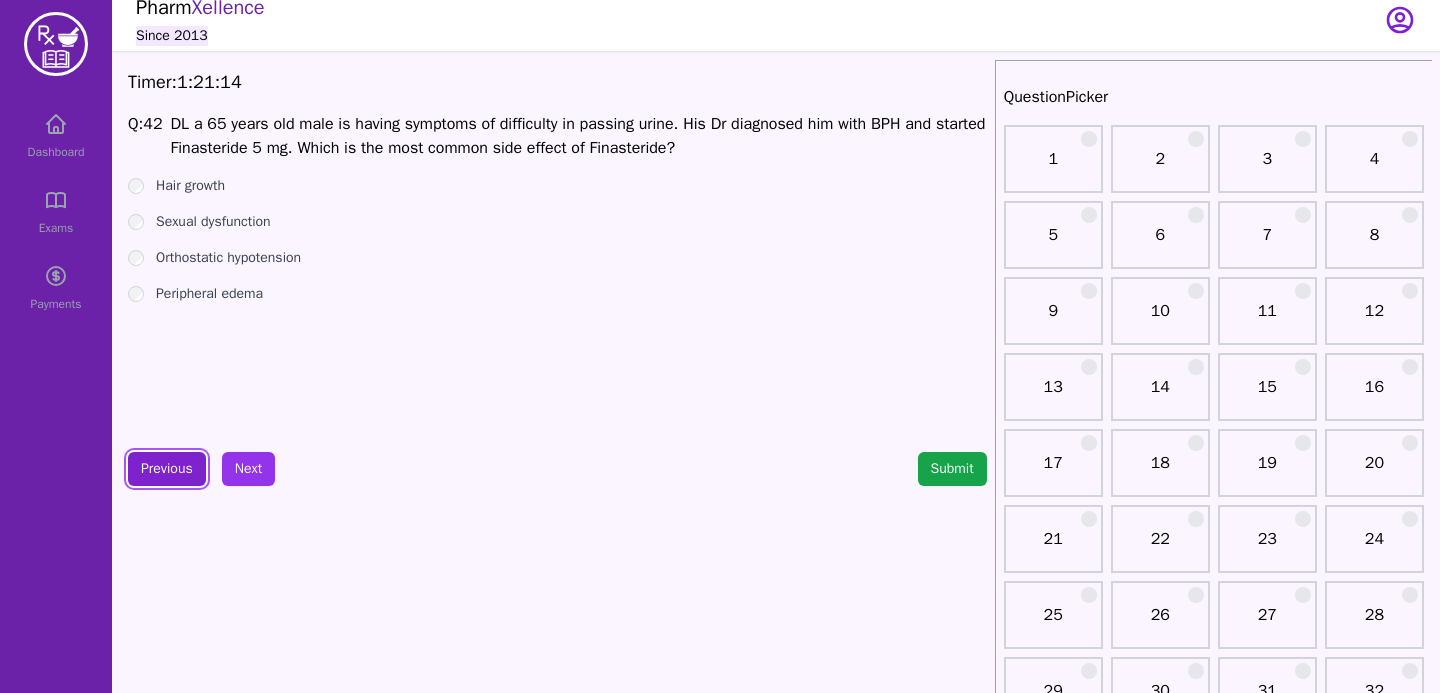 click on "Previous" at bounding box center (167, 469) 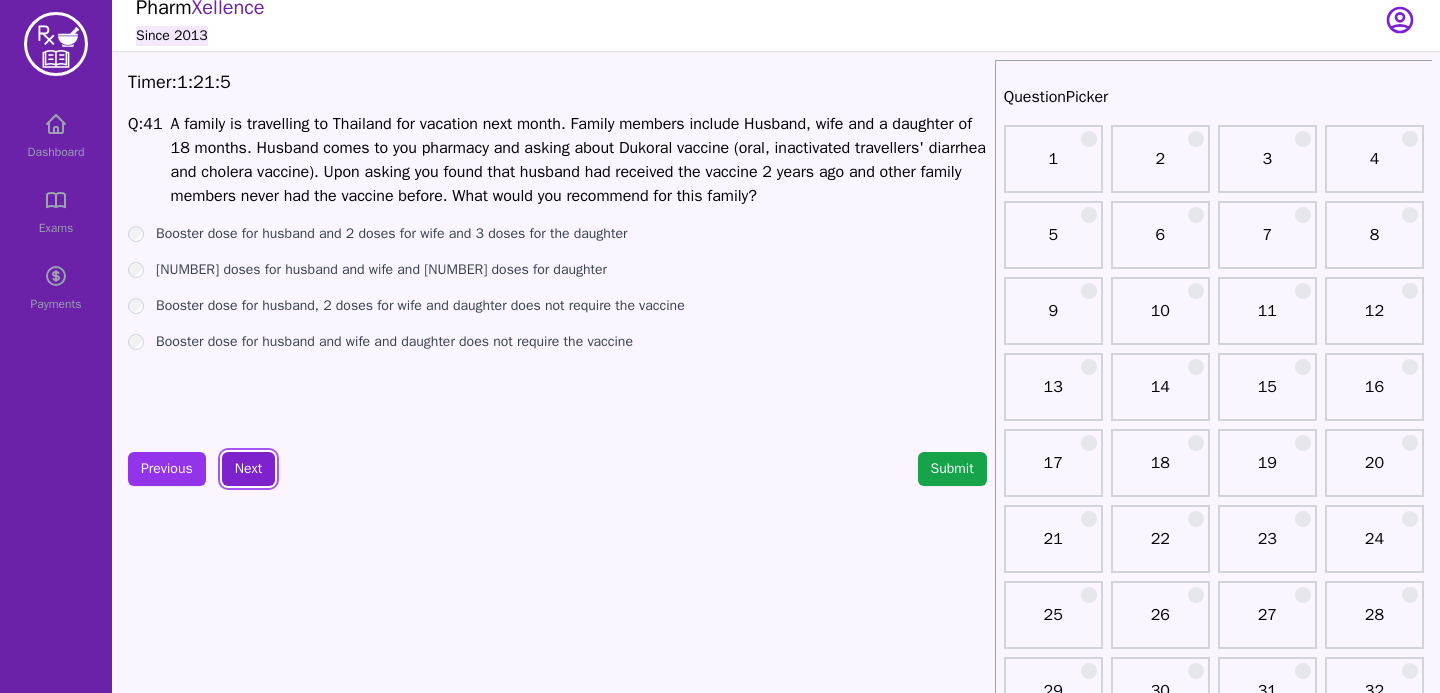 click on "Next" at bounding box center [248, 469] 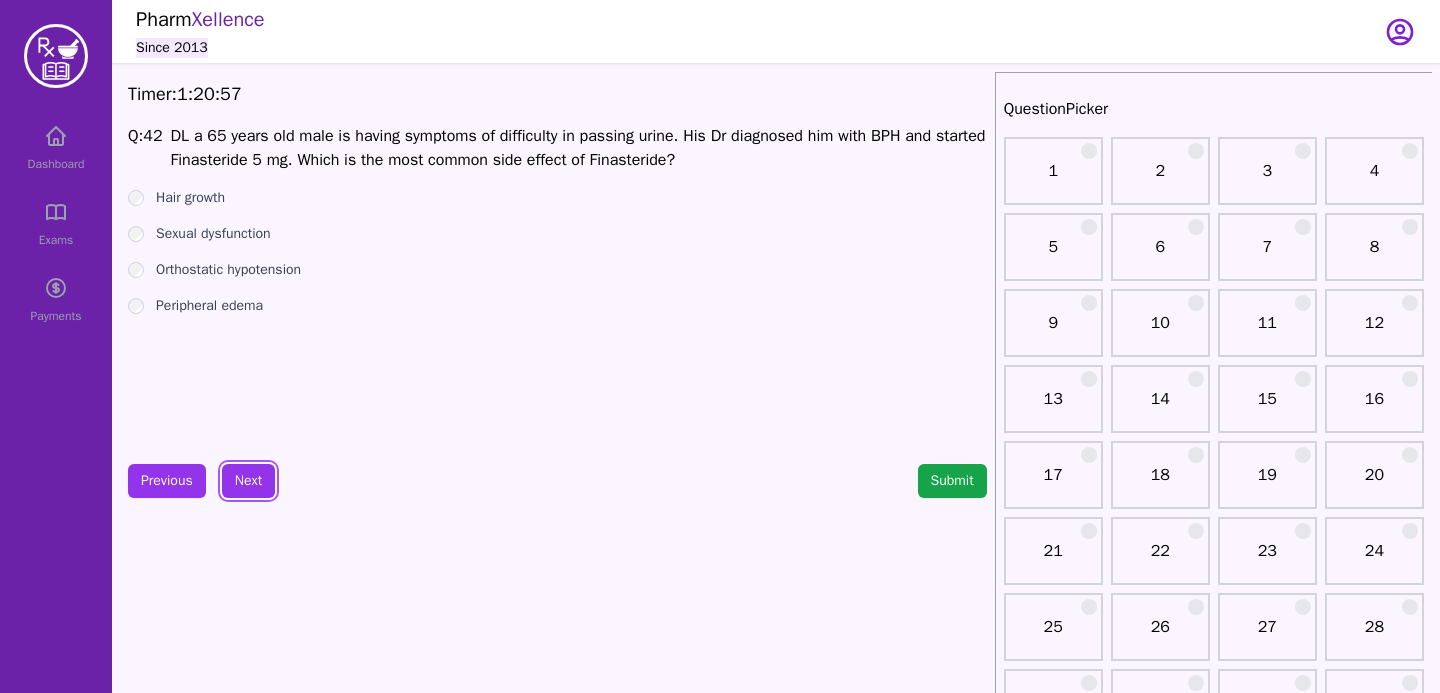 scroll, scrollTop: 12, scrollLeft: 0, axis: vertical 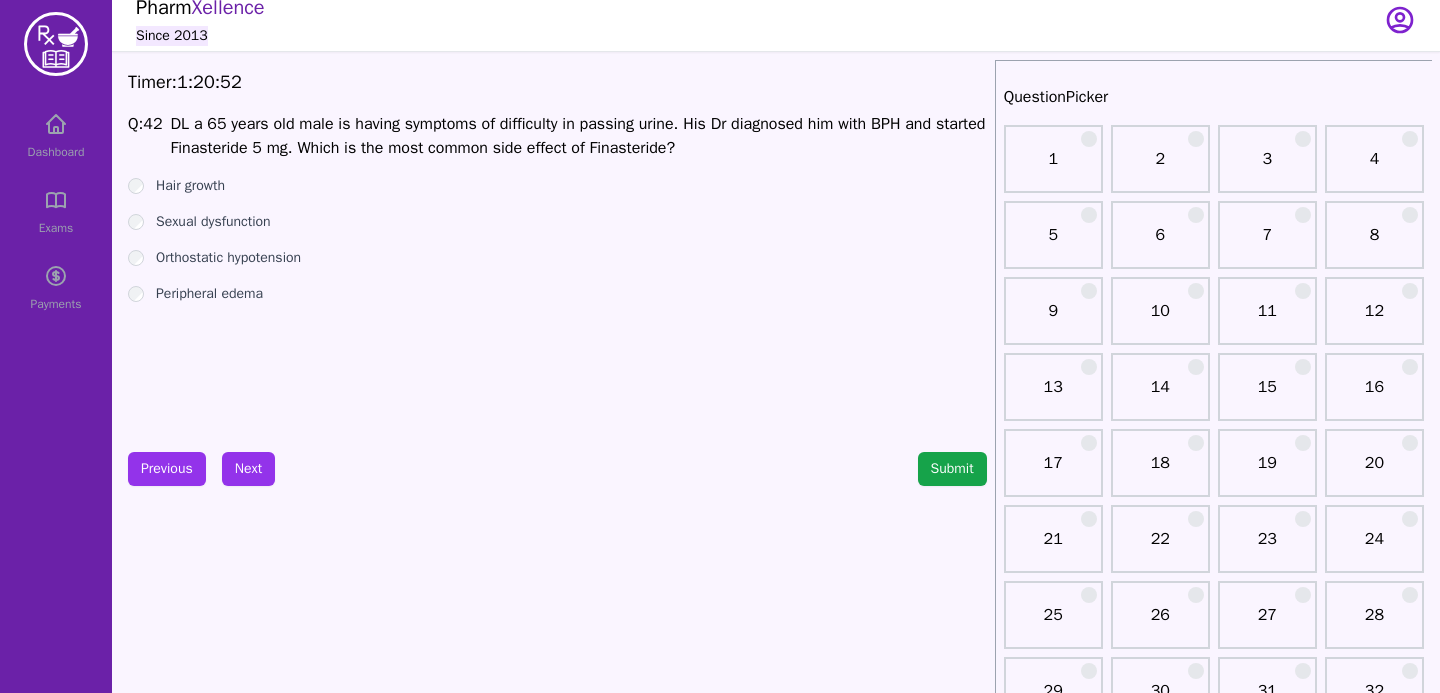 click on "Hair growth Sexual dysfunction Orthostatic hypotension Peripheral edema" at bounding box center (557, 240) 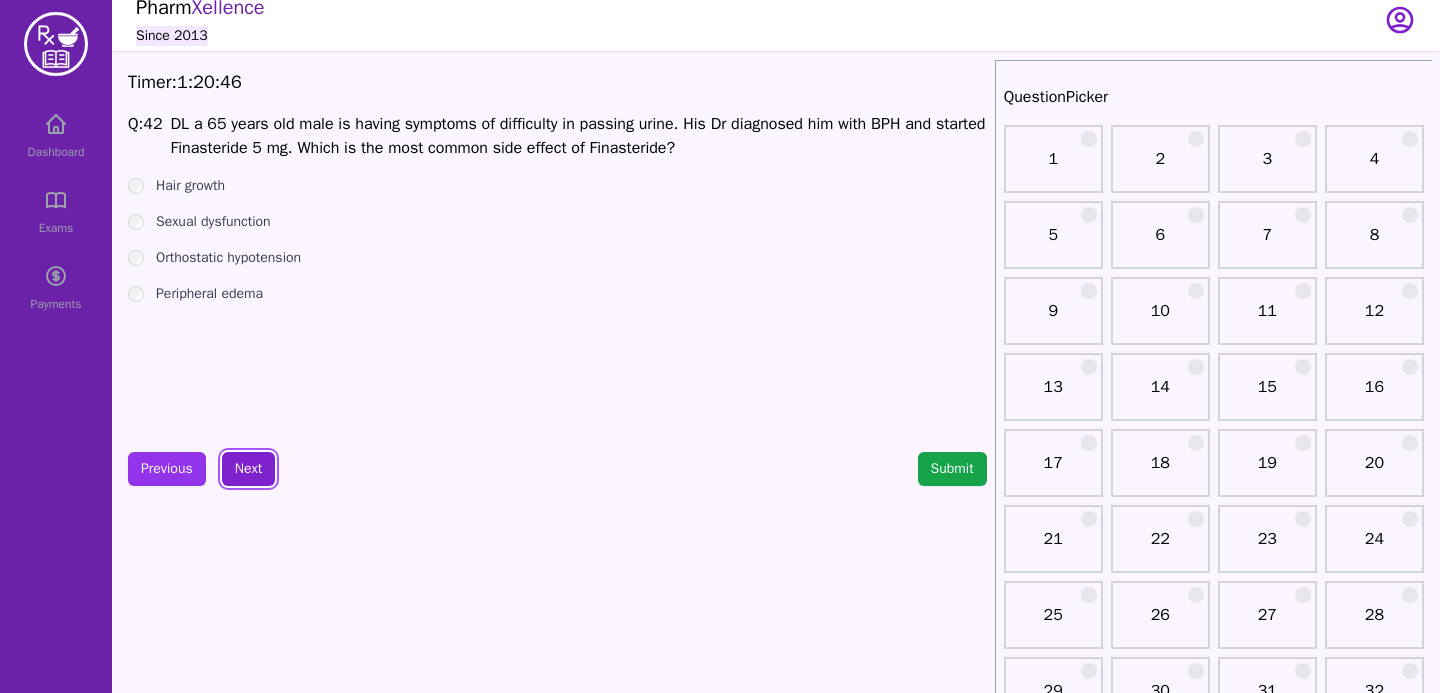 click on "Next" at bounding box center [248, 469] 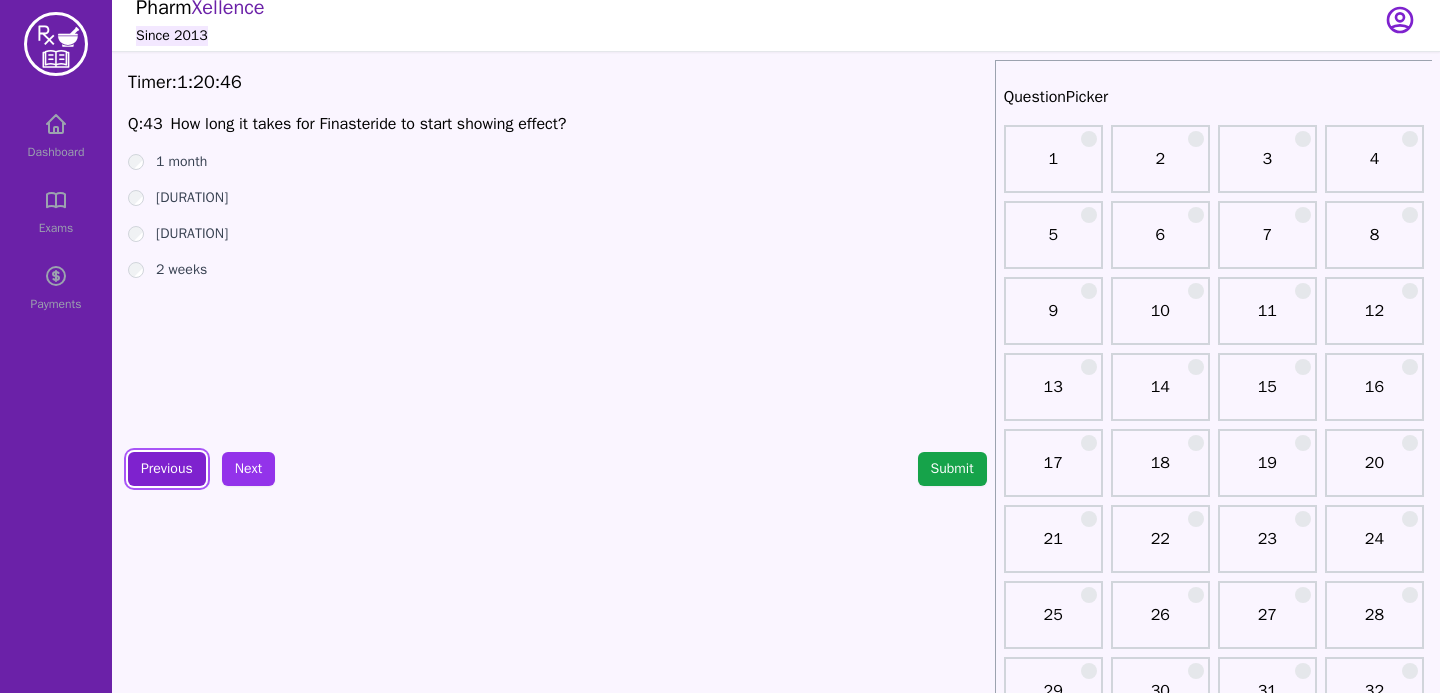click on "Previous" at bounding box center (167, 469) 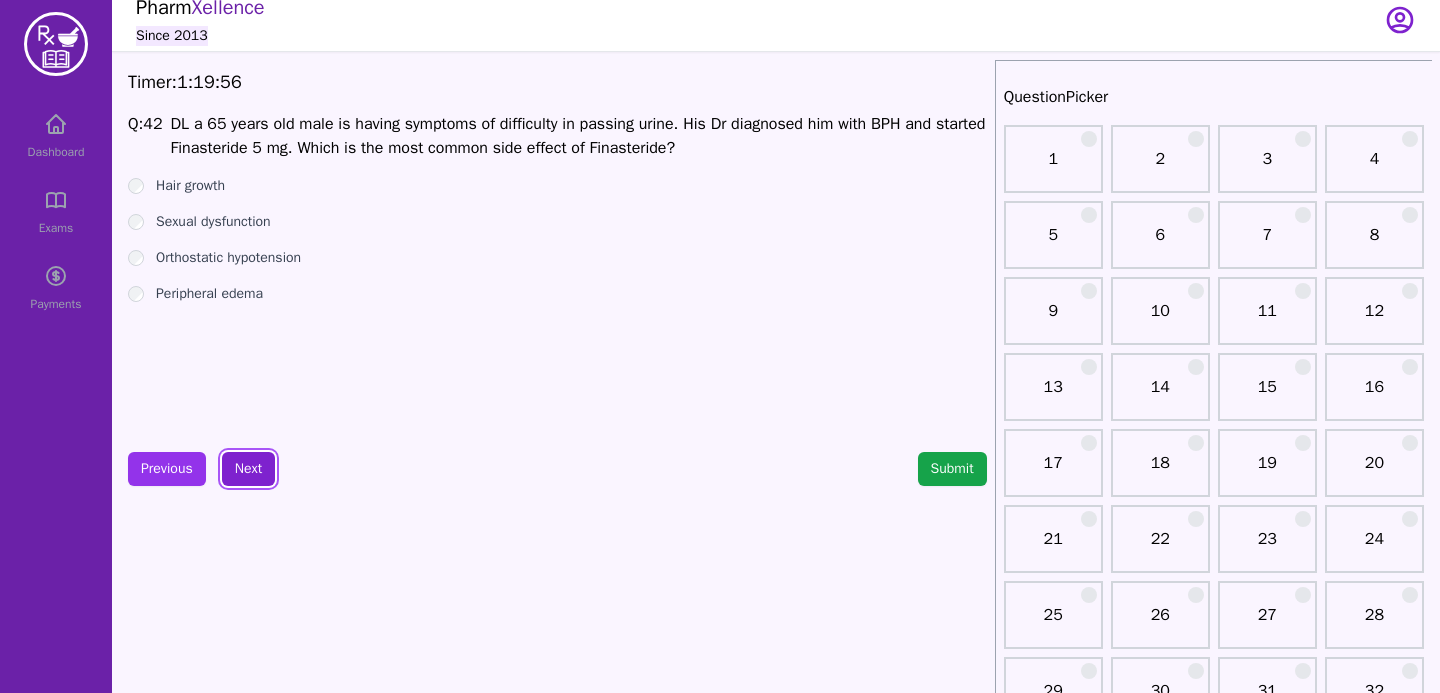 click on "Next" at bounding box center [248, 469] 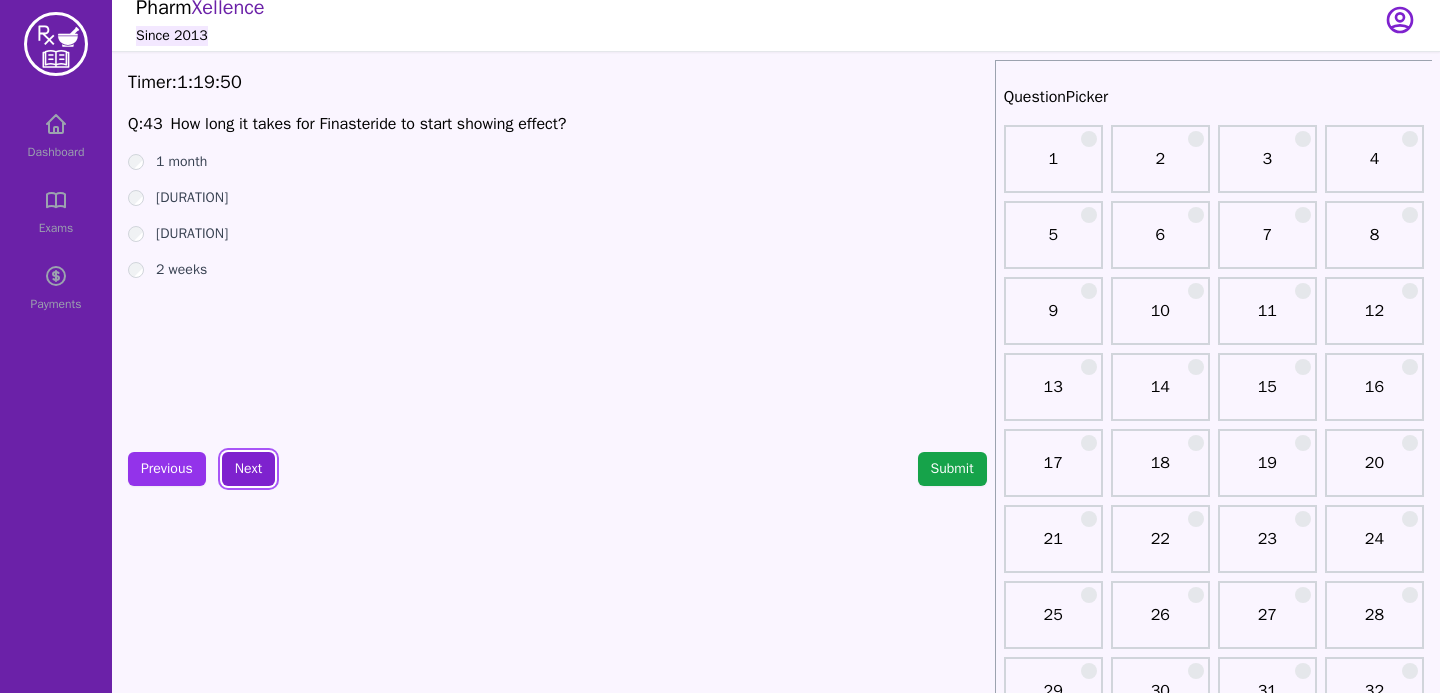 click on "Next" at bounding box center [248, 469] 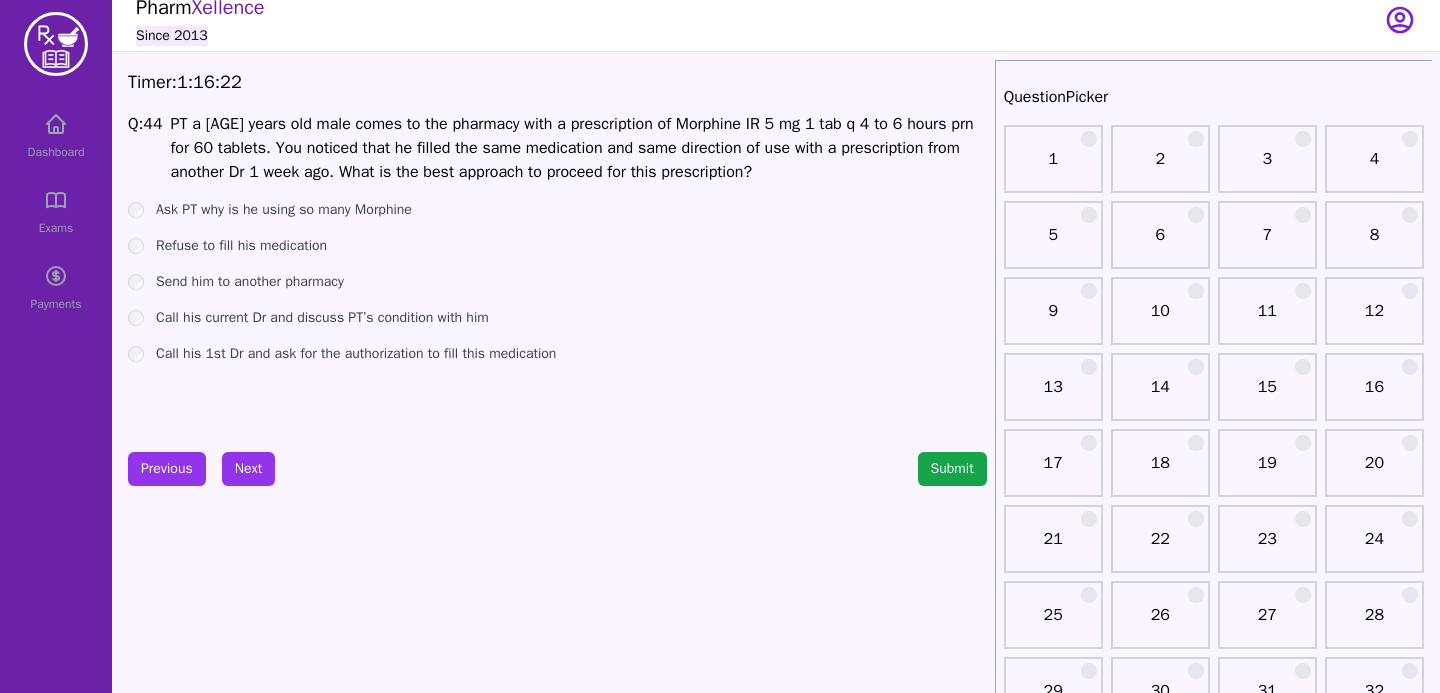 click on "Timer: 1 : 16 : 22 Q: 44 PT a 24 years old male comes to the pharmacy with a prescription of Morphine IR 5 mg 1 tab q 4 to 6 hours prn for 60 tablets. You noticed that he filled the same medication and same direction of use with a prescription from another Dr 1 week ago. What is the best approach to proceed for this prescription? Ask PT why is he using so many Morphine Refuse to fill his medication Send him to another pharmacy Call his current Dr and discuss PT’s condition with him Call his 1st Dr and ask for the authorization to fill this medication Previous Next Submit" at bounding box center (557, 1992) 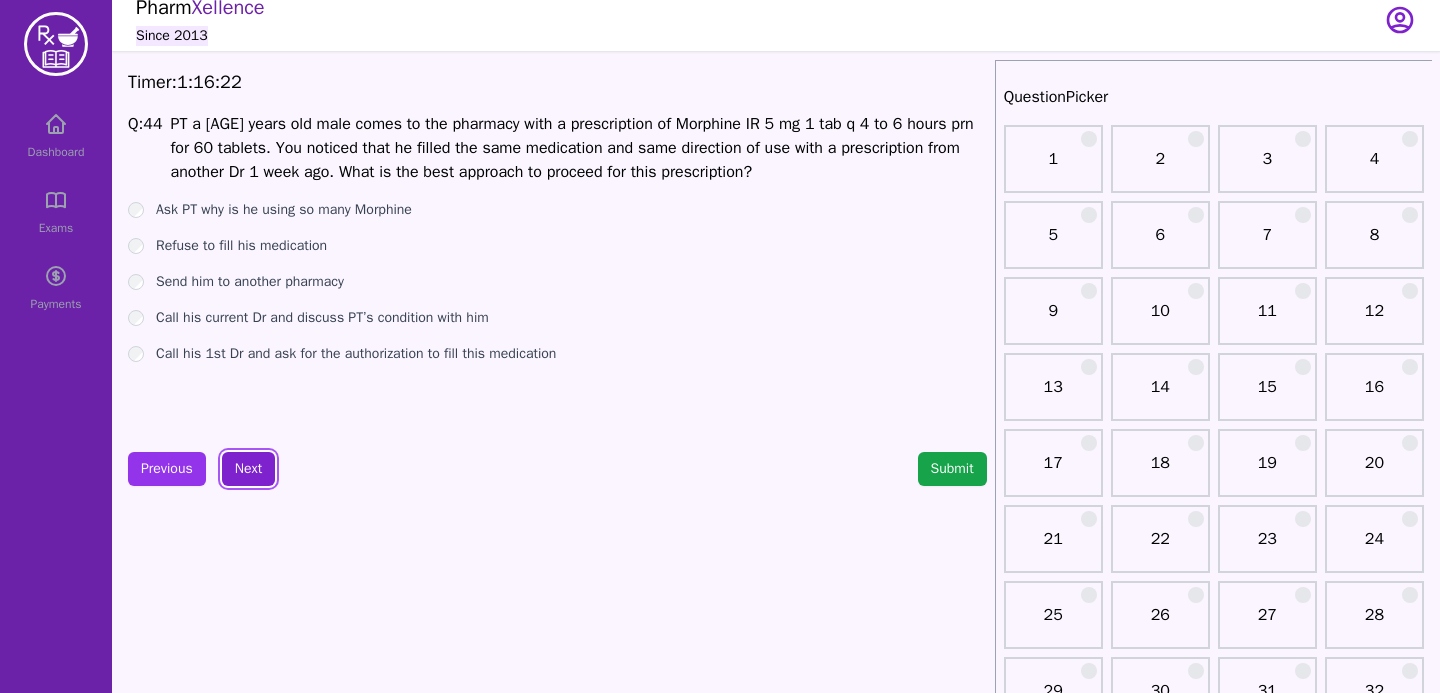 click on "Next" at bounding box center [248, 469] 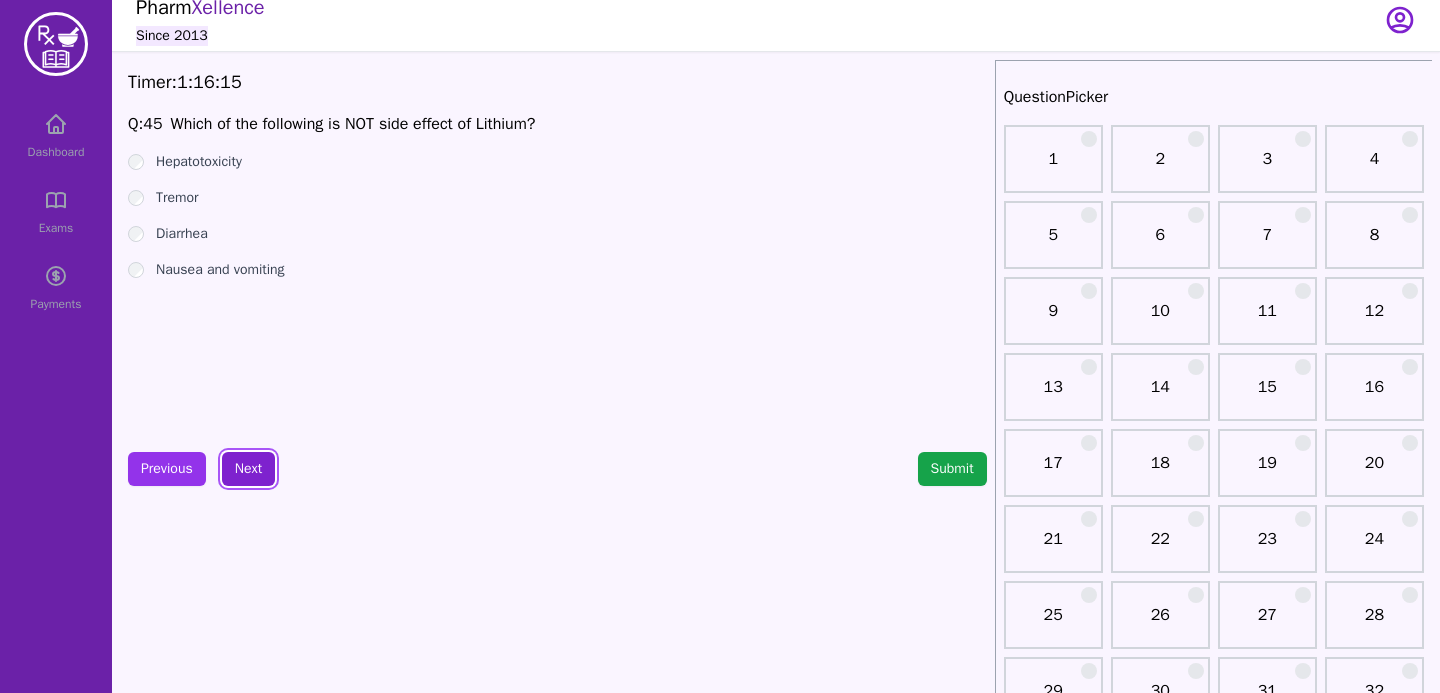 click on "Next" at bounding box center (248, 469) 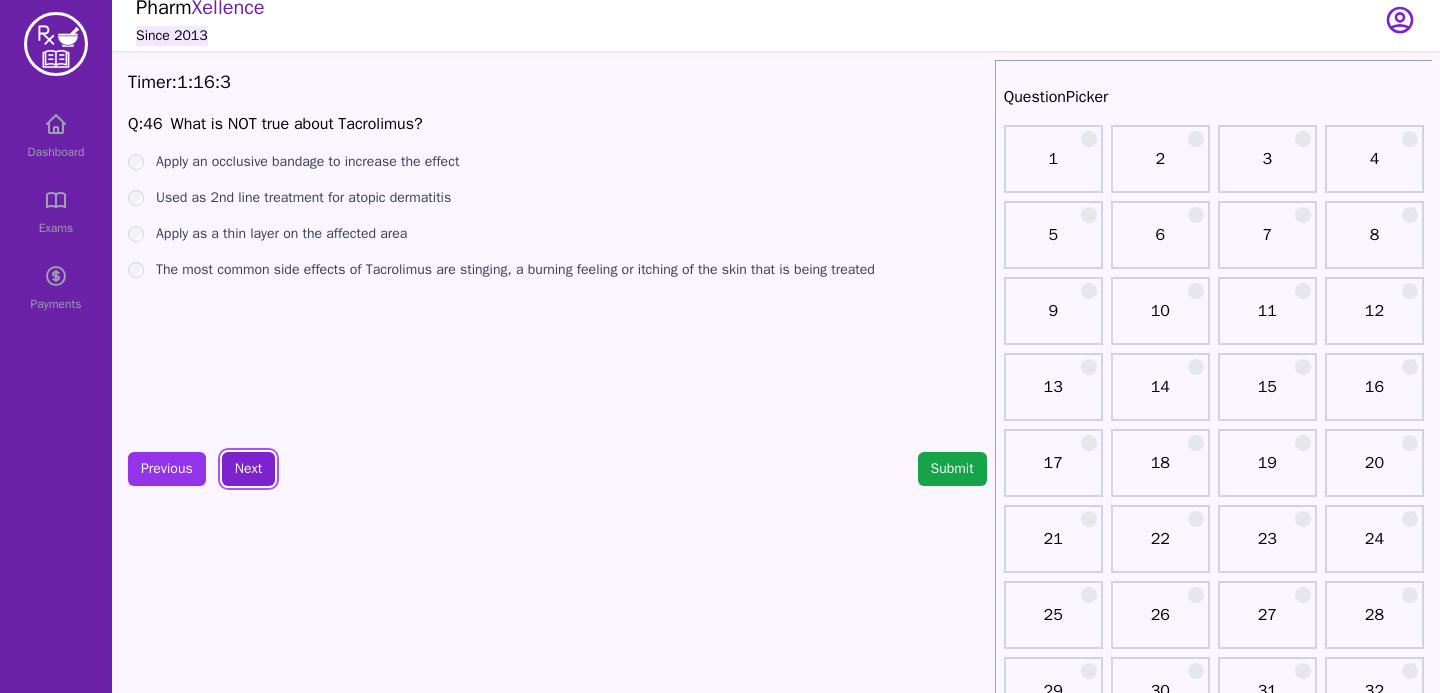 click on "Next" at bounding box center (248, 469) 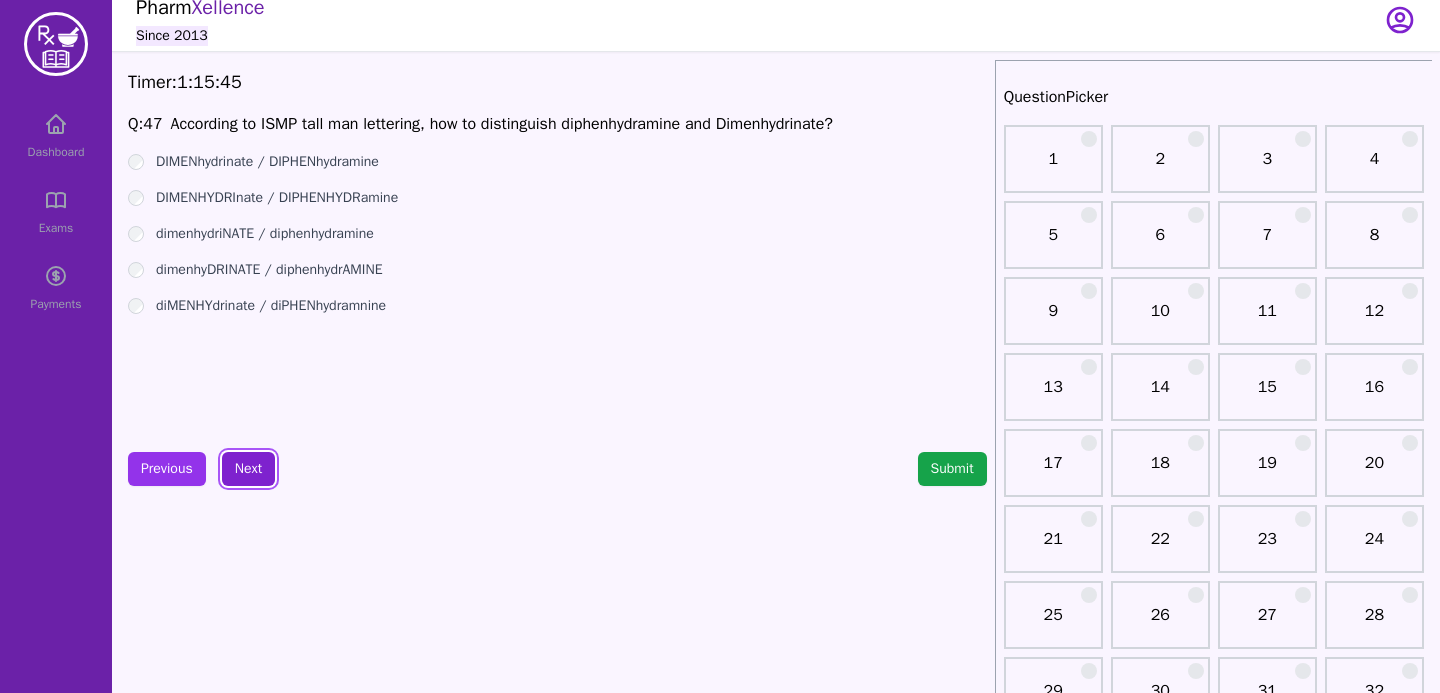 click on "Next" at bounding box center (248, 469) 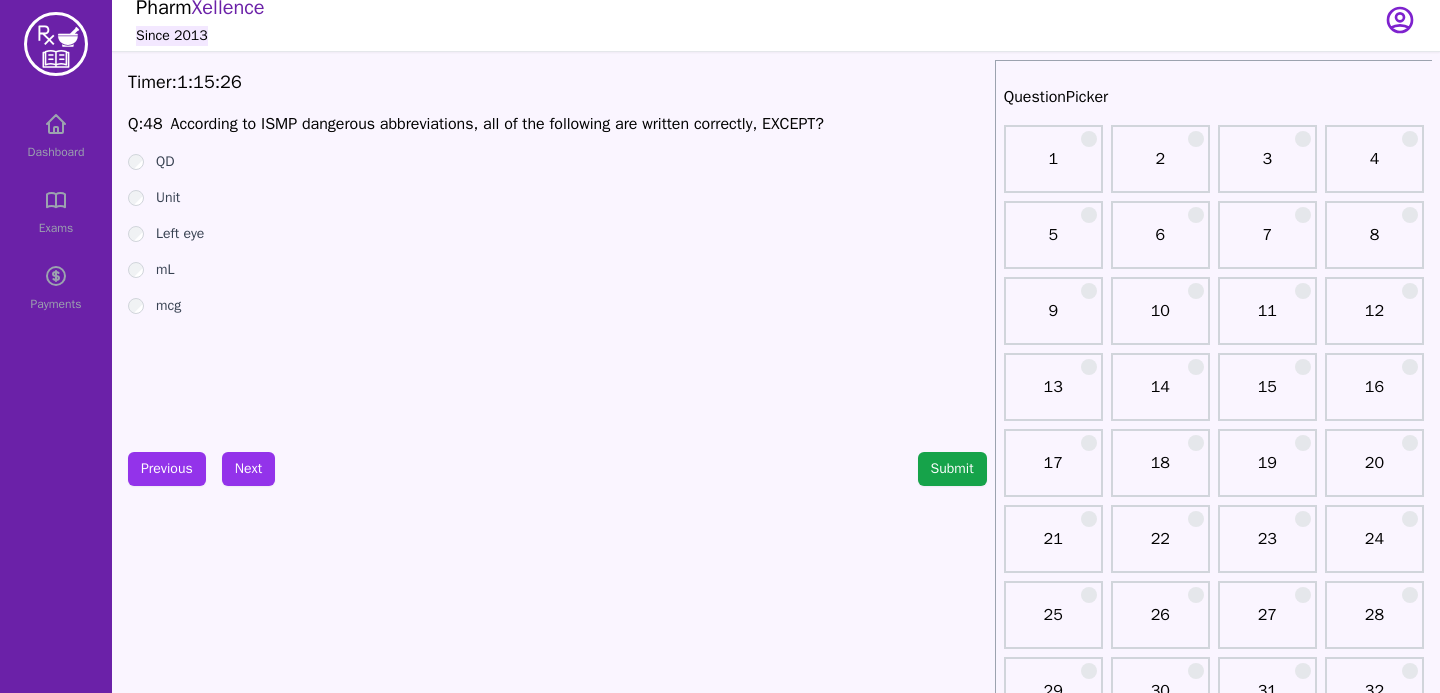 click on "Q: [NUMBER] According to ISMP dangerous abbreviations, all of the following are written correctly, EXCEPT? QD Unit Left eye mL mcg" at bounding box center [557, 262] 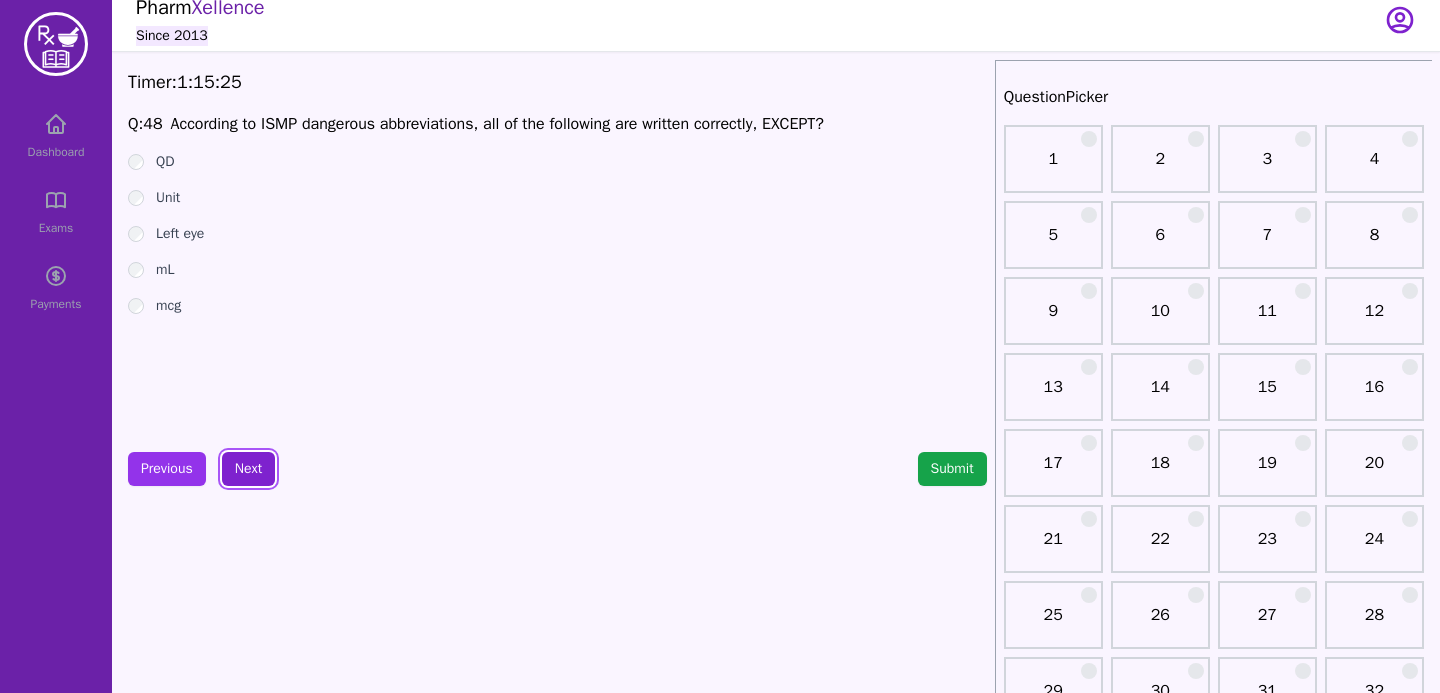 click on "Next" at bounding box center (248, 469) 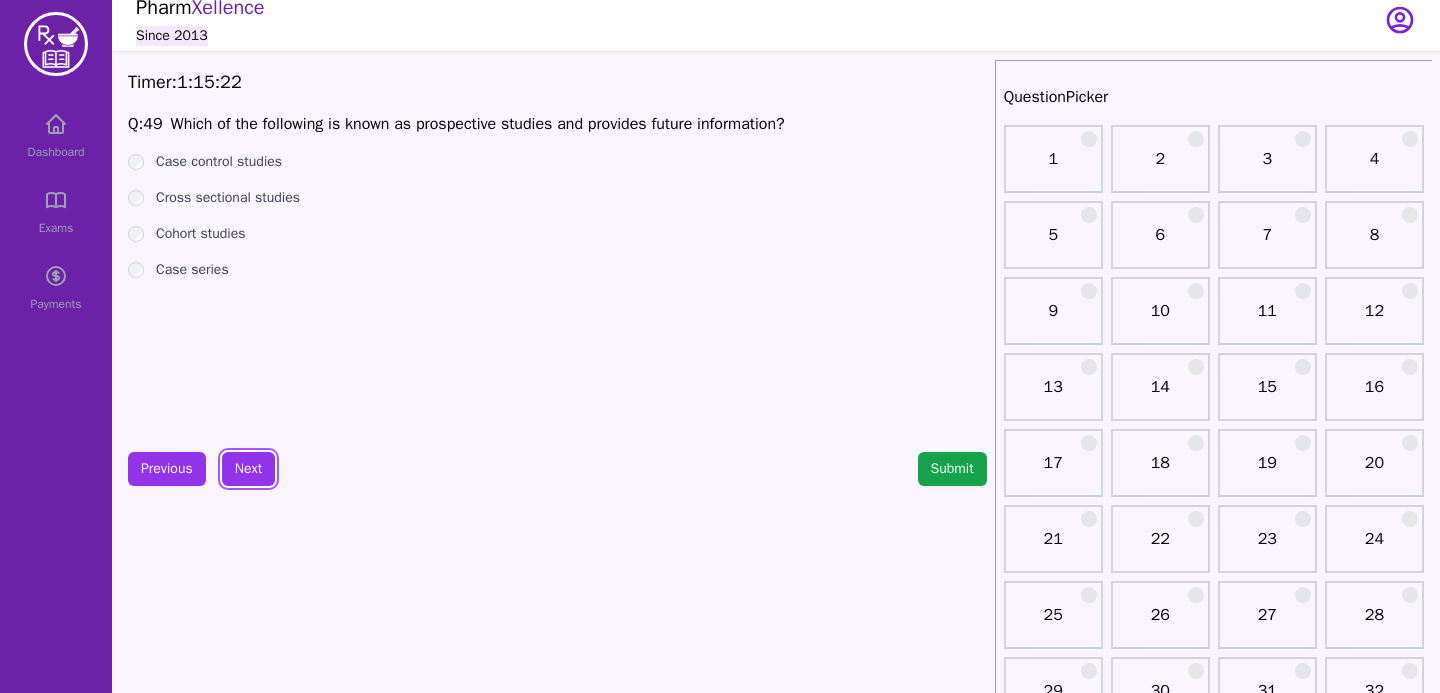 scroll, scrollTop: 0, scrollLeft: 0, axis: both 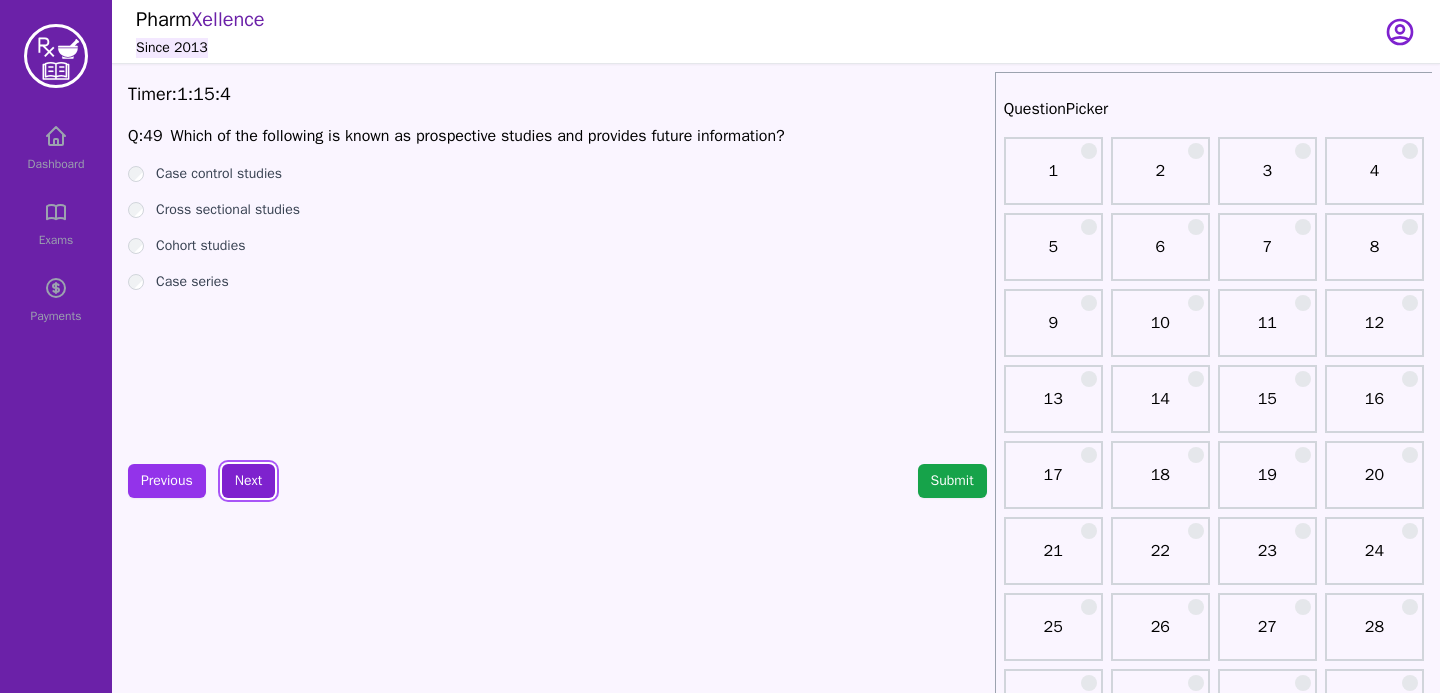 click on "Next" at bounding box center (248, 481) 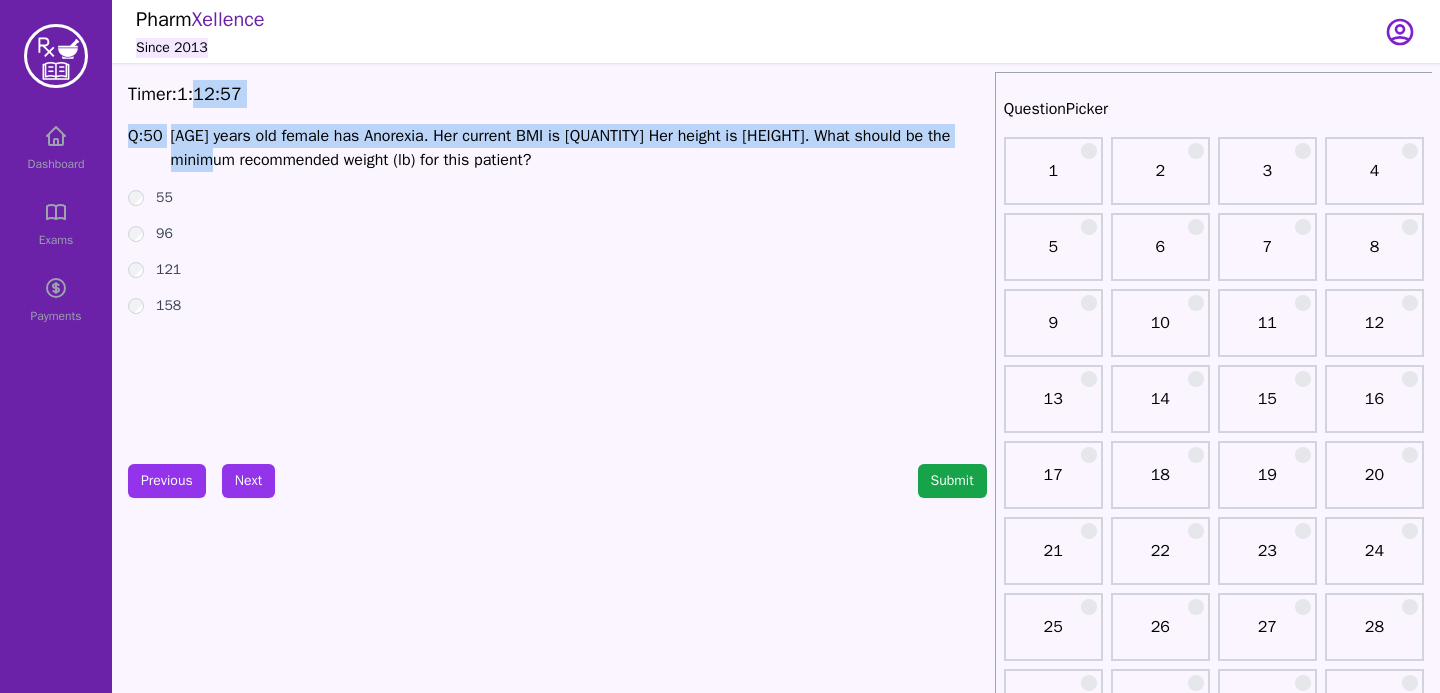 drag, startPoint x: 197, startPoint y: 98, endPoint x: 205, endPoint y: 159, distance: 61.522354 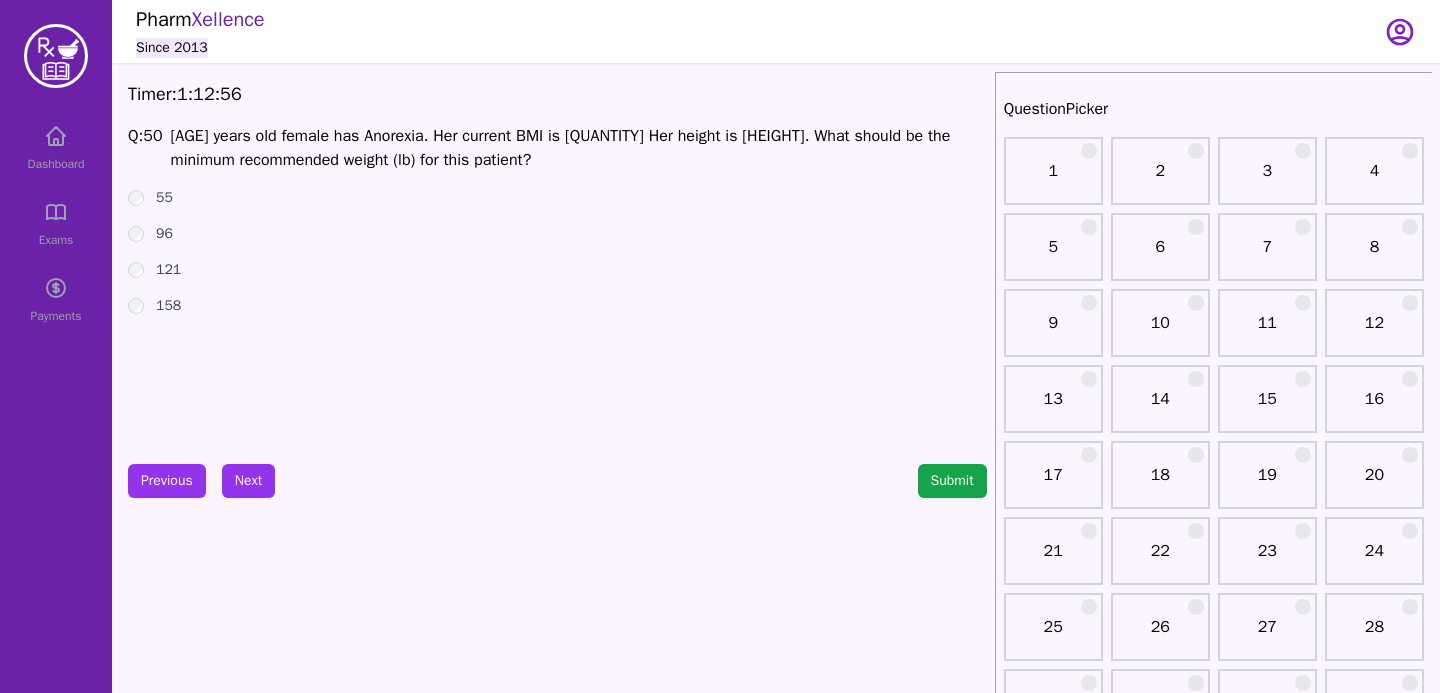 click on "121" at bounding box center (557, 270) 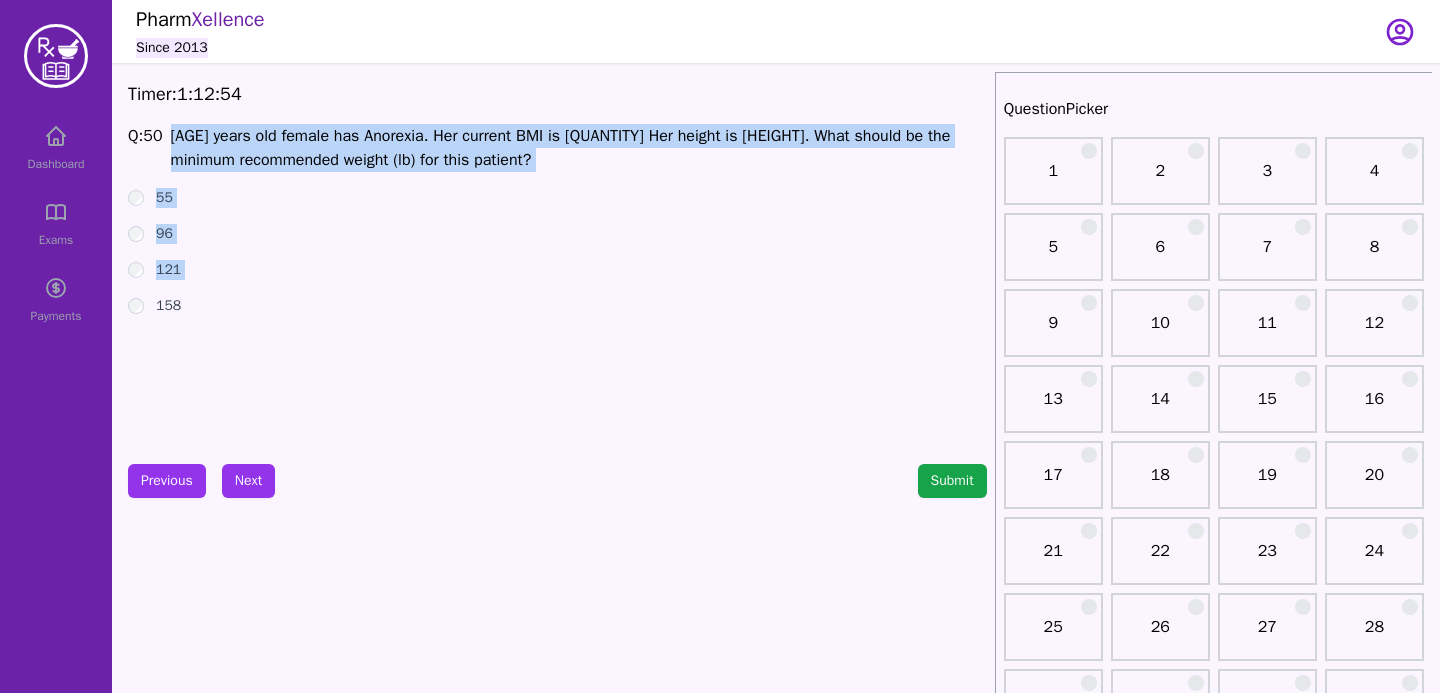 drag, startPoint x: 175, startPoint y: 140, endPoint x: 212, endPoint y: 294, distance: 158.38245 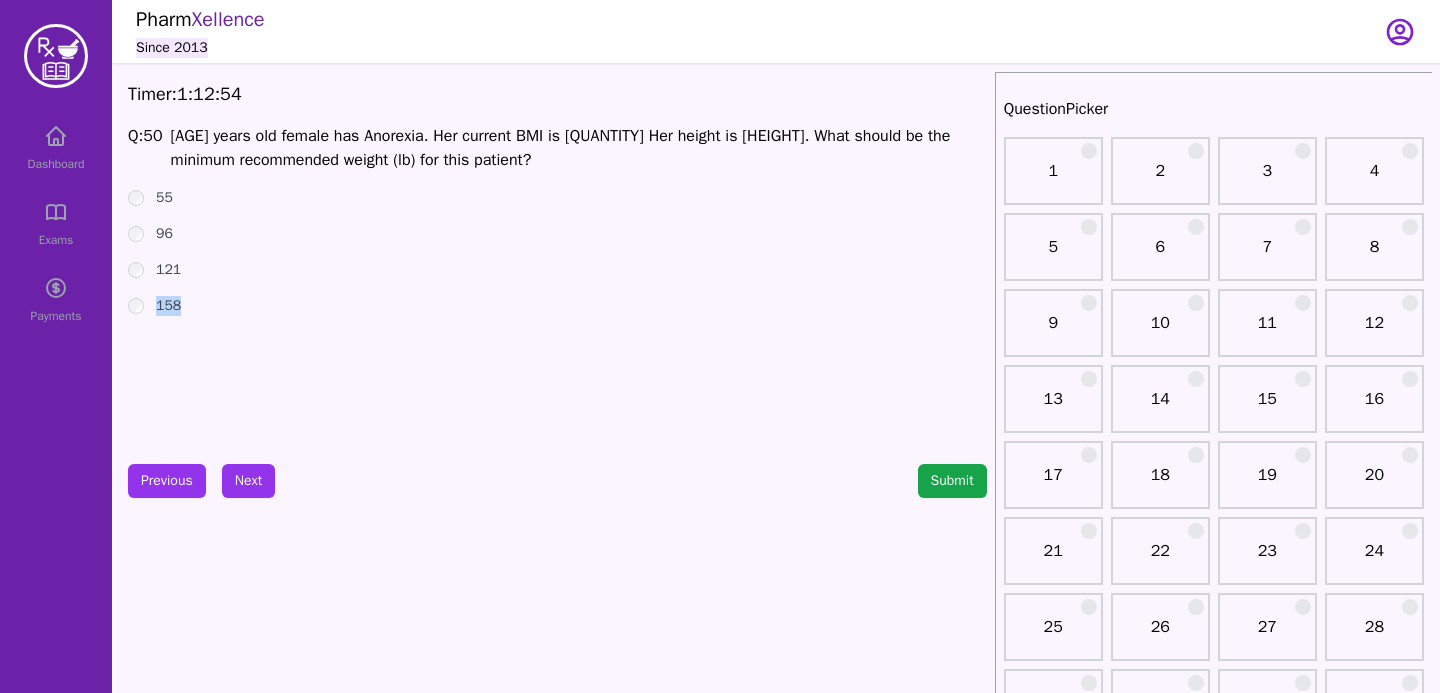 click on "[PHONE]" at bounding box center (557, 252) 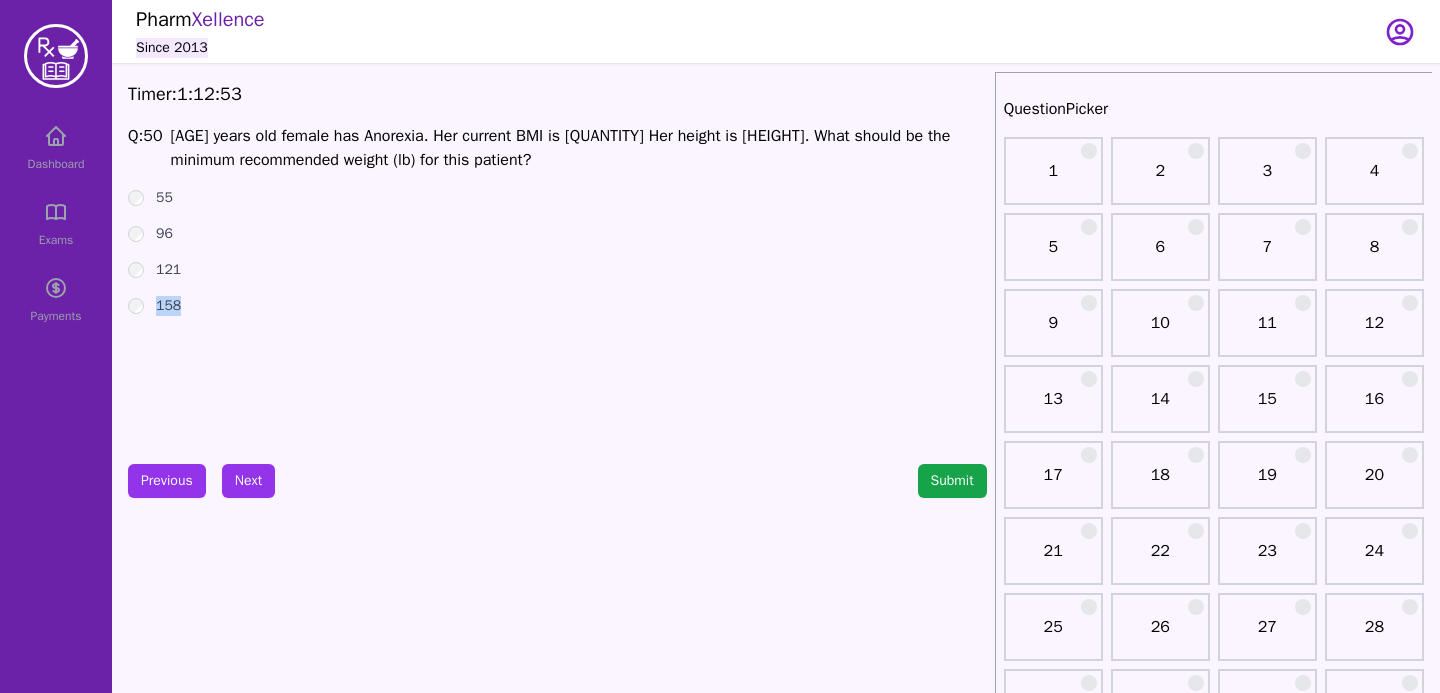click on "[PHONE]" at bounding box center (557, 252) 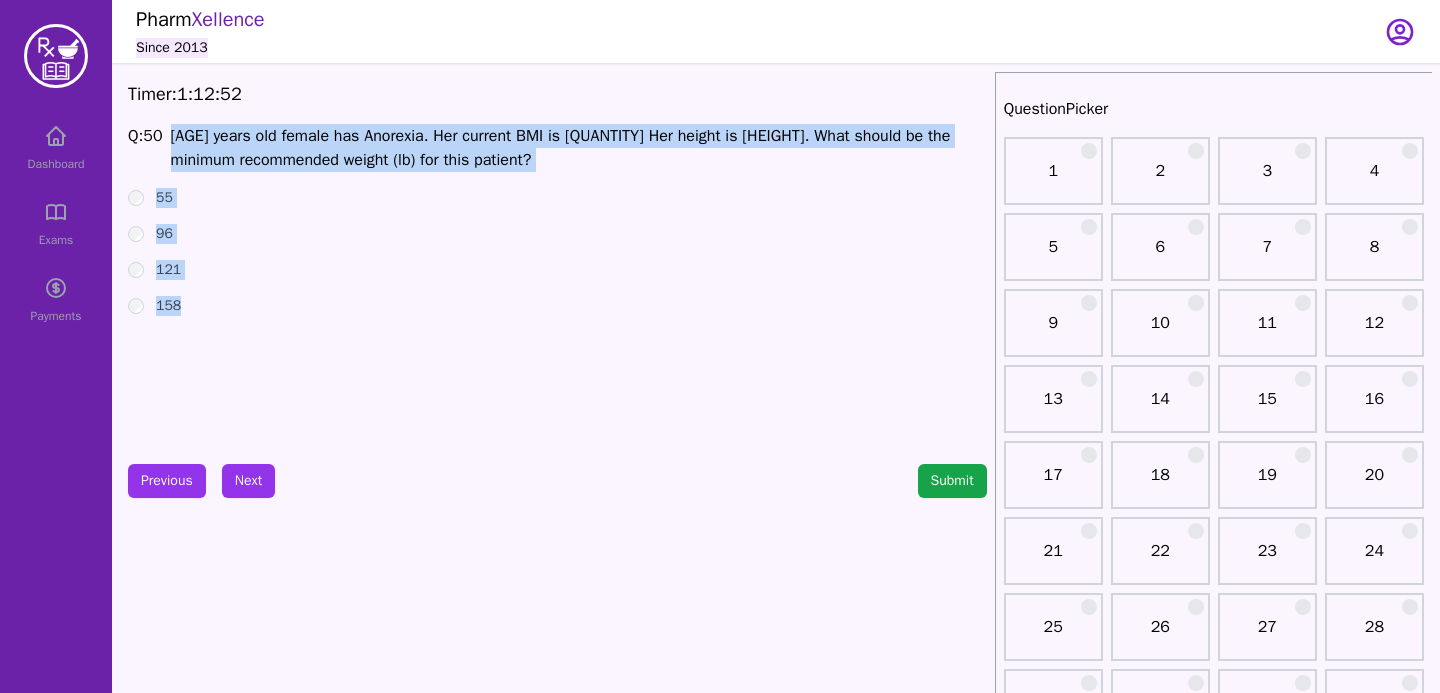 drag, startPoint x: 178, startPoint y: 135, endPoint x: 187, endPoint y: 324, distance: 189.21416 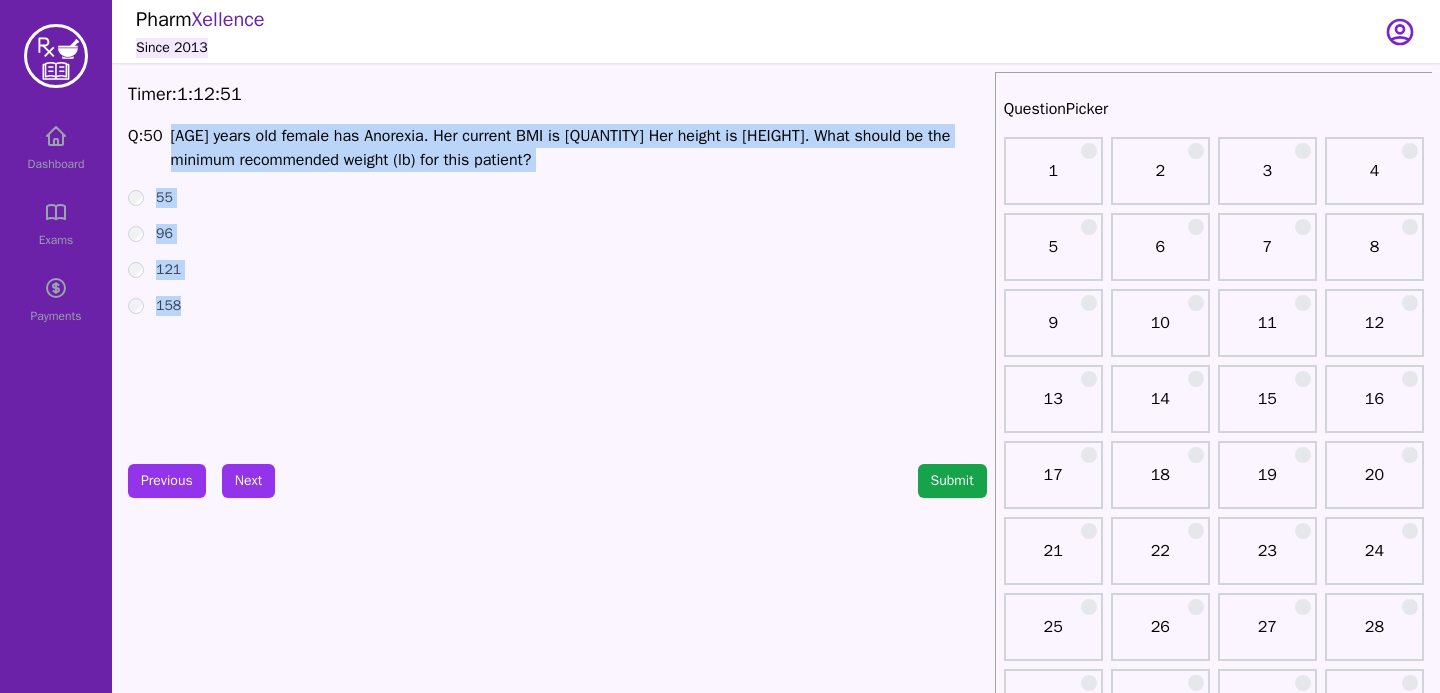 copy on "[AGE] years old female has Anorexia. Her current BMI is [QUANTITY] Her height is [HEIGHT]. What should be the minimum recommended weight (lb) for this patient? [WEIGHTS]" 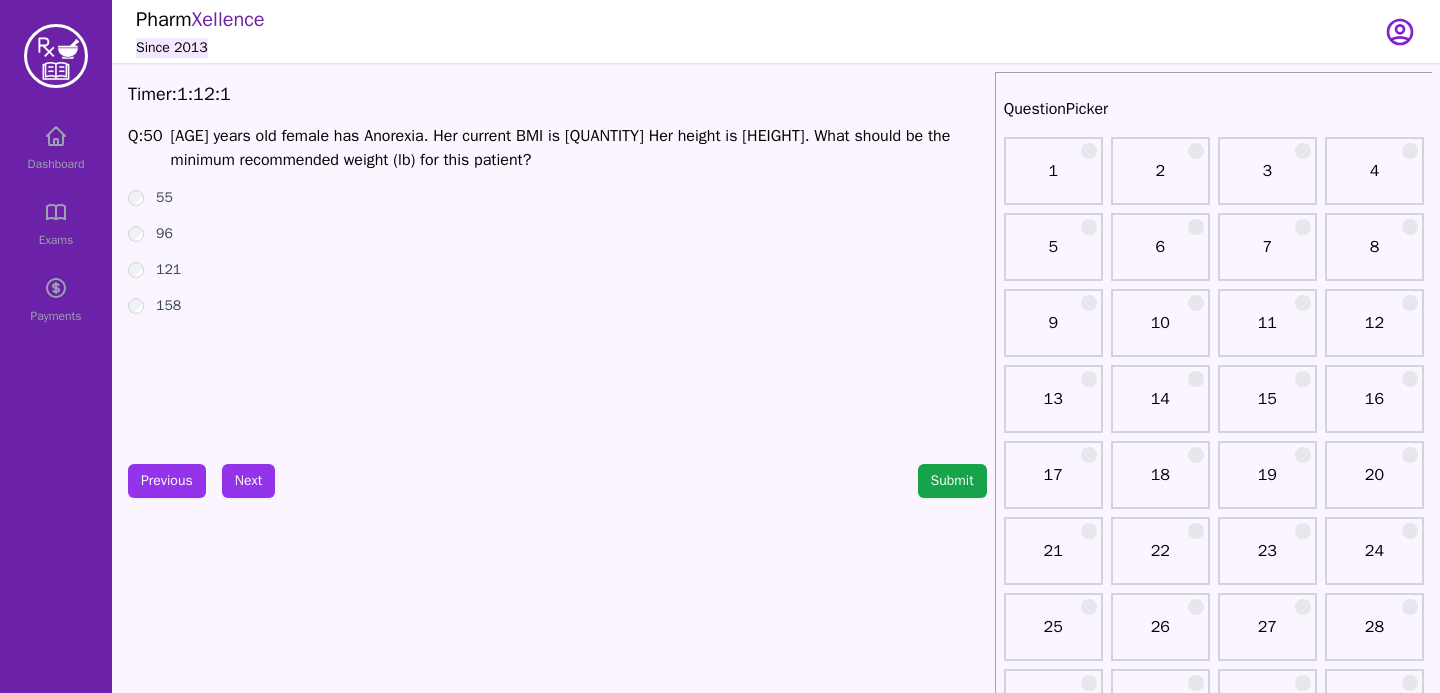 click on "158" at bounding box center (557, 306) 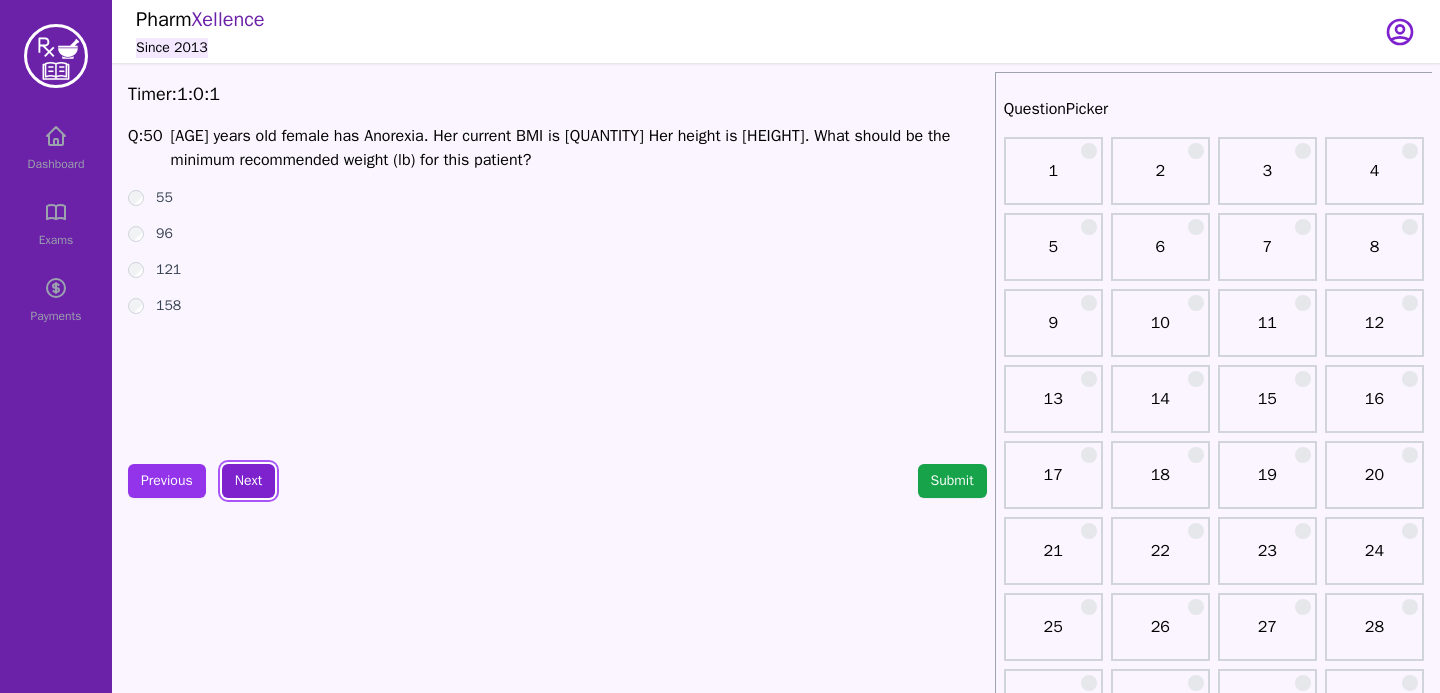 click on "Next" at bounding box center (248, 481) 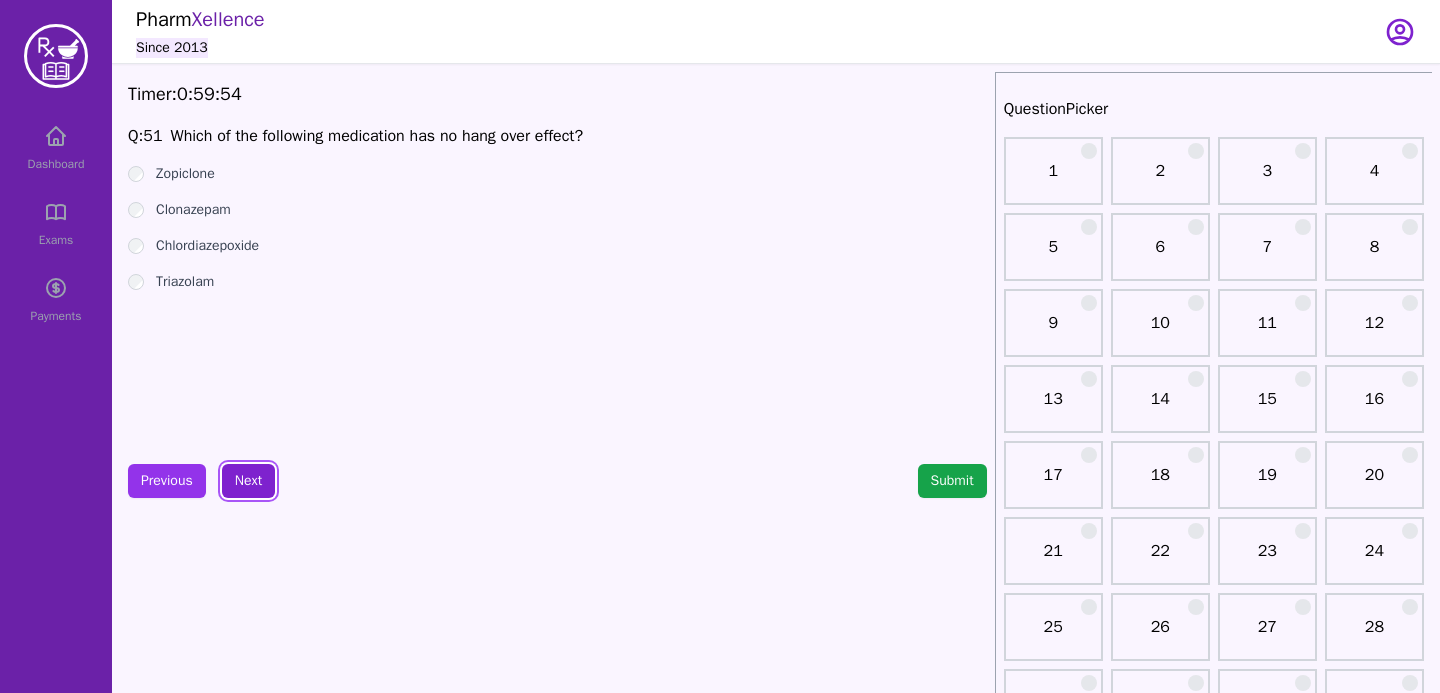 click on "Next" at bounding box center (248, 481) 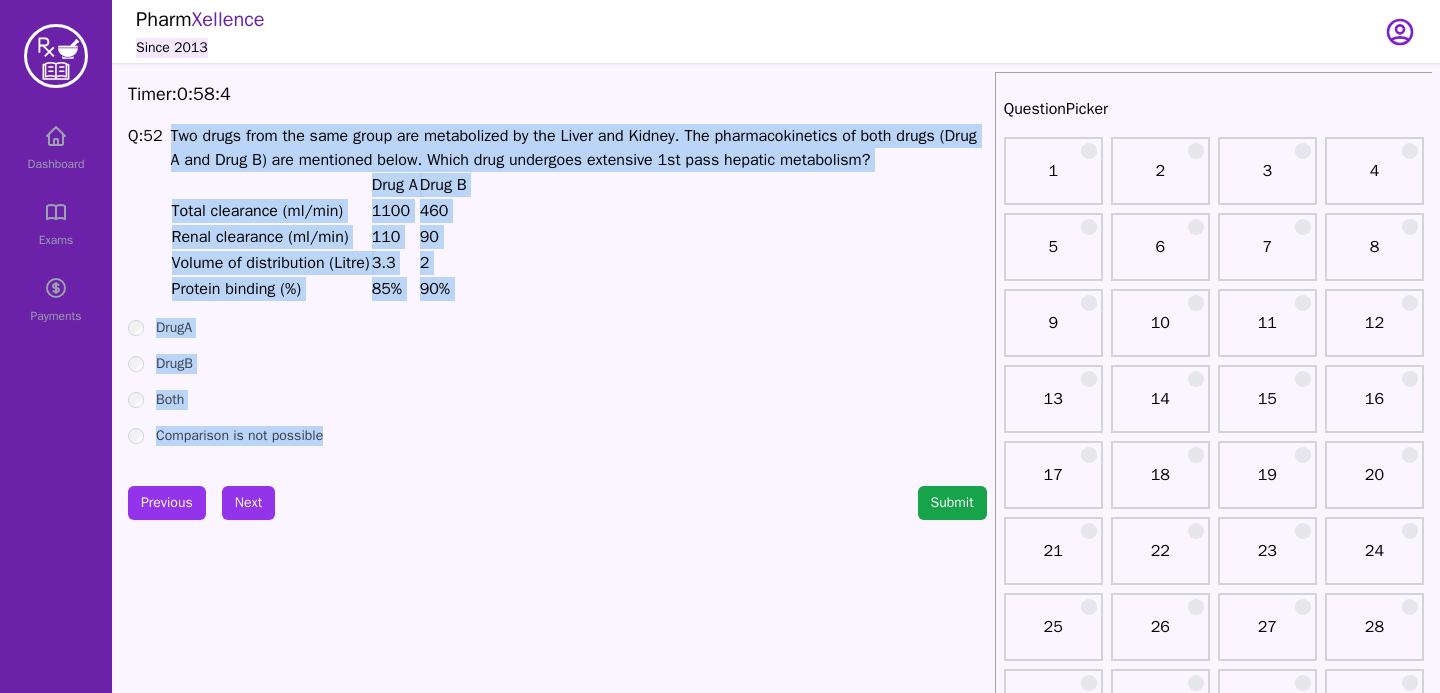 drag, startPoint x: 174, startPoint y: 142, endPoint x: 379, endPoint y: 442, distance: 363.35245 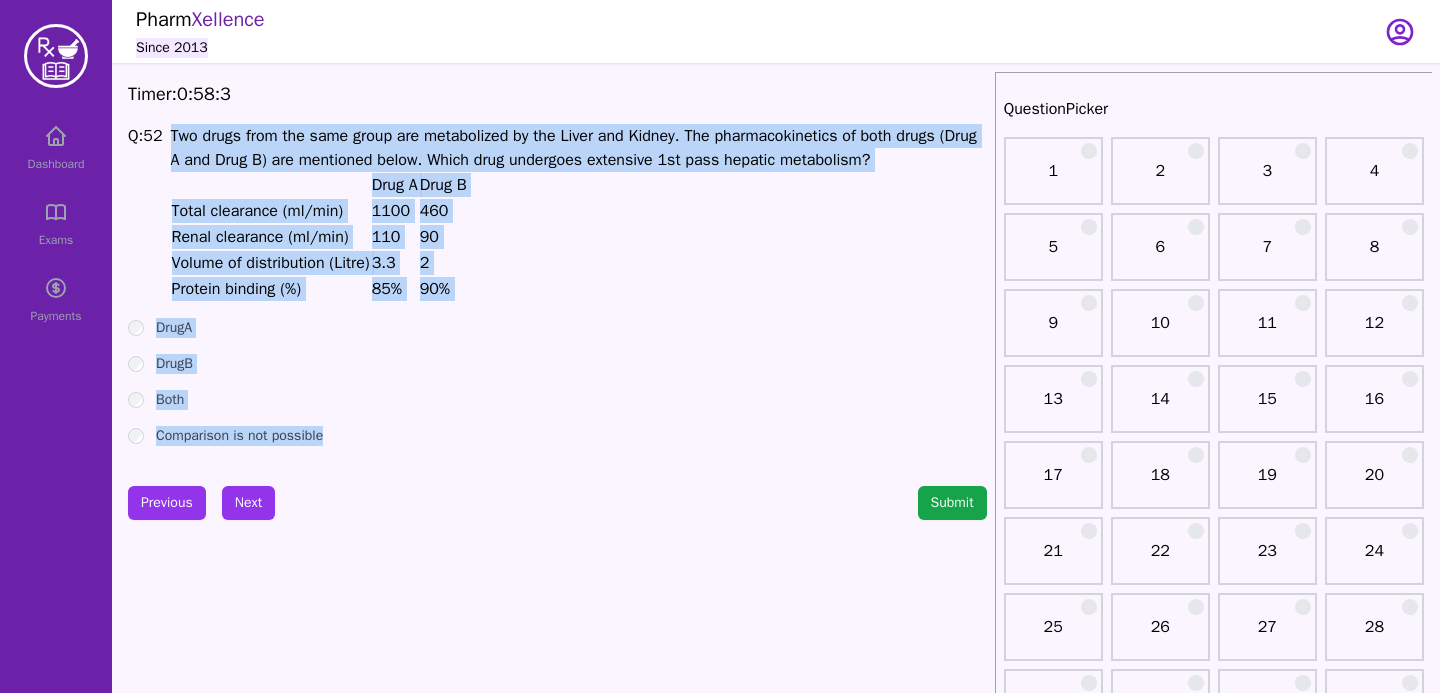 copy on "Two drugs from the same group are metabolized by the Liver and Kidney. The pharmacokinetics of both drugs (Drug A and Drug B) are mentioned below. Which drug undergoes extensive 1st pass hepatic metabolism?
Drug A
Drug B
Total clearance (ml/min)
1100
460
Renal clearance (ml/min)
110
90
Volume of distribution (Litre)
3.3
2
Protein binding (%)
85%
90%
DrugA DrugB Both Comparison is not possible" 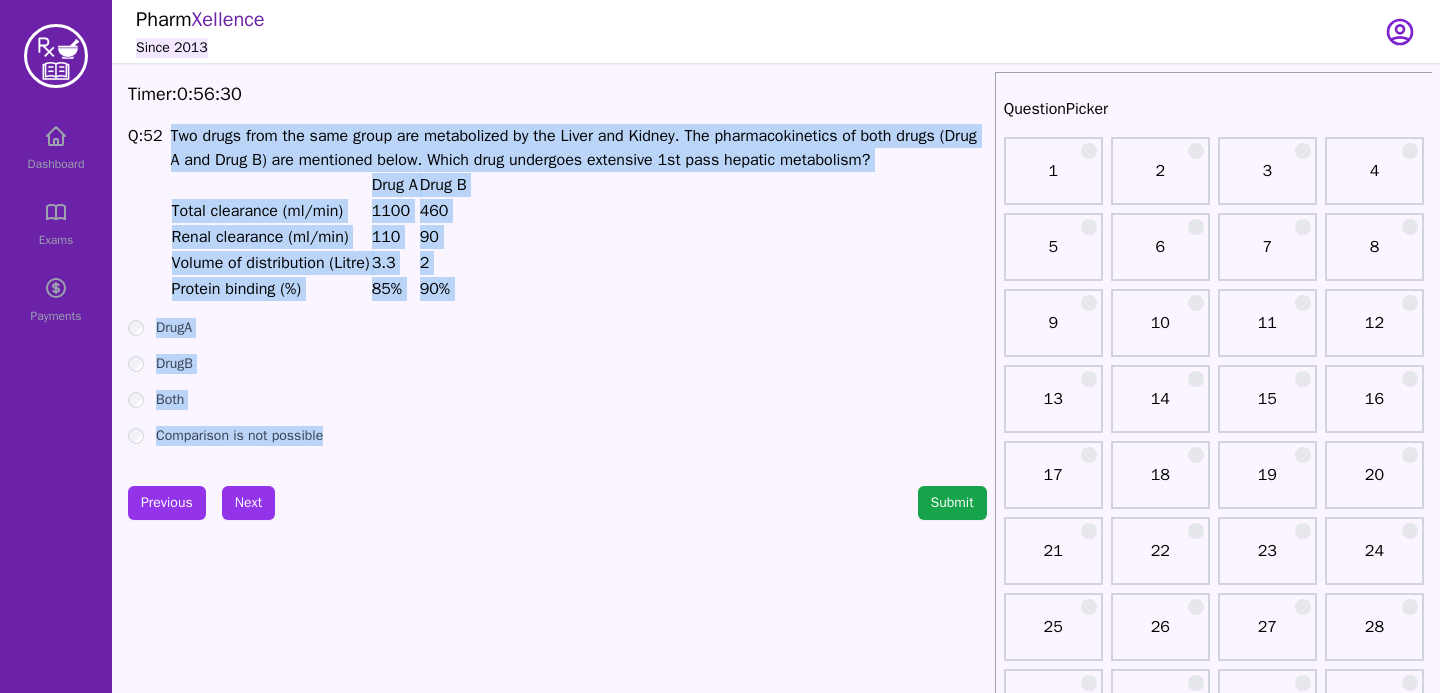 click on "DrugA DrugB Both Comparison is not possible" at bounding box center (557, 382) 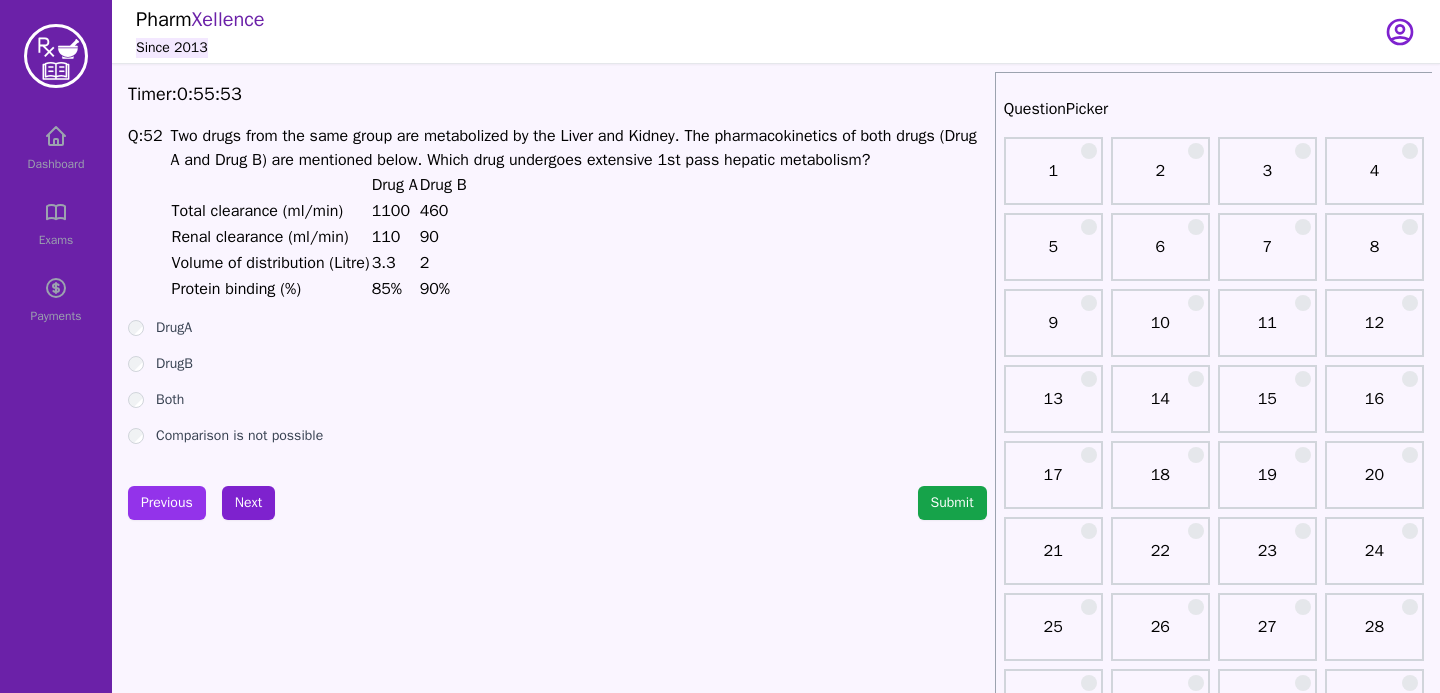click on "Timer: 0 : 55 : 53 Q: 52 Two drugs from the same group are metabolized by the Liver and Kidney. The pharmacokinetics of both drugs (Drug A and Drug B) are mentioned below. Which drug undergoes extensive 1st pass hepatic metabolism? Drug A Drug B Total clearance (ml/min) 1100 460 Renal clearance (ml/min) 110 90 Volume of distribution (Litre) 3.3 2 Protein binding (%) 85% 90% DrugA DrugB Both Comparison is not possible Previous Next Submit" at bounding box center (557, 2004) 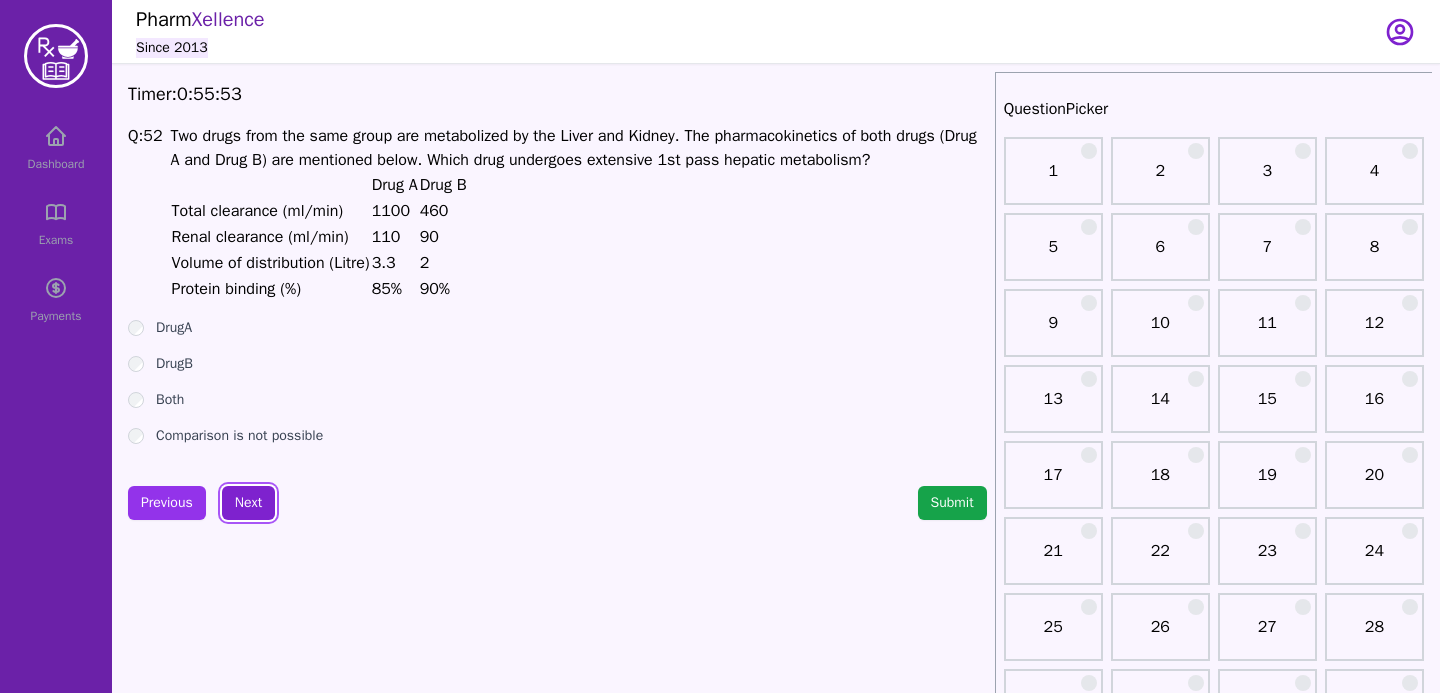 click on "Next" at bounding box center (248, 503) 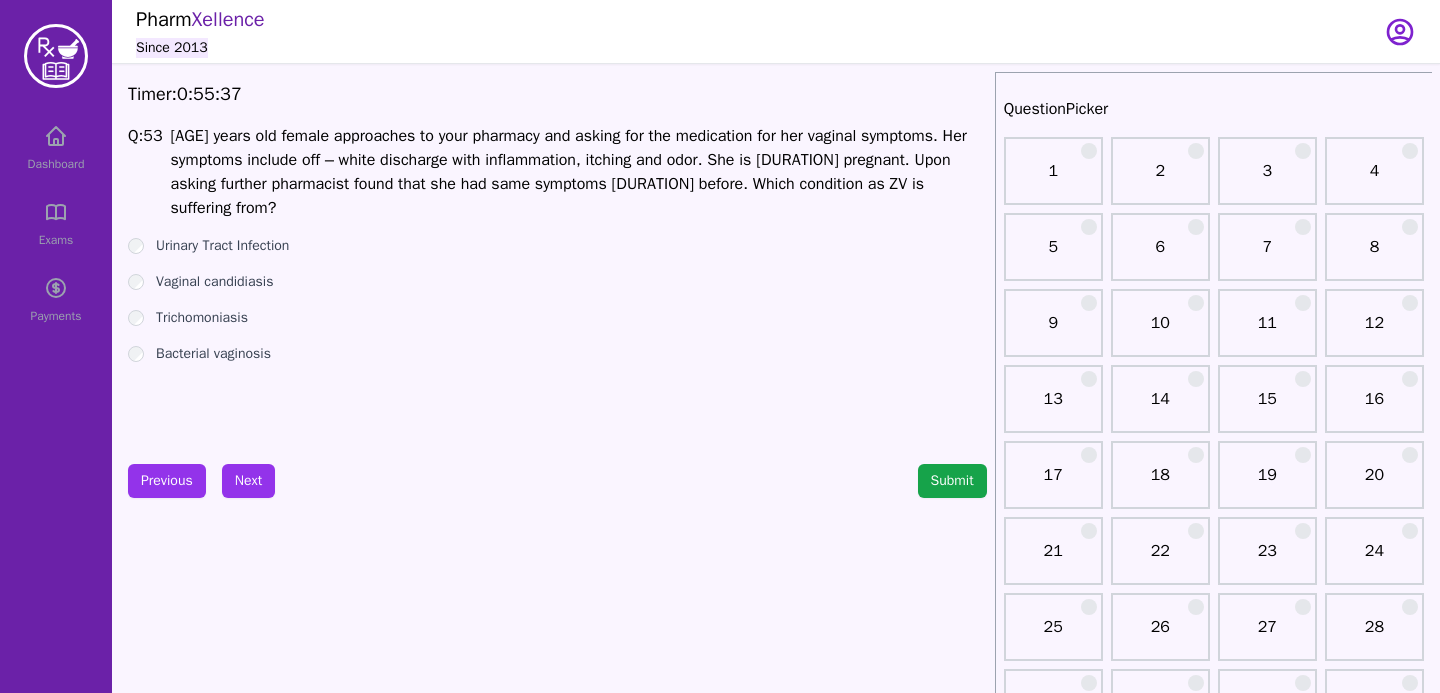 click on "Timer:  0 : 55 : 37 Q: 53 ZV a 28 years old female approaches to your pharmacy and asking for the medication for her vaginal symptoms. Her symptoms include off – white discharge with inflammation, itching and odor. She is 3 months pregnant. Upon asking further pharmacist found that she had same symptoms six months before. Which condition as ZV is suffering from? Urinary Tract Infection Vaginal candidiasis Trichomoniasis Bacterial vaginosis Previous Next Submit" at bounding box center (557, 2004) 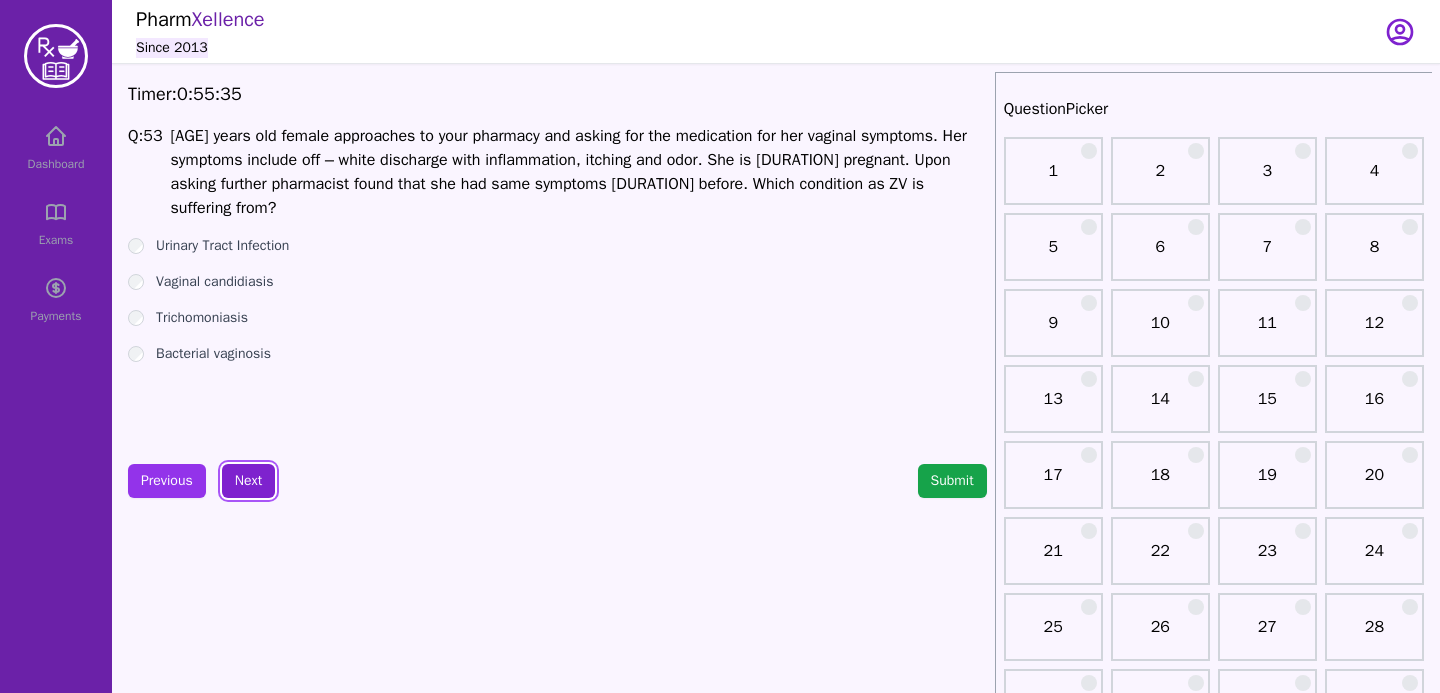 click on "Next" at bounding box center (248, 481) 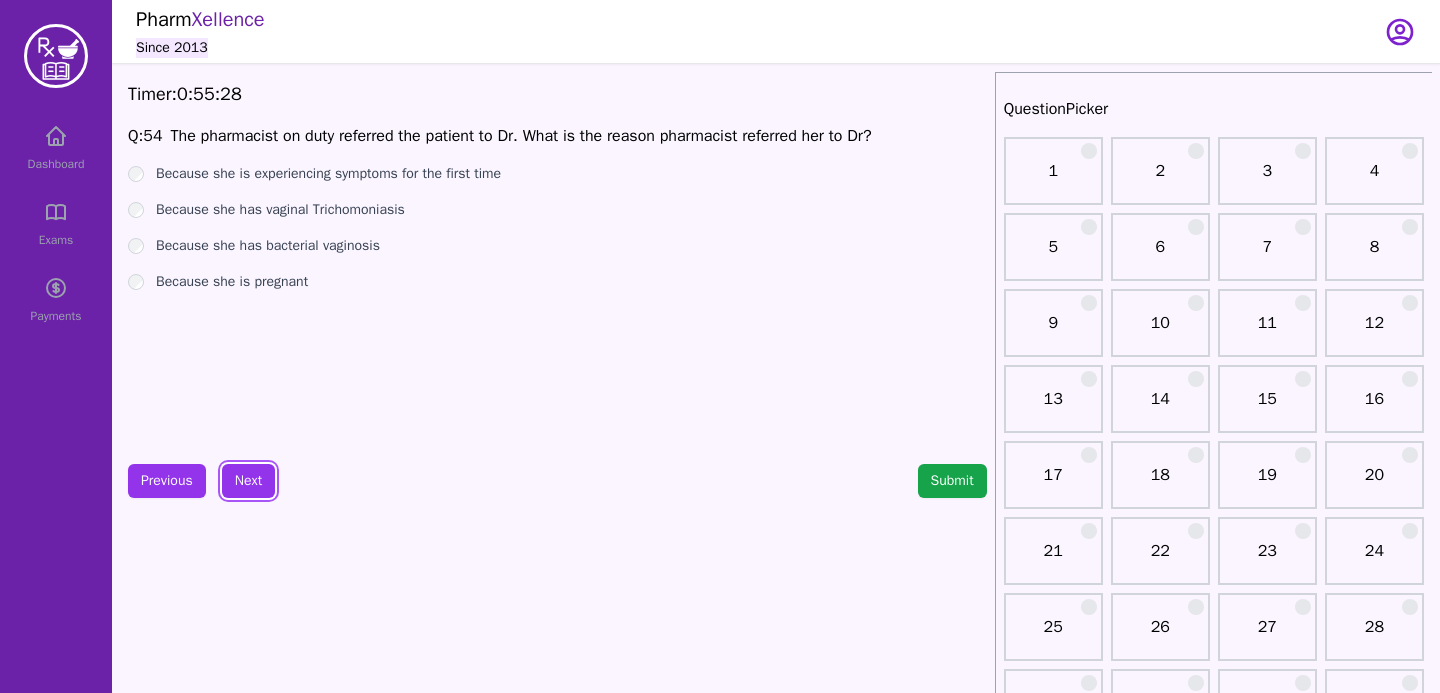 click on "Timer: 0 : 55 : 28 Q: 54 The pharmacist on duty referred the patient to Dr. What is the reason pharmacist referred her to Dr? Because she is experiencing symptoms for the first time Because she has vaginal Trichomoniasis Because she has bacterial vaginosis Because she is pregnant Previous Next Submit" at bounding box center (557, 2004) 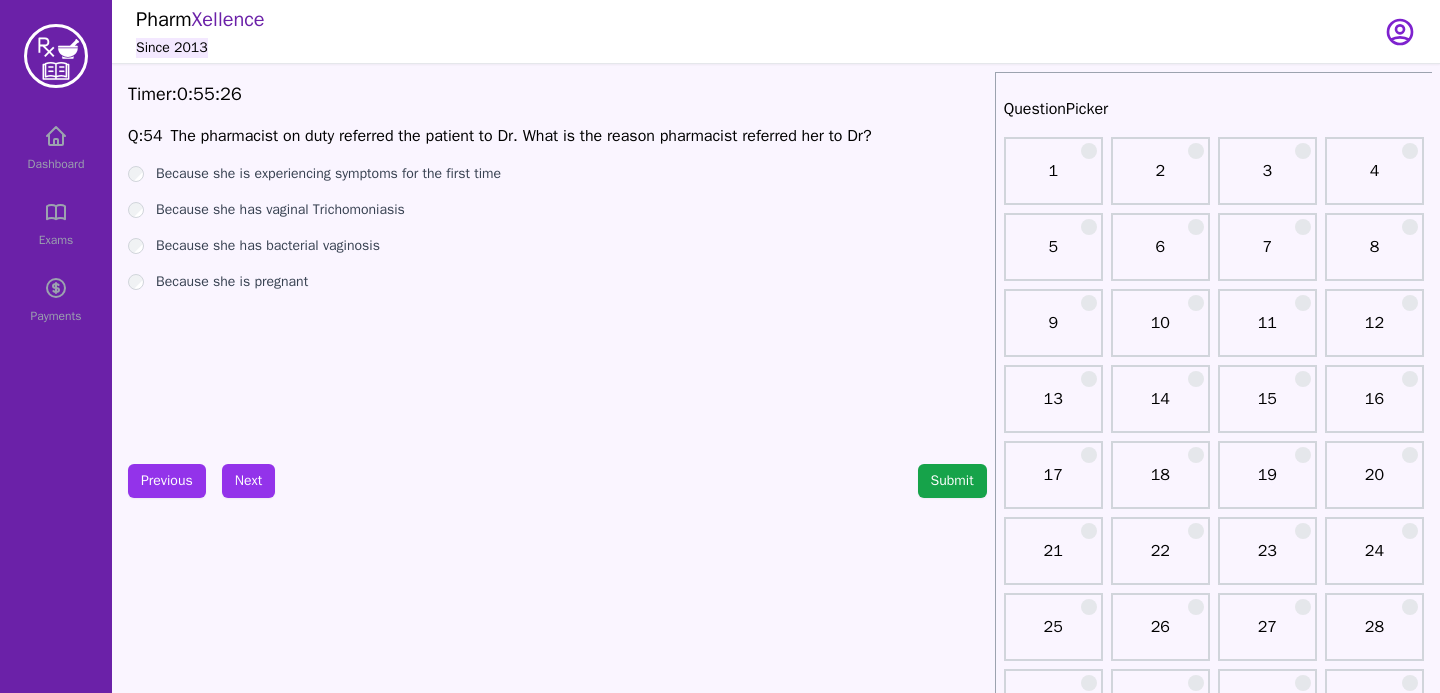 click on "Timer: 0 : 55 : 26 Q: 54 The pharmacist on duty referred the patient to Dr. What is the reason pharmacist referred her to Dr? Because she is experiencing symptoms for the first time Because she has vaginal Trichomoniasis Because she has bacterial vaginosis Because she is pregnant Previous Next Submit" at bounding box center [557, 2004] 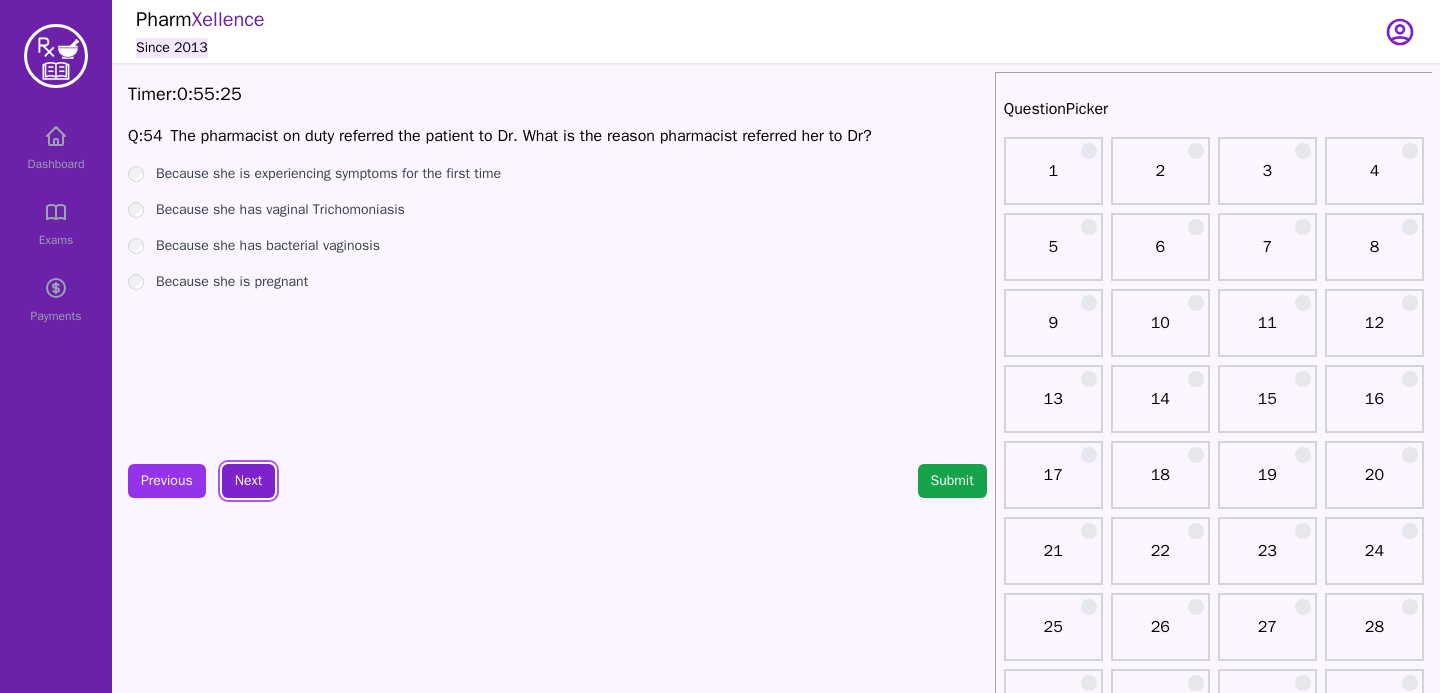 click on "Next" at bounding box center (248, 481) 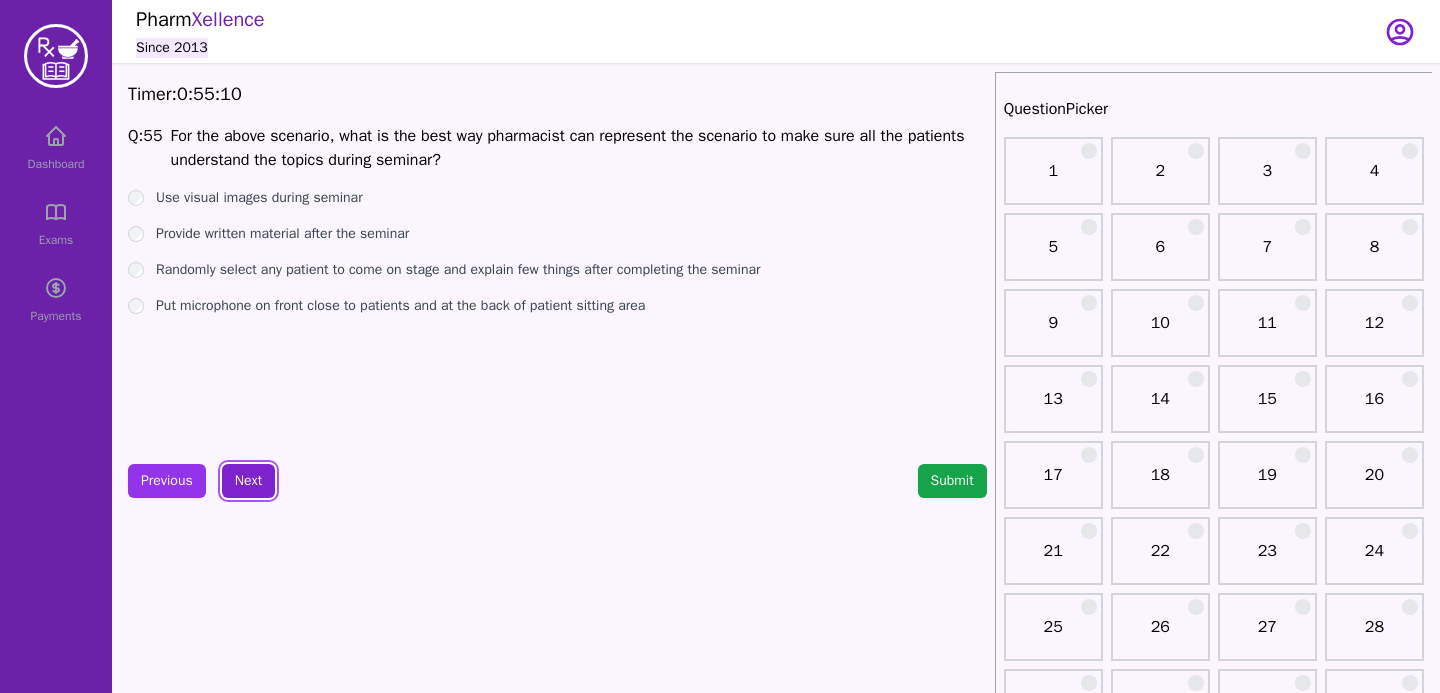 click on "Next" at bounding box center [248, 481] 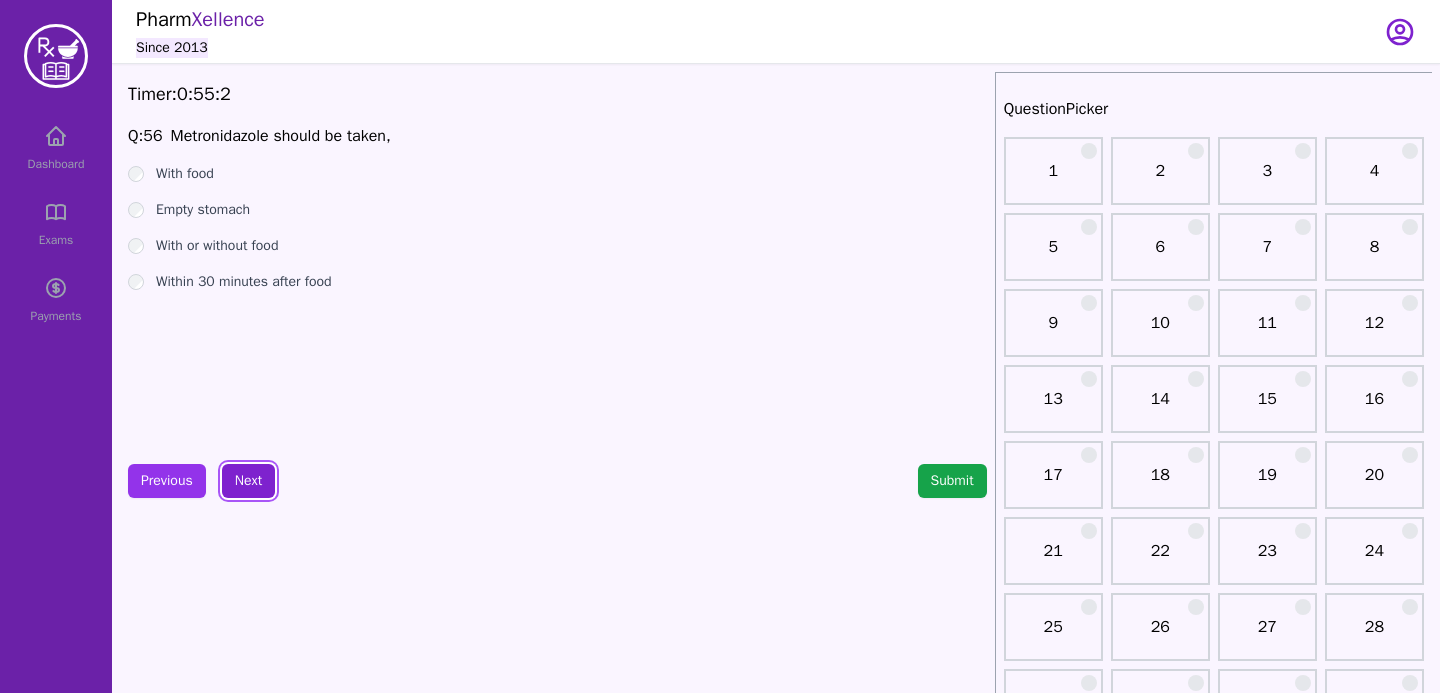 click on "Next" at bounding box center [248, 481] 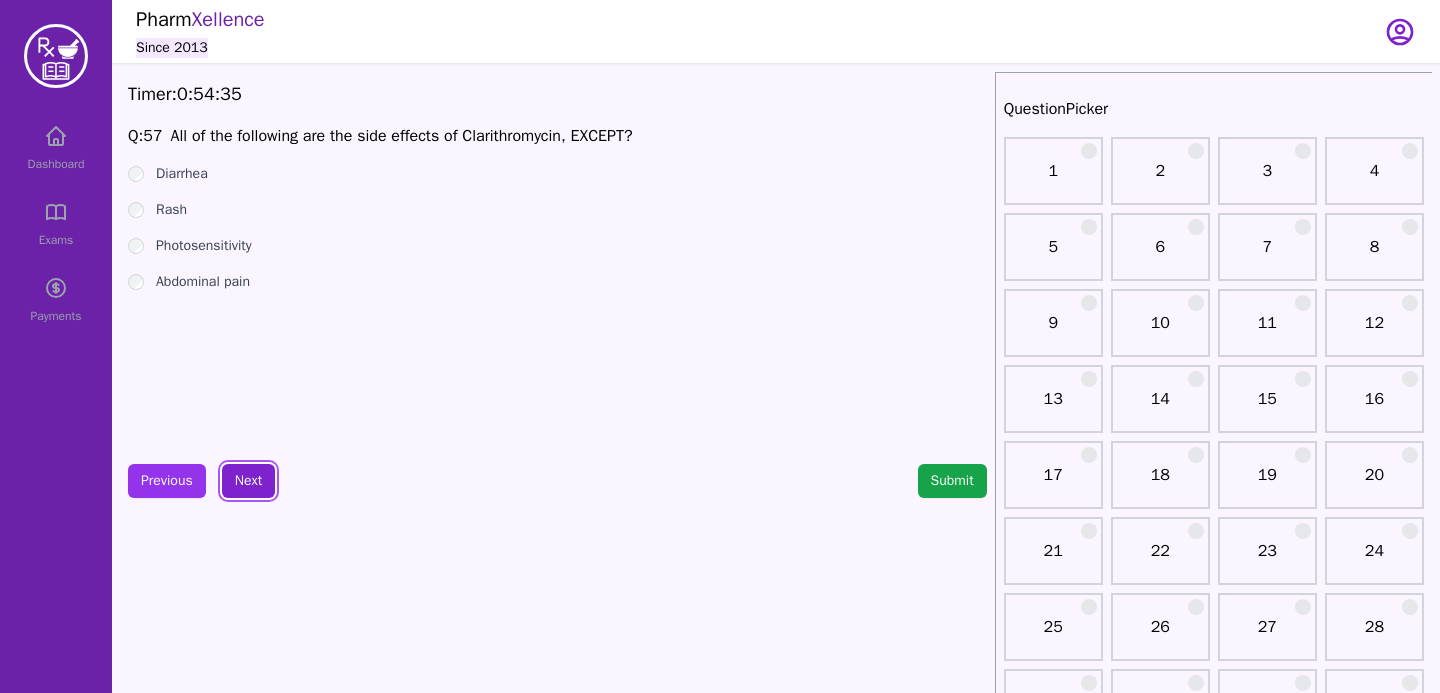 click on "Next" at bounding box center (248, 481) 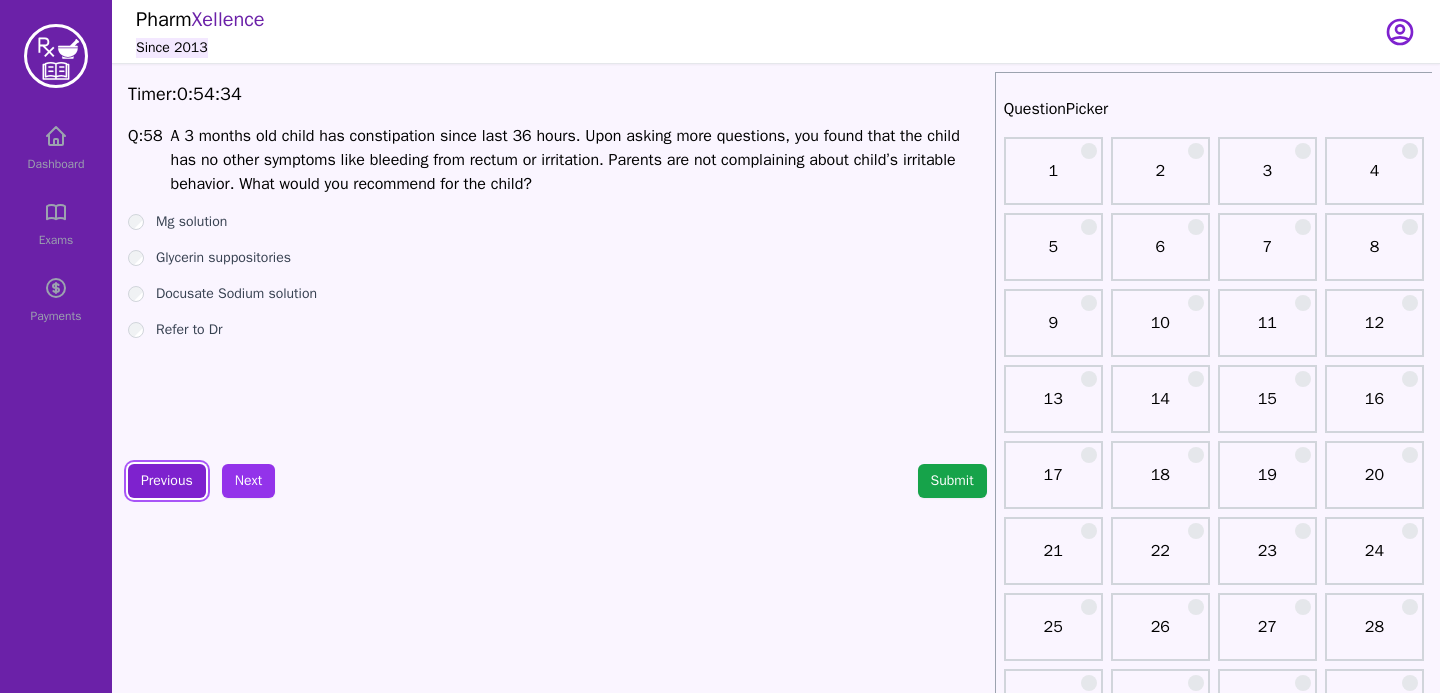 click on "Previous" at bounding box center (167, 481) 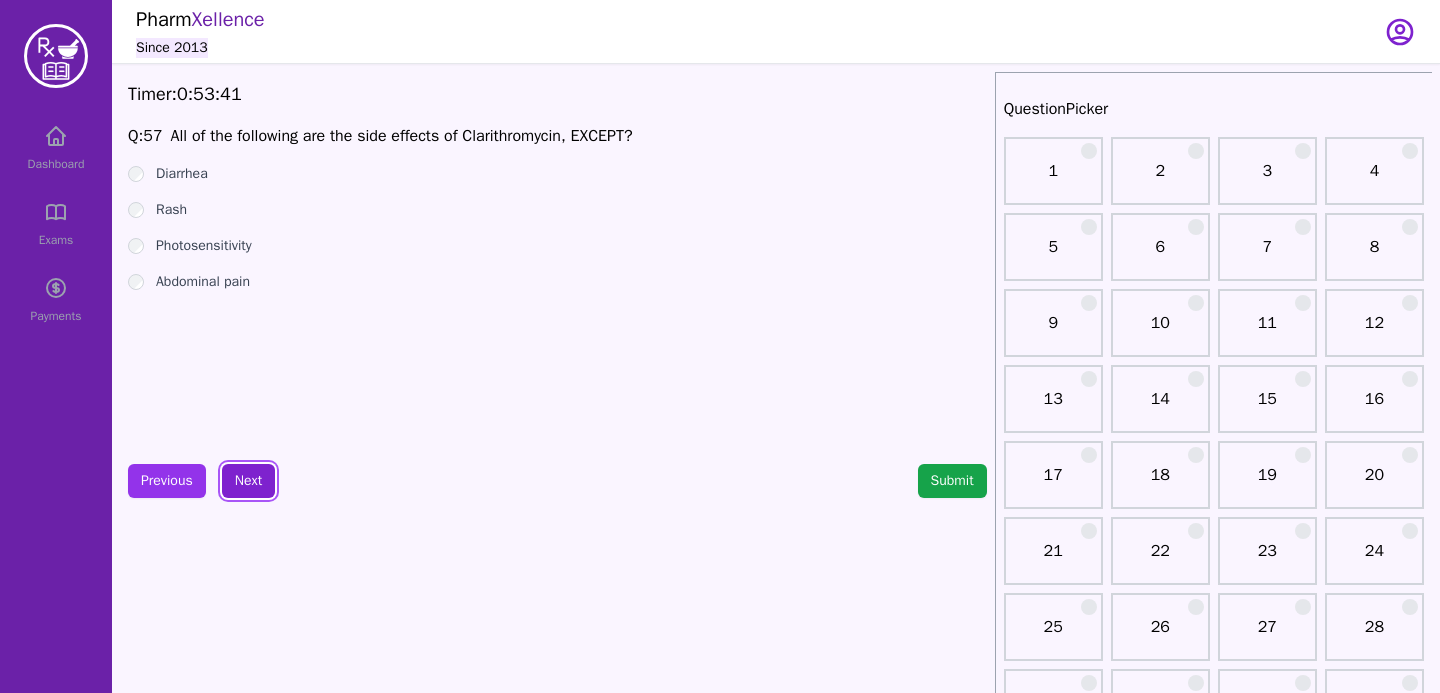 click on "Next" at bounding box center (248, 481) 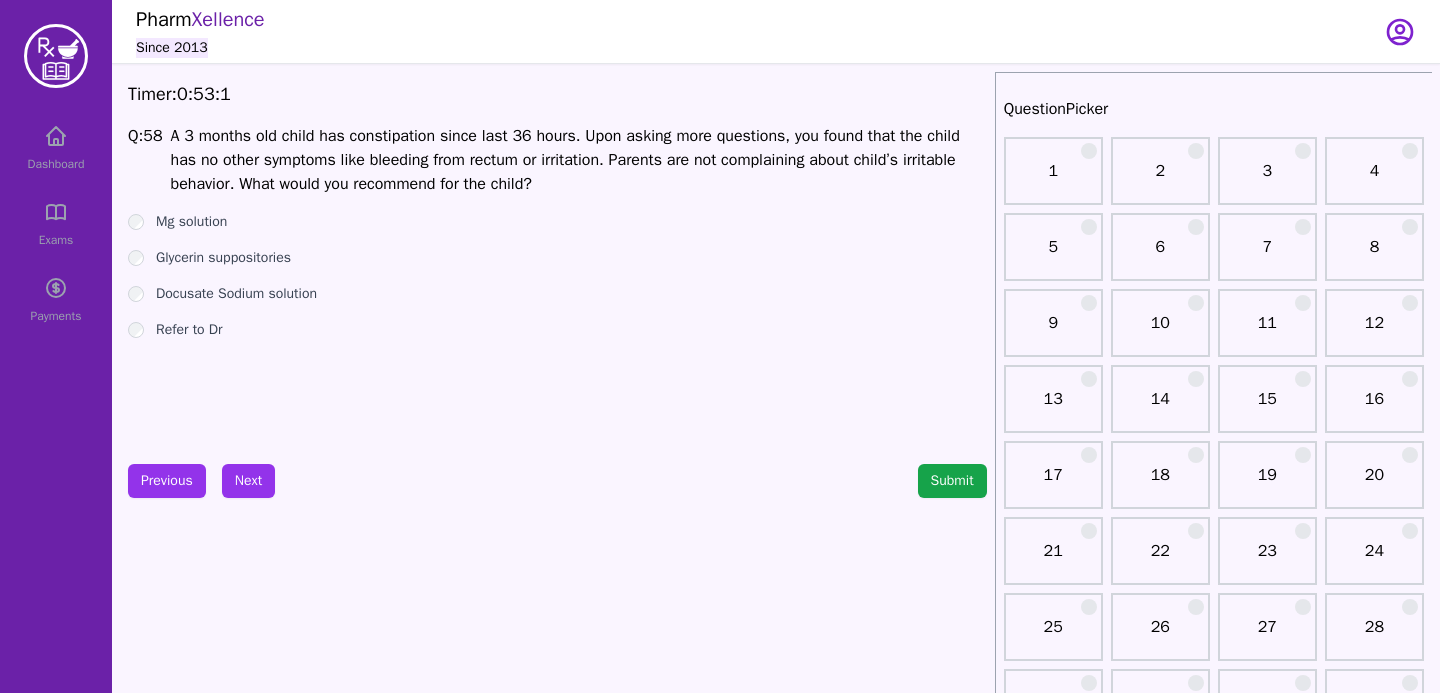click on "Refer to Dr" at bounding box center (557, 330) 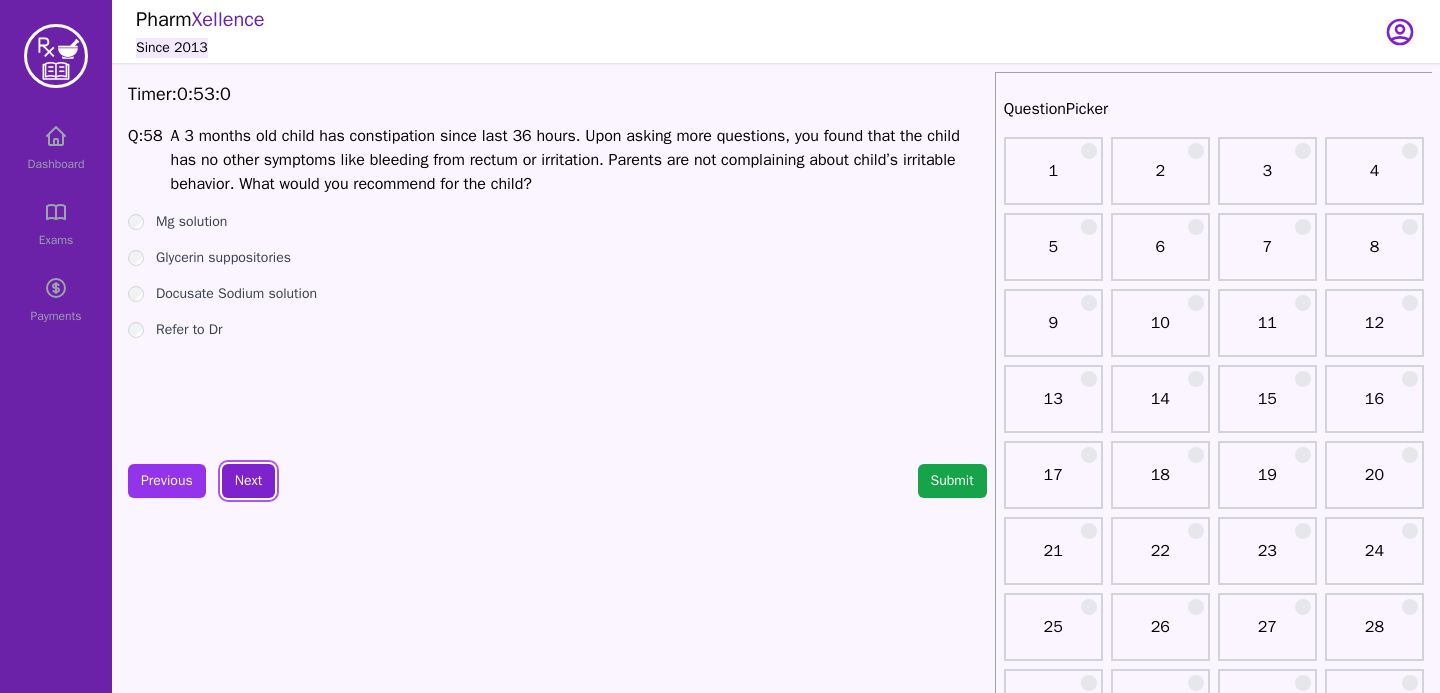 click on "Next" at bounding box center (248, 481) 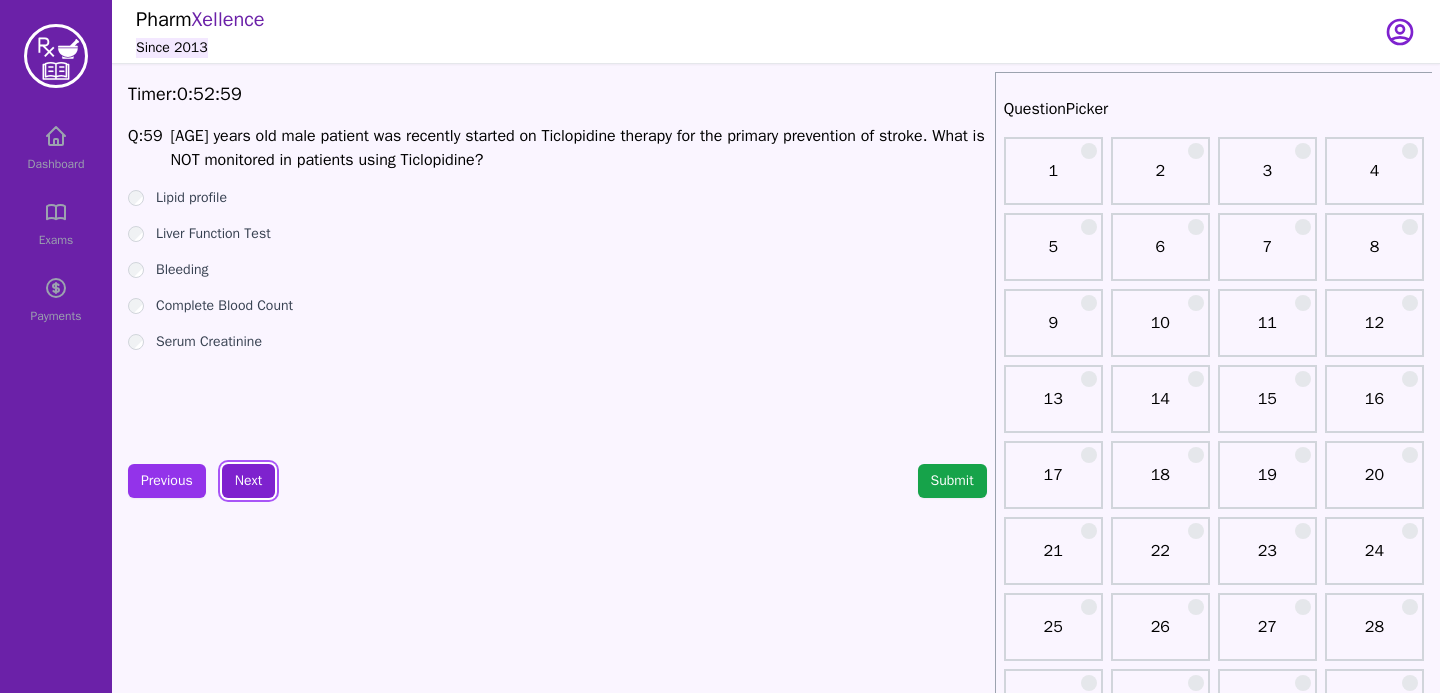 click on "Next" at bounding box center [248, 481] 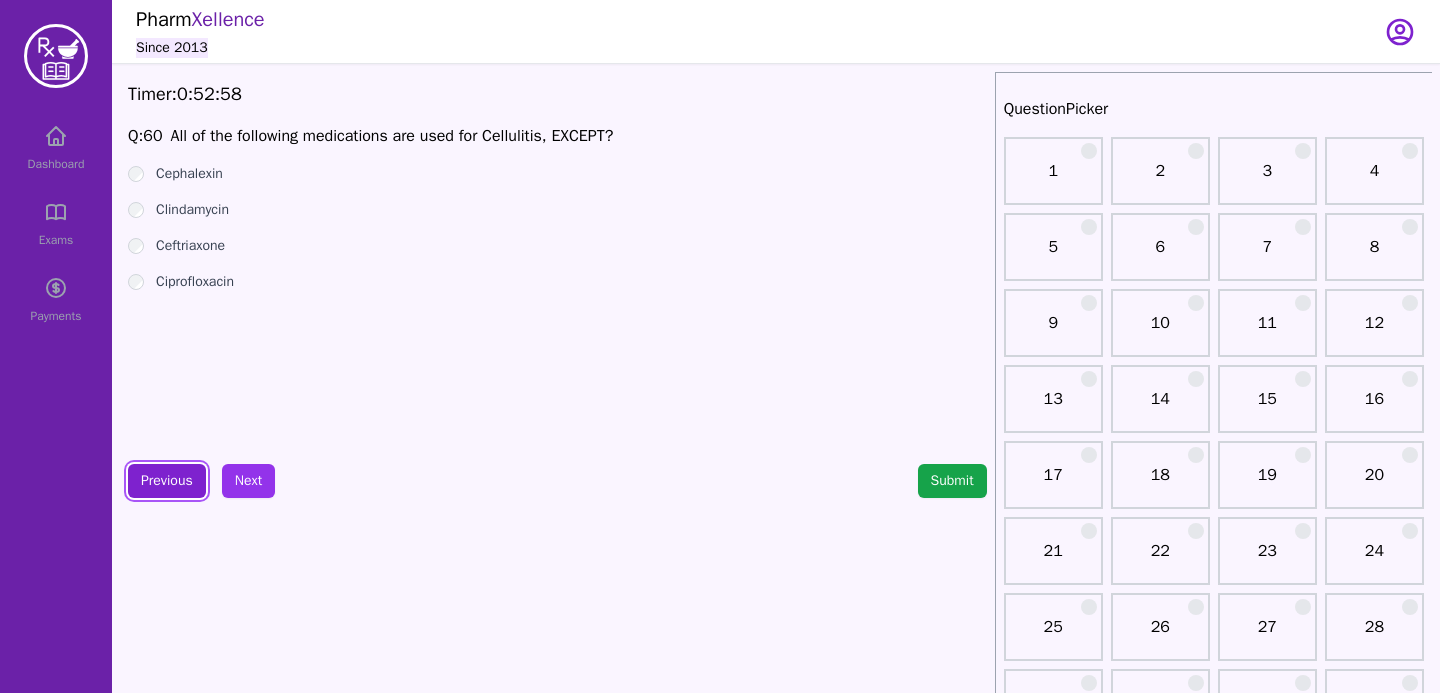 click on "Previous" at bounding box center [167, 481] 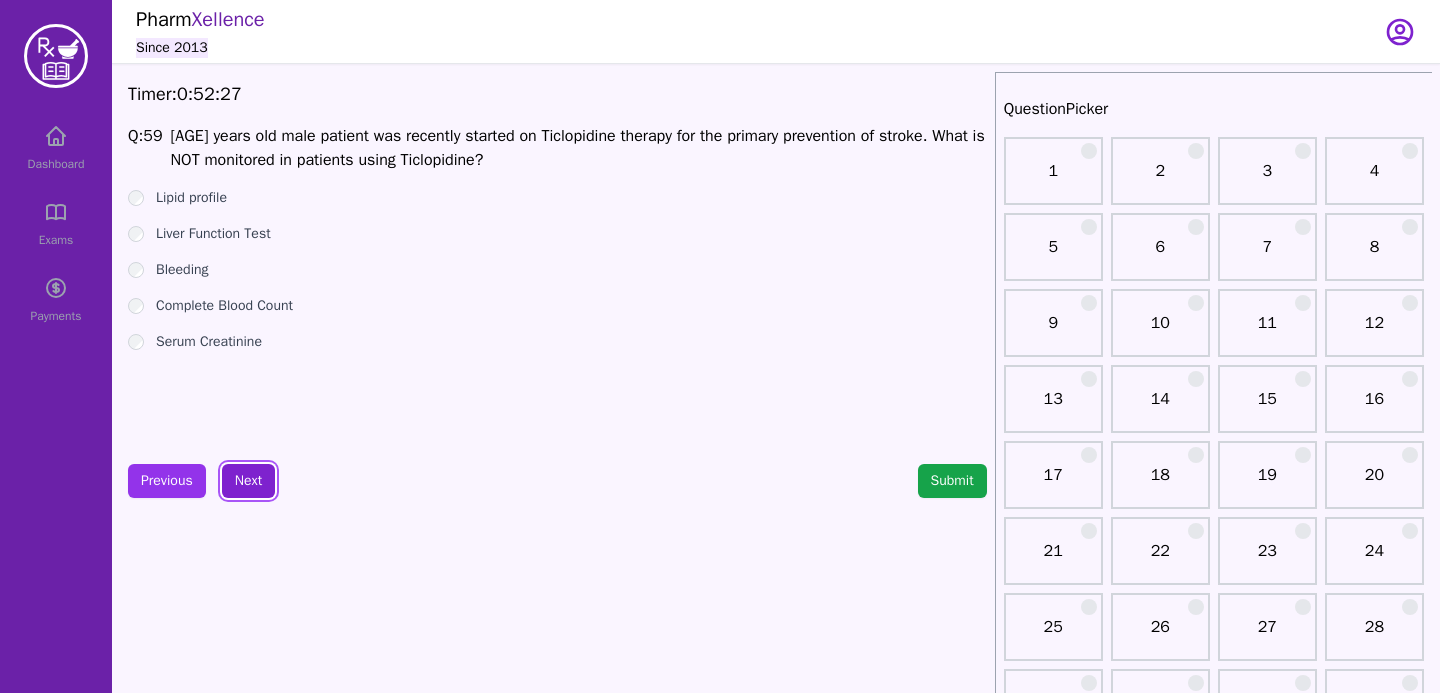 click on "Next" at bounding box center (248, 481) 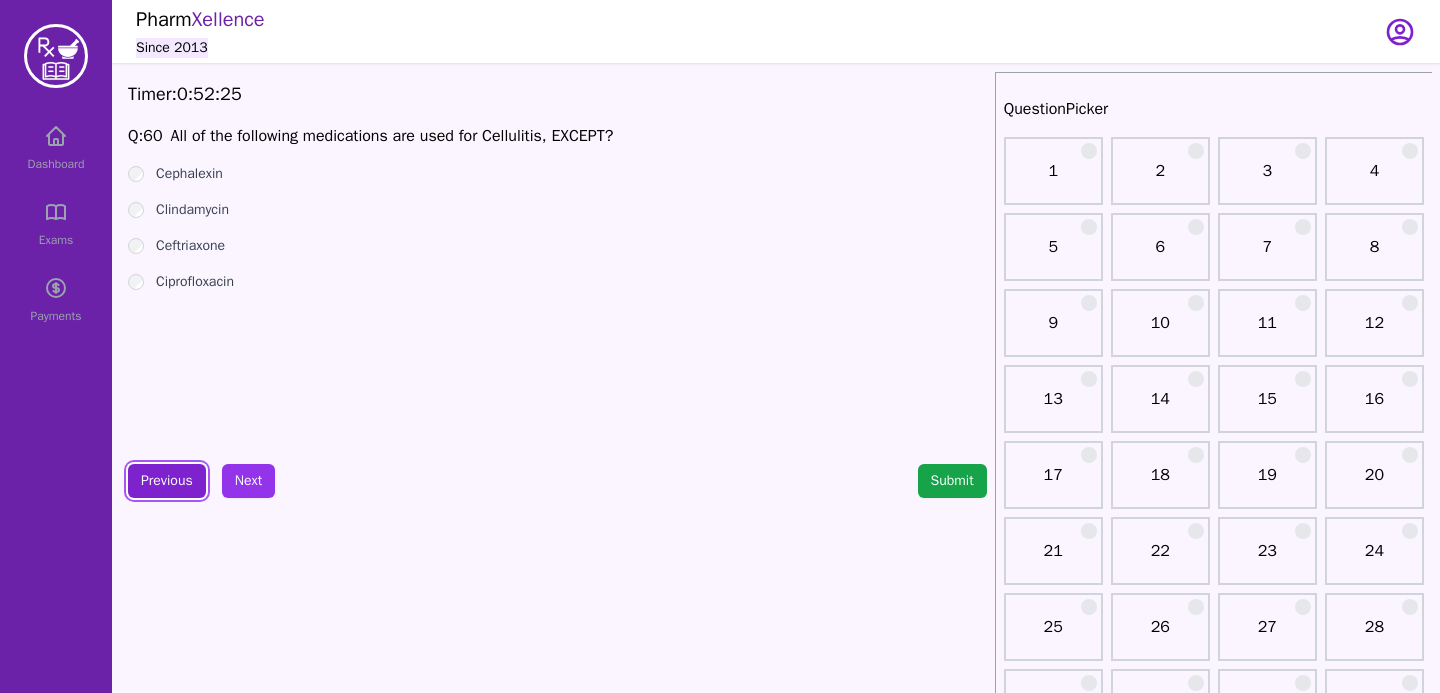 click on "Previous" at bounding box center (167, 481) 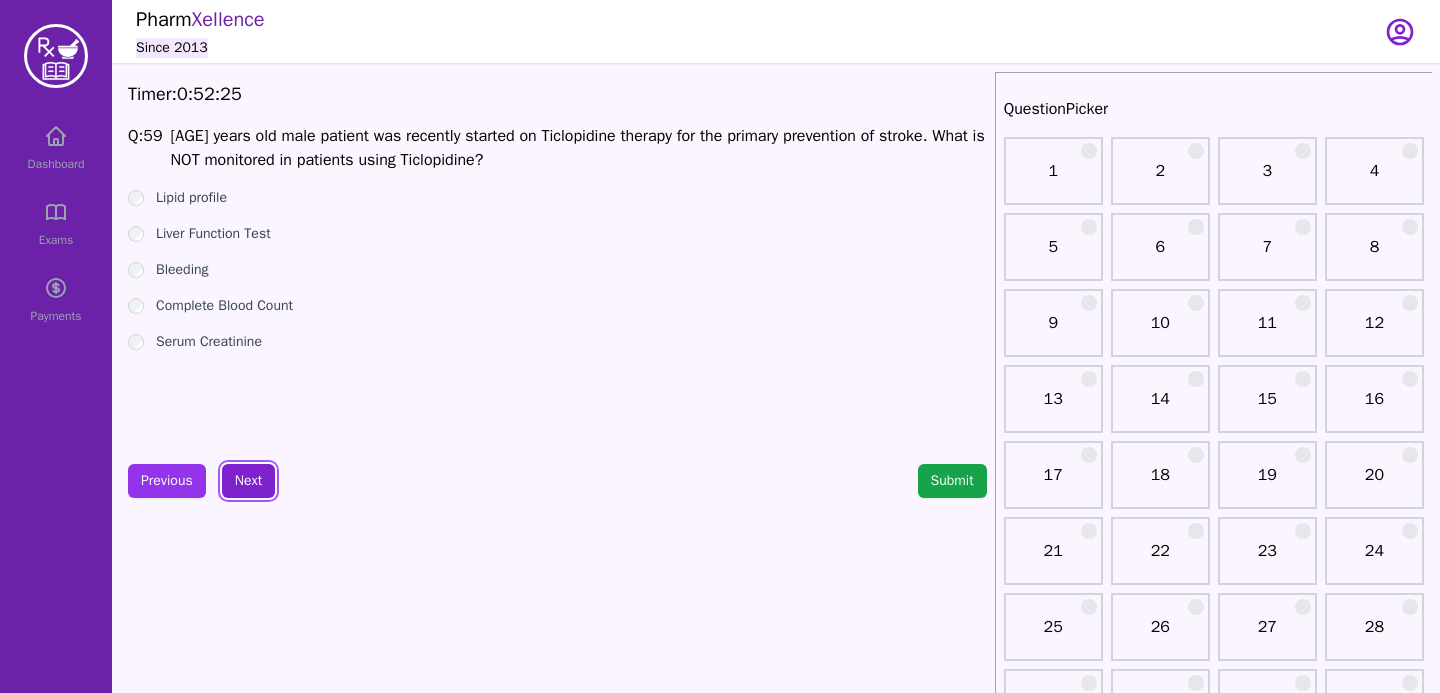 click on "Next" at bounding box center [248, 481] 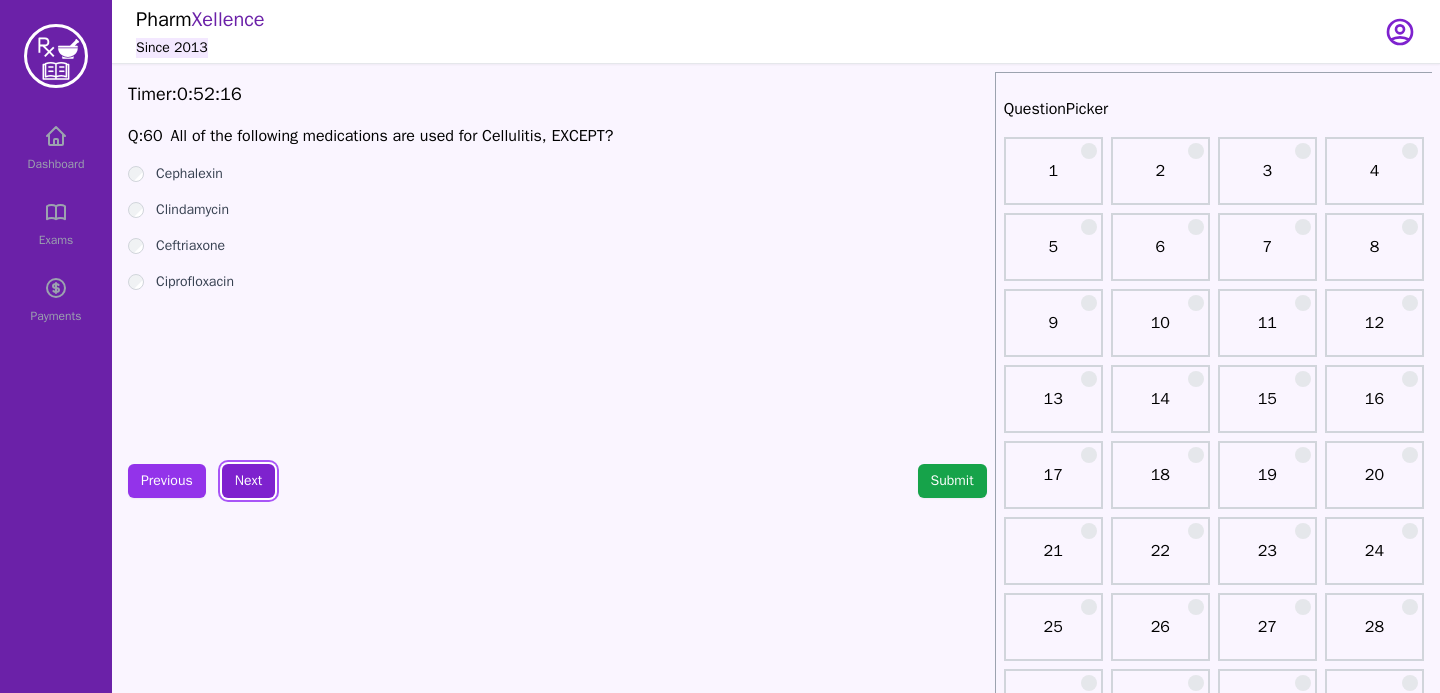 click on "Next" at bounding box center [248, 481] 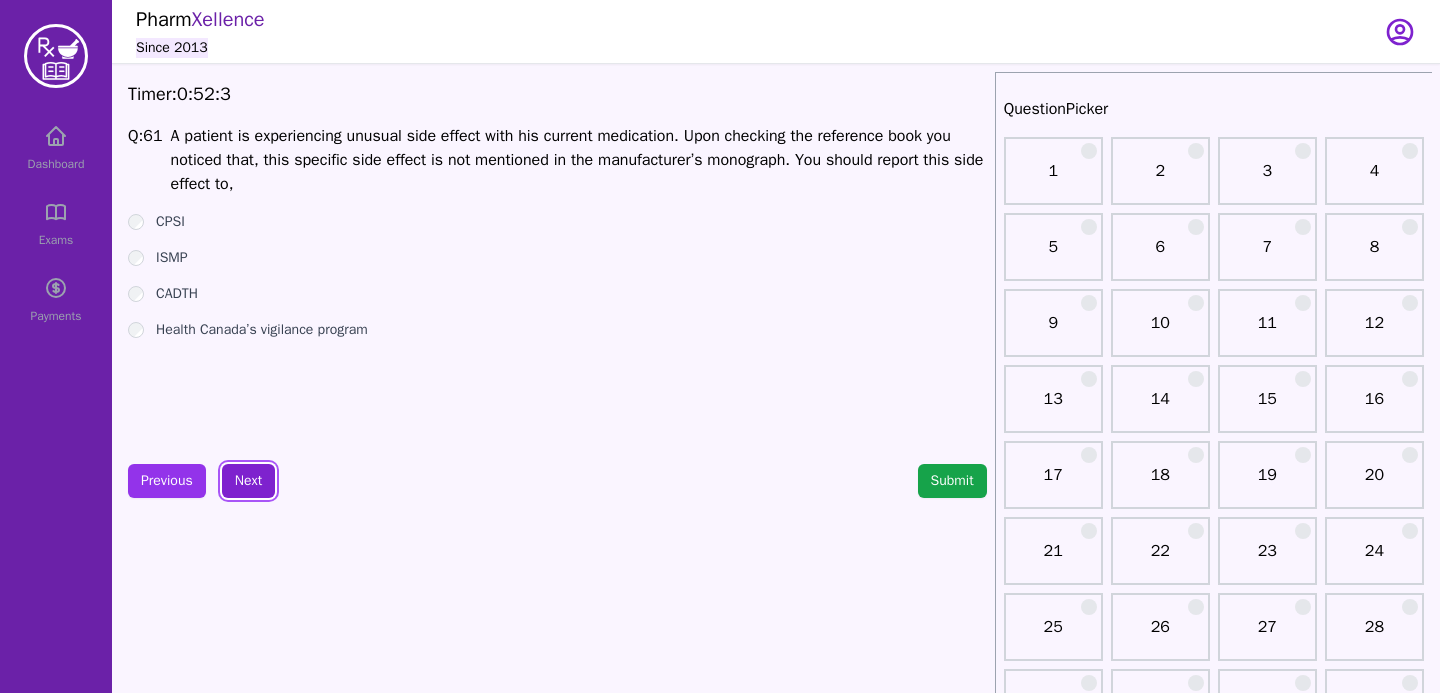 click on "Next" at bounding box center [248, 481] 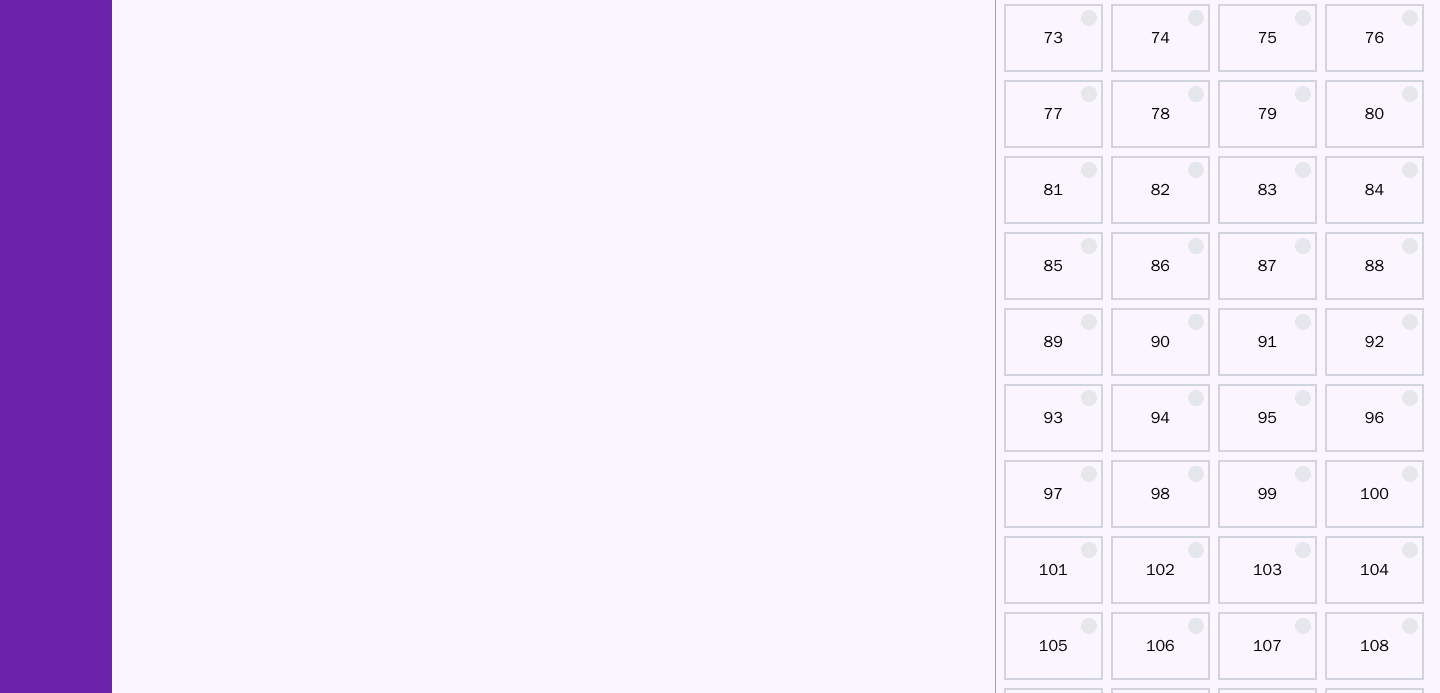 scroll, scrollTop: 0, scrollLeft: 0, axis: both 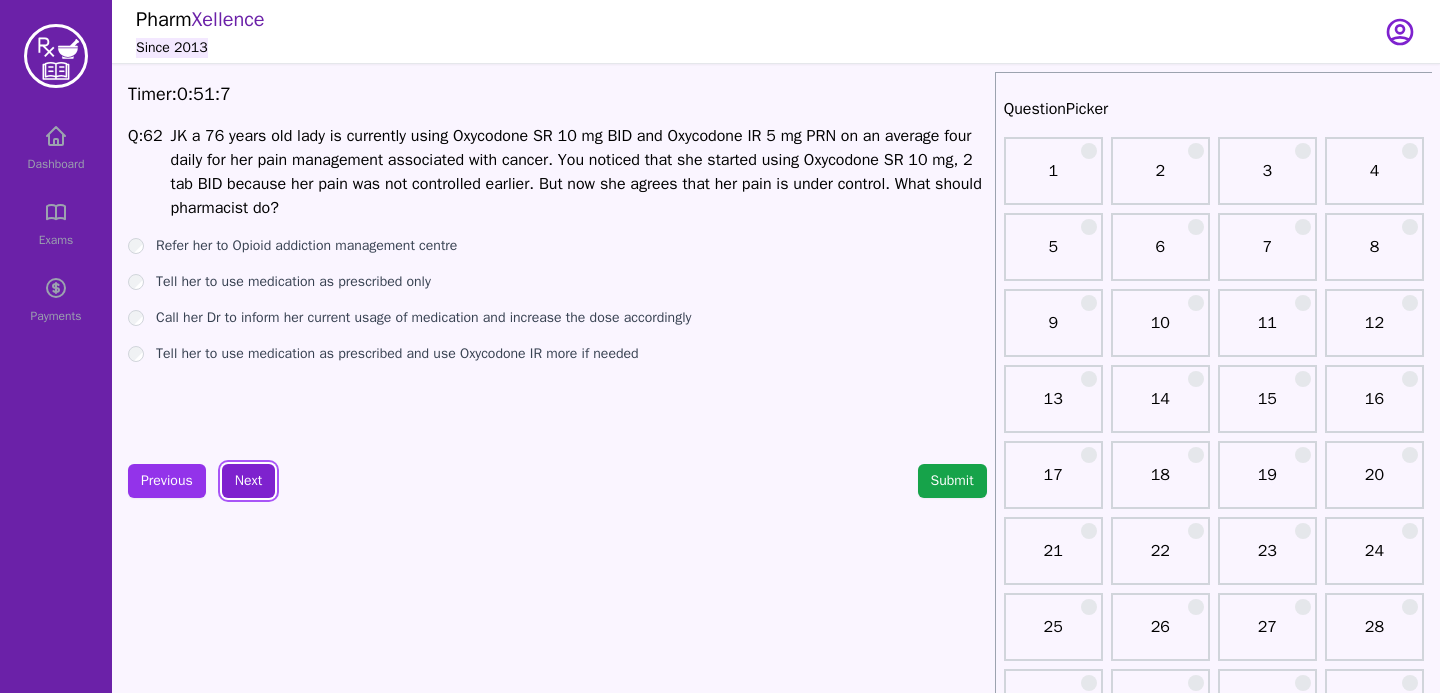 click on "Next" at bounding box center (248, 481) 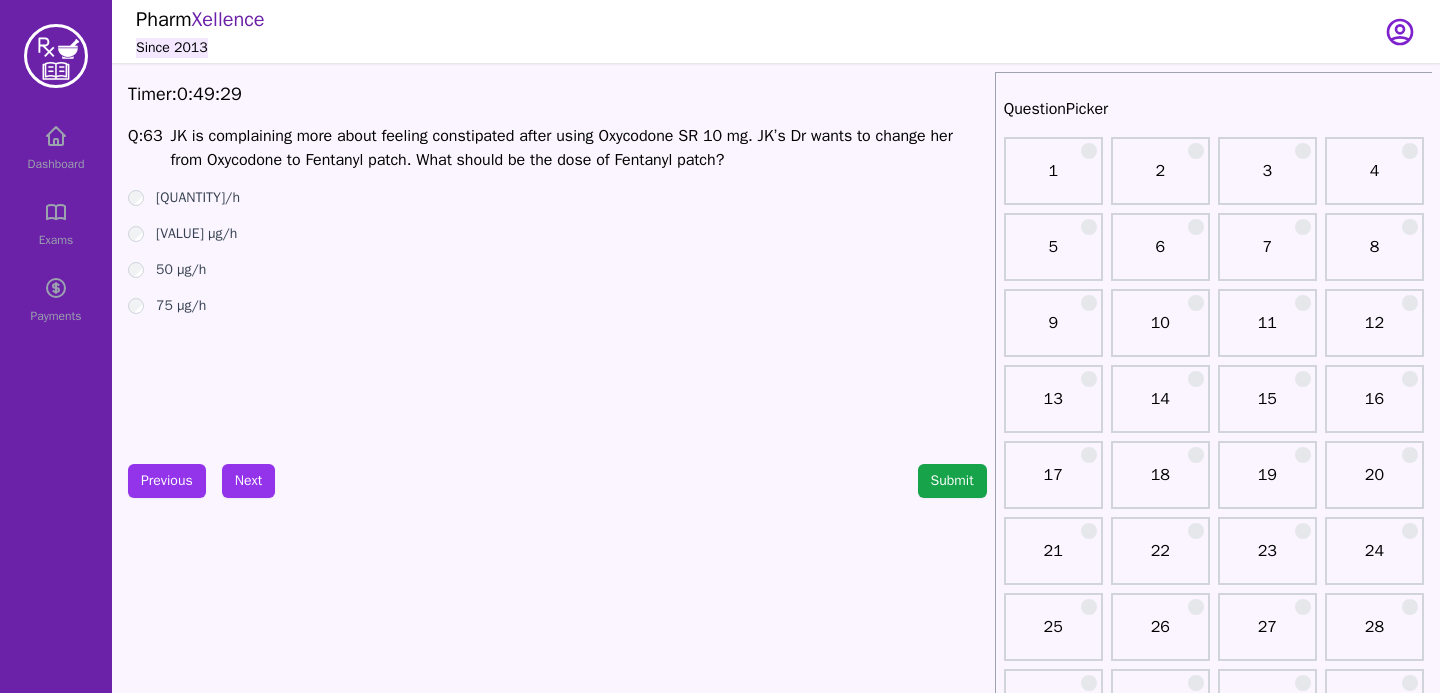 click on "[QUANTITY]/h" at bounding box center [557, 198] 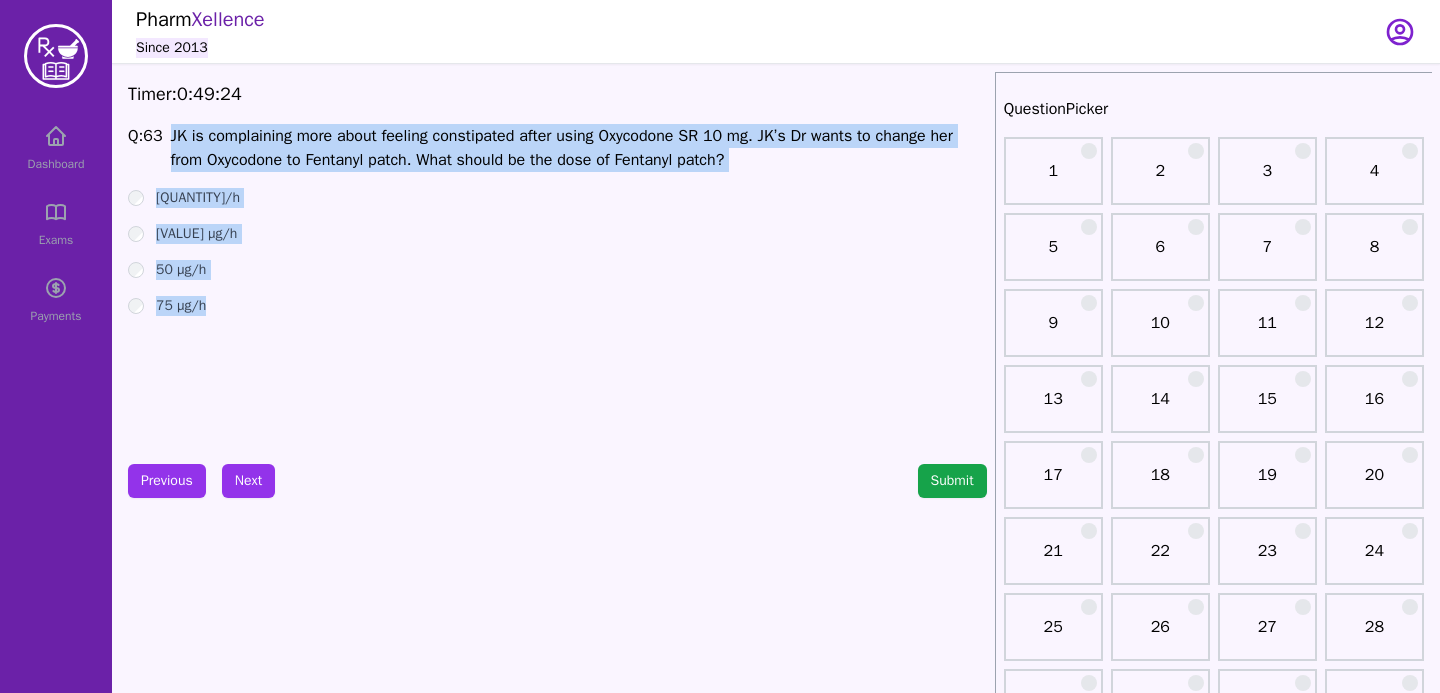 drag, startPoint x: 179, startPoint y: 136, endPoint x: 265, endPoint y: 325, distance: 207.64633 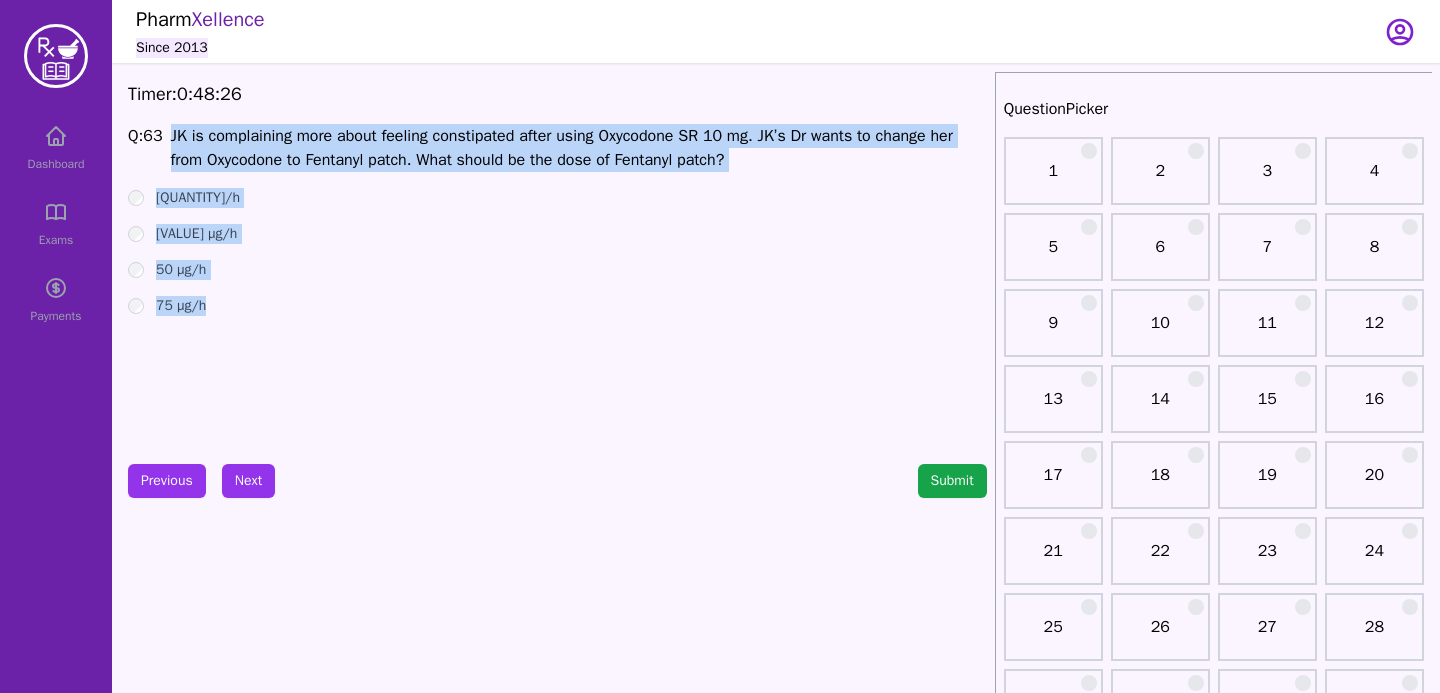 click on "Q: 63 JK is complaining more about feeling constipated after using Oxycodone SR 10 mg. JK’s Dr wants to change her from Oxycodone to Fentanyl patch. What should be the dose of Fentanyl patch? 25 µg/h 37 µg/h 50 µg/h 75 µg/h" at bounding box center [557, 274] 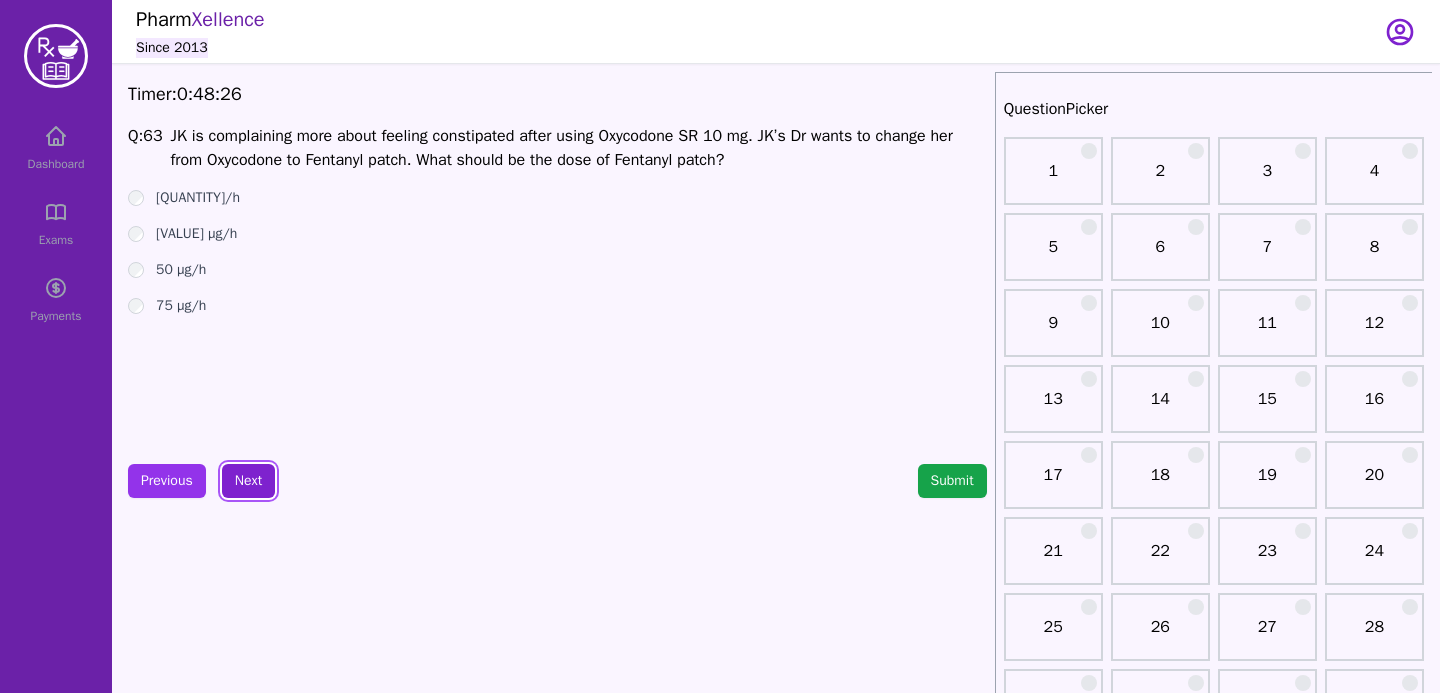 click on "Next" at bounding box center (248, 481) 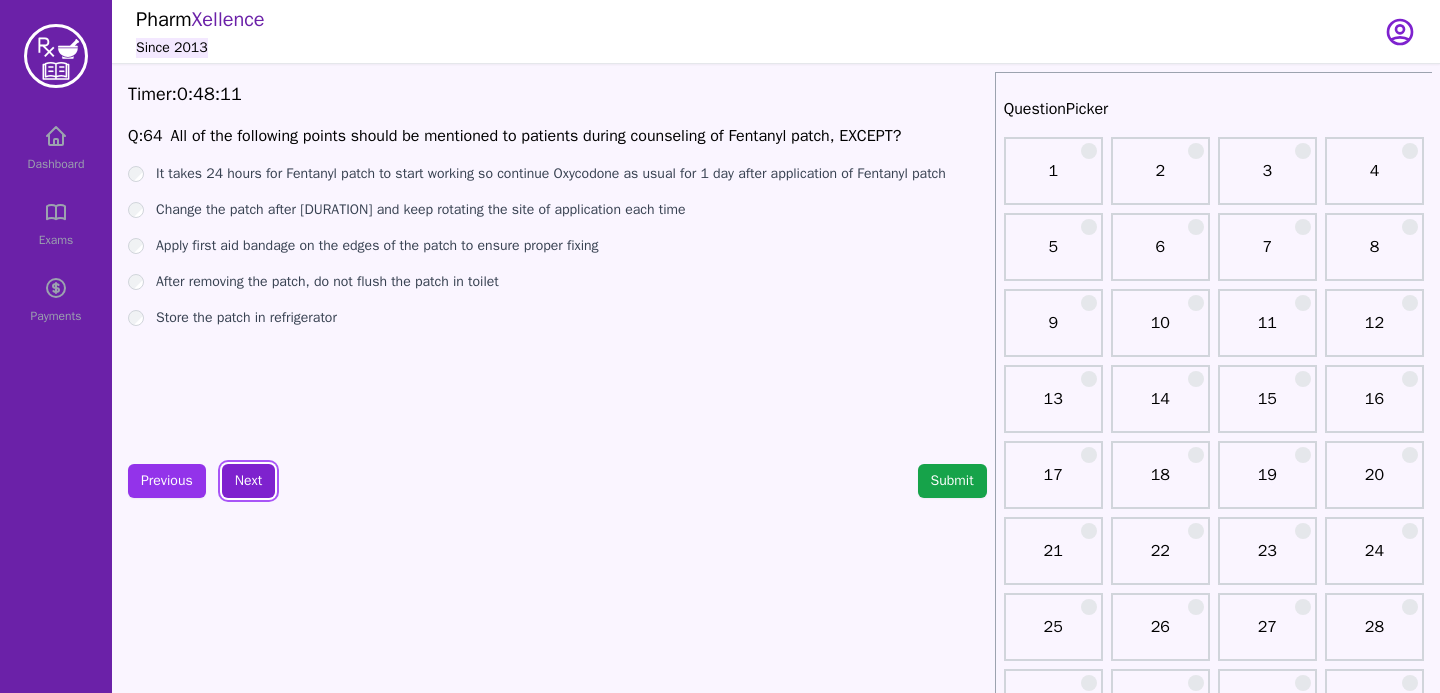 click on "Next" at bounding box center [248, 481] 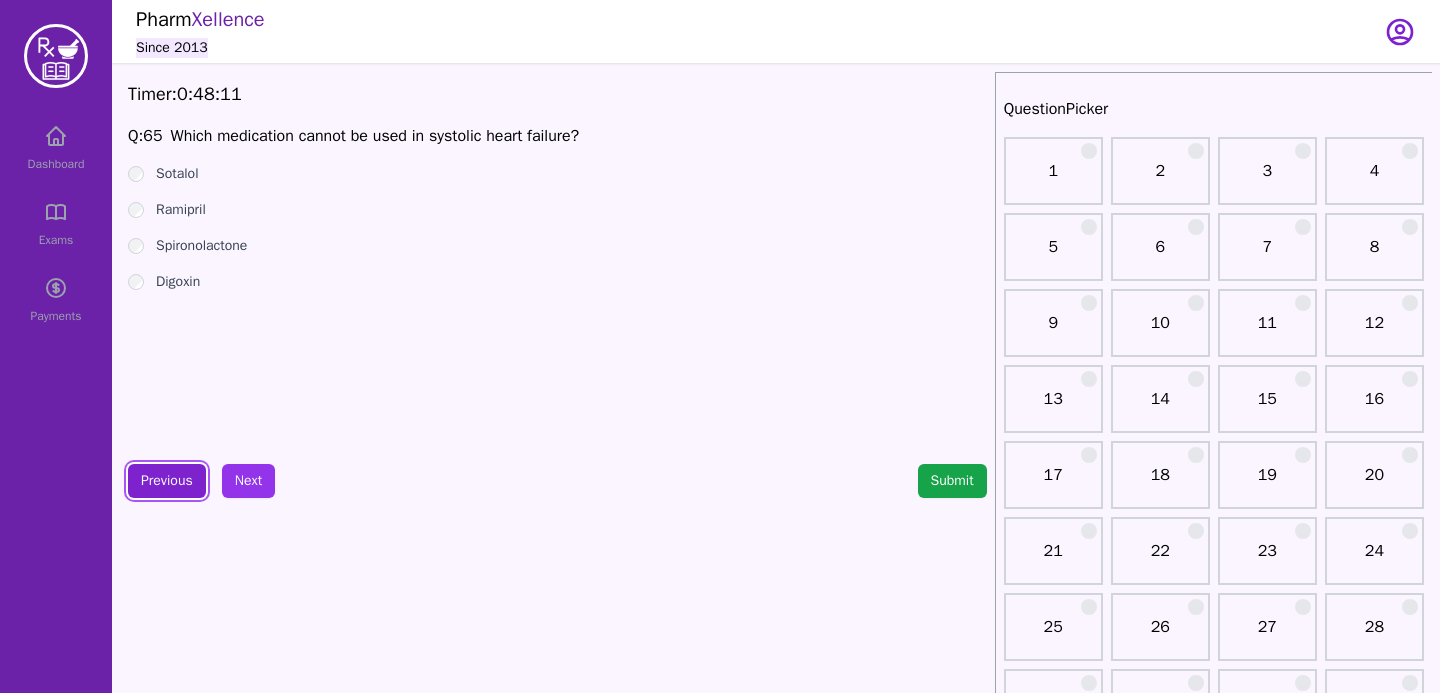 click on "Previous" at bounding box center (167, 481) 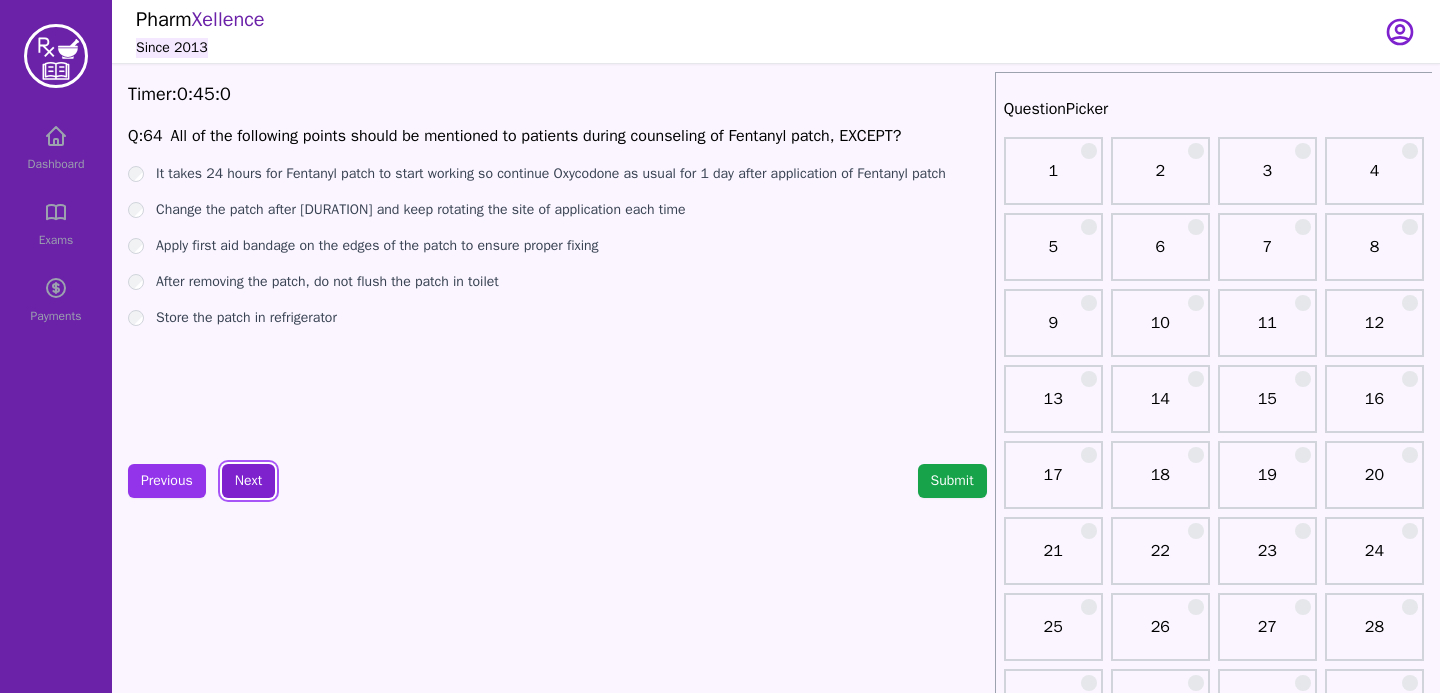 click on "Next" at bounding box center [248, 481] 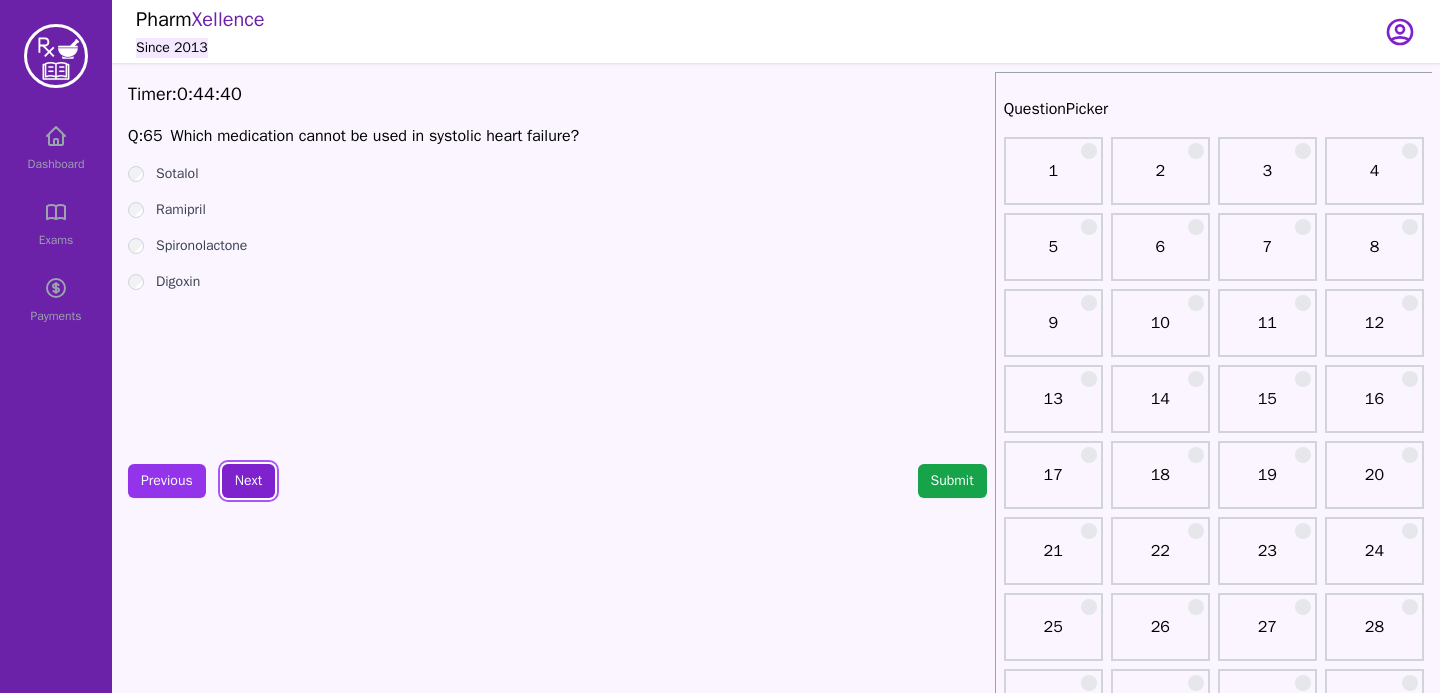 click on "Next" at bounding box center [248, 481] 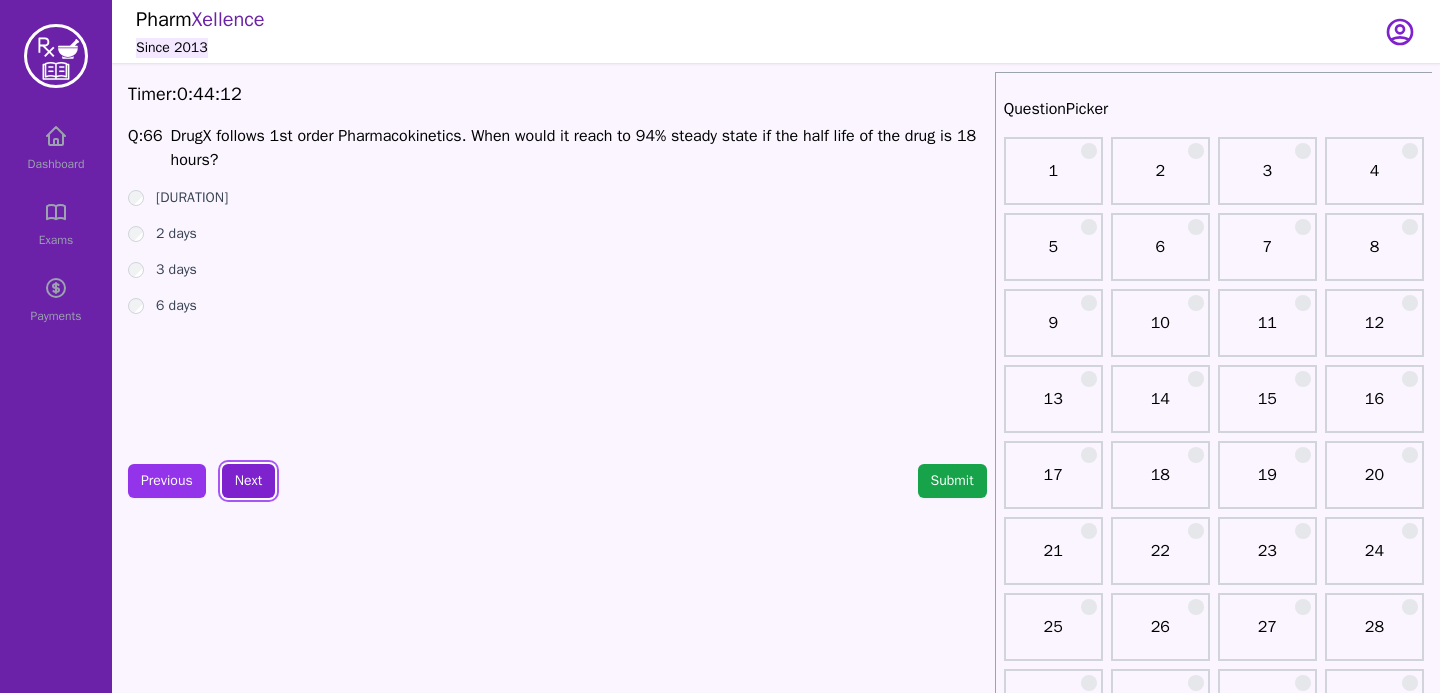 click on "Next" at bounding box center [248, 481] 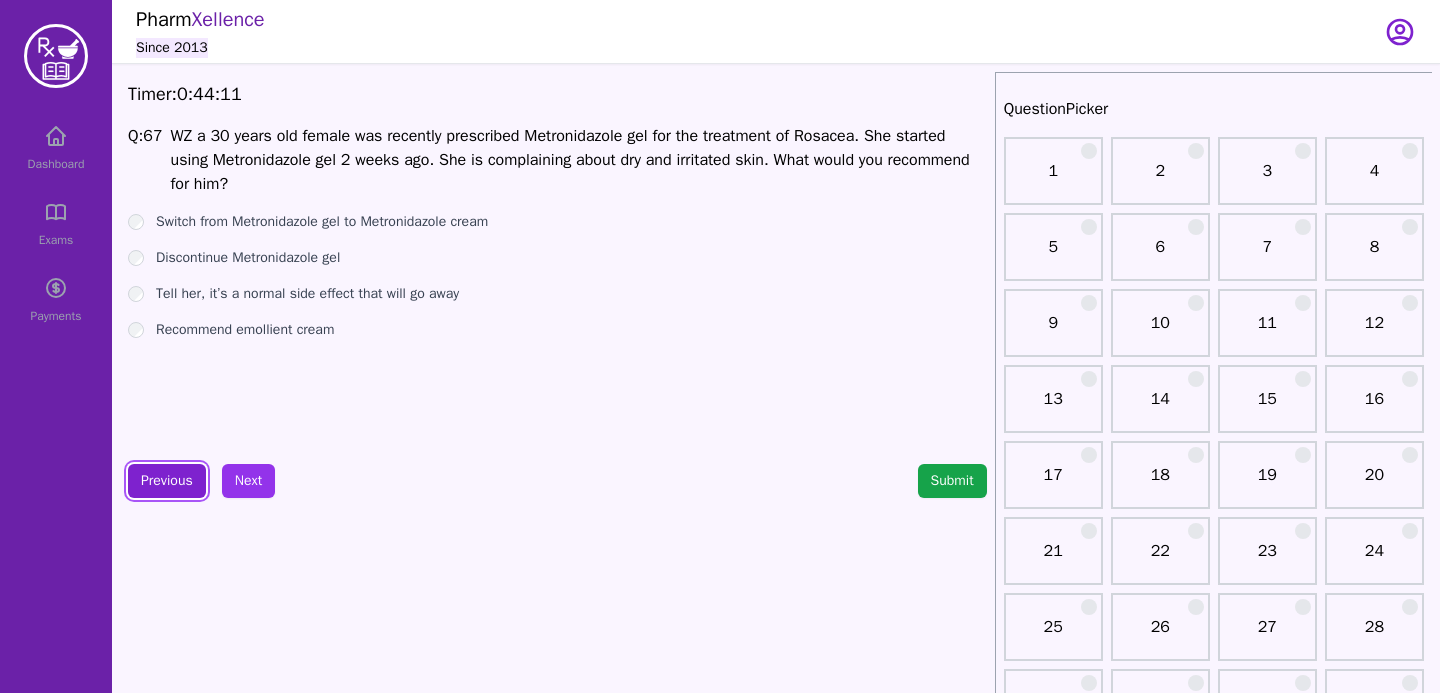 click on "Previous" at bounding box center [167, 481] 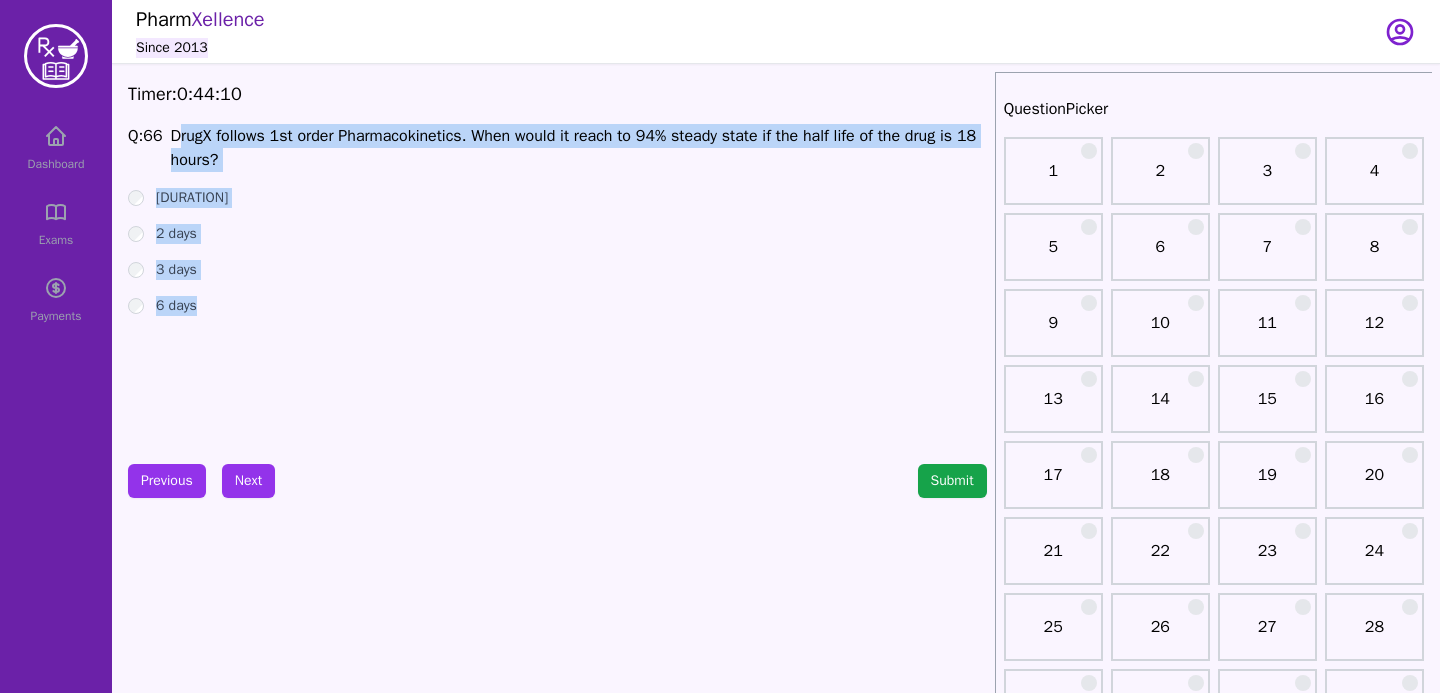 drag, startPoint x: 185, startPoint y: 129, endPoint x: 239, endPoint y: 313, distance: 191.76027 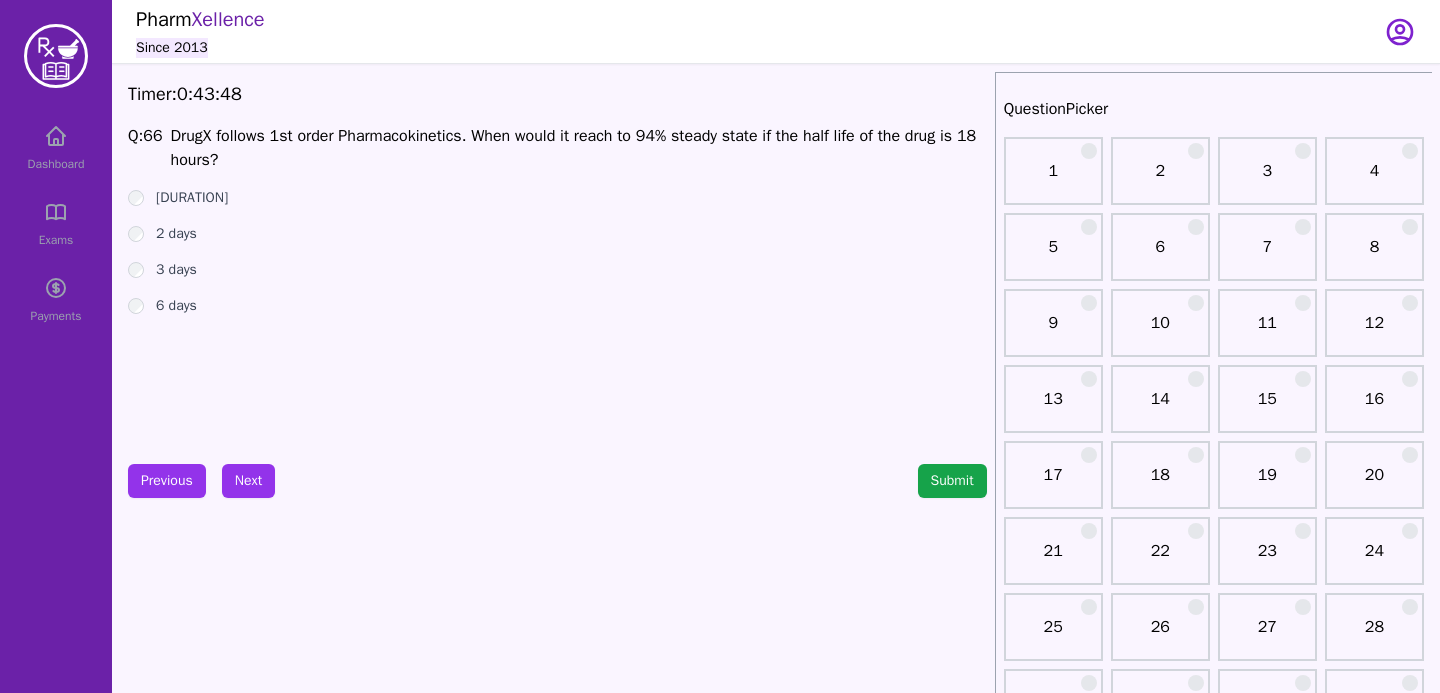 click on "Timer: [TIME] Q: [NUMBER] DrugX follows 1st order Pharmacokinetics. When would it reach to [PERCENTAGE]% steady state if the half life of the drug is [DURATION]? [DURATION] [DURATION] [DURATION] [DURATION] Previous Next Submit" at bounding box center [557, 2004] 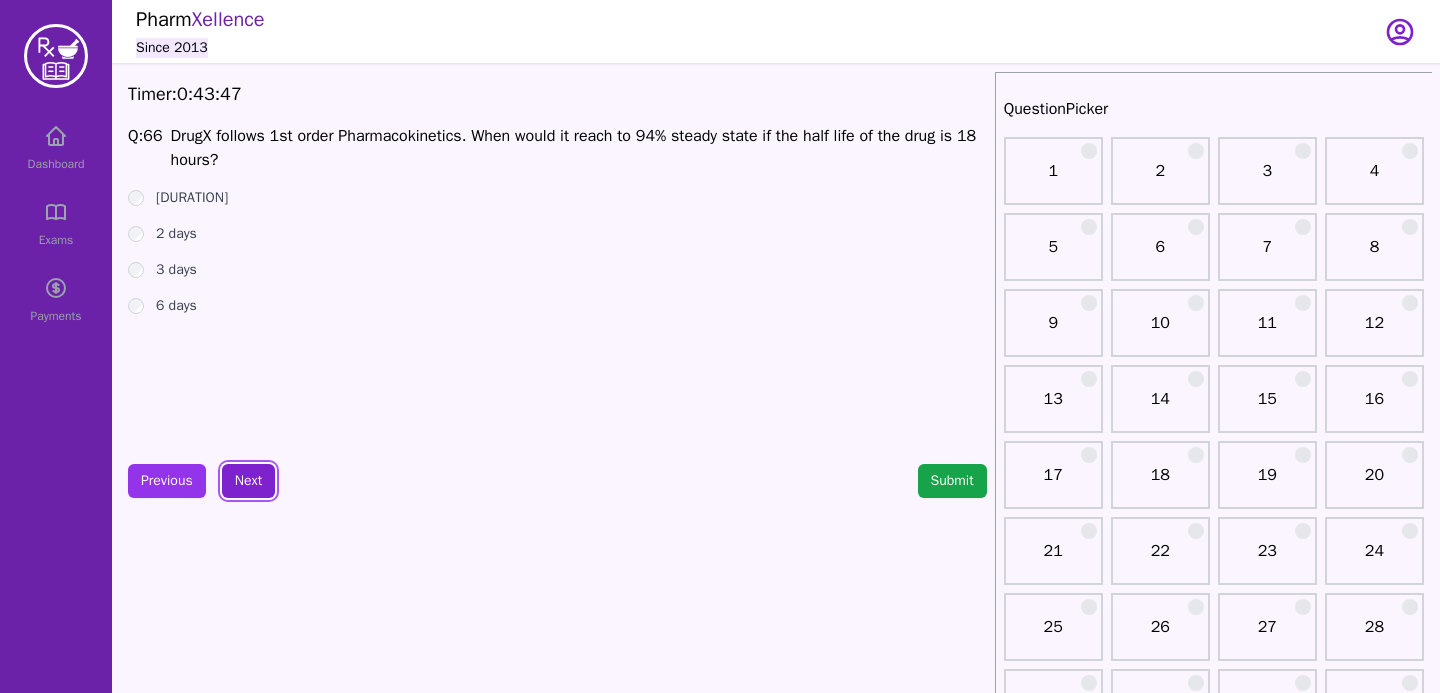 click on "Next" at bounding box center [248, 481] 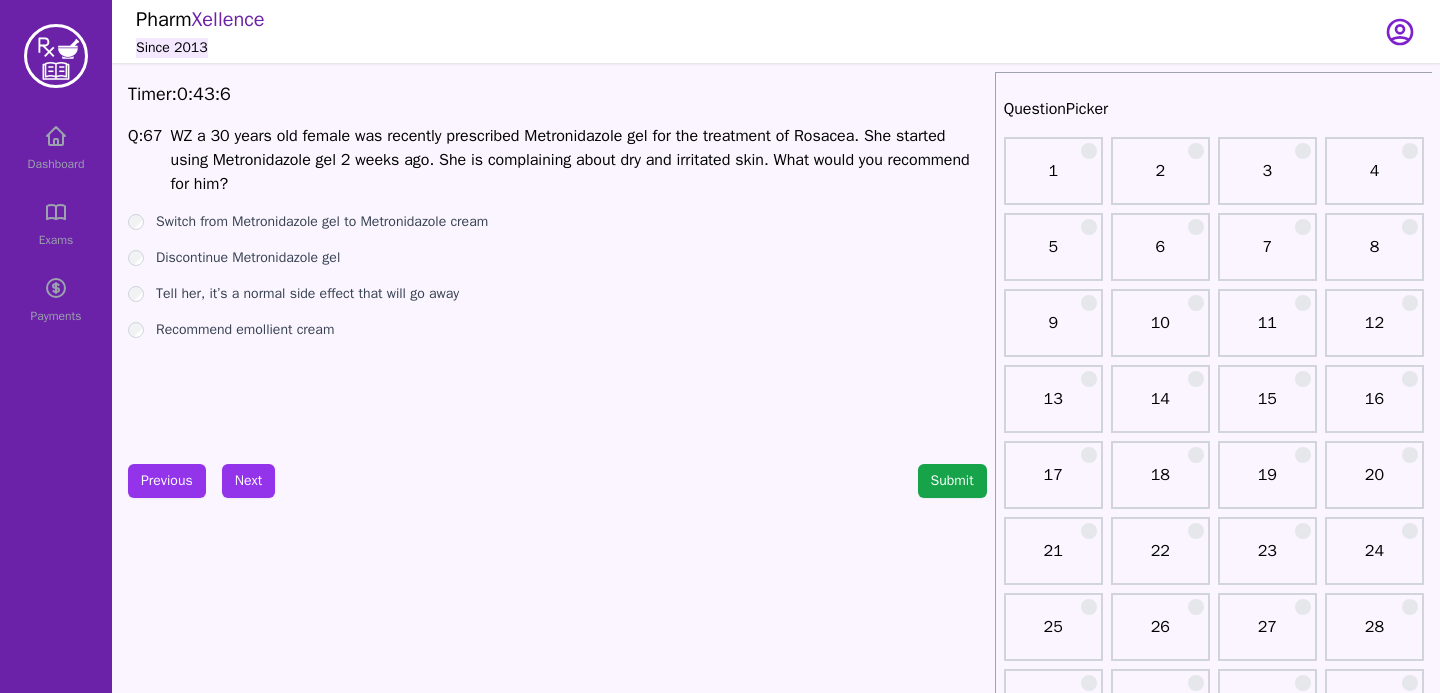 click on "Switch from Metronidazole gel to Metronidazole cream" at bounding box center (557, 222) 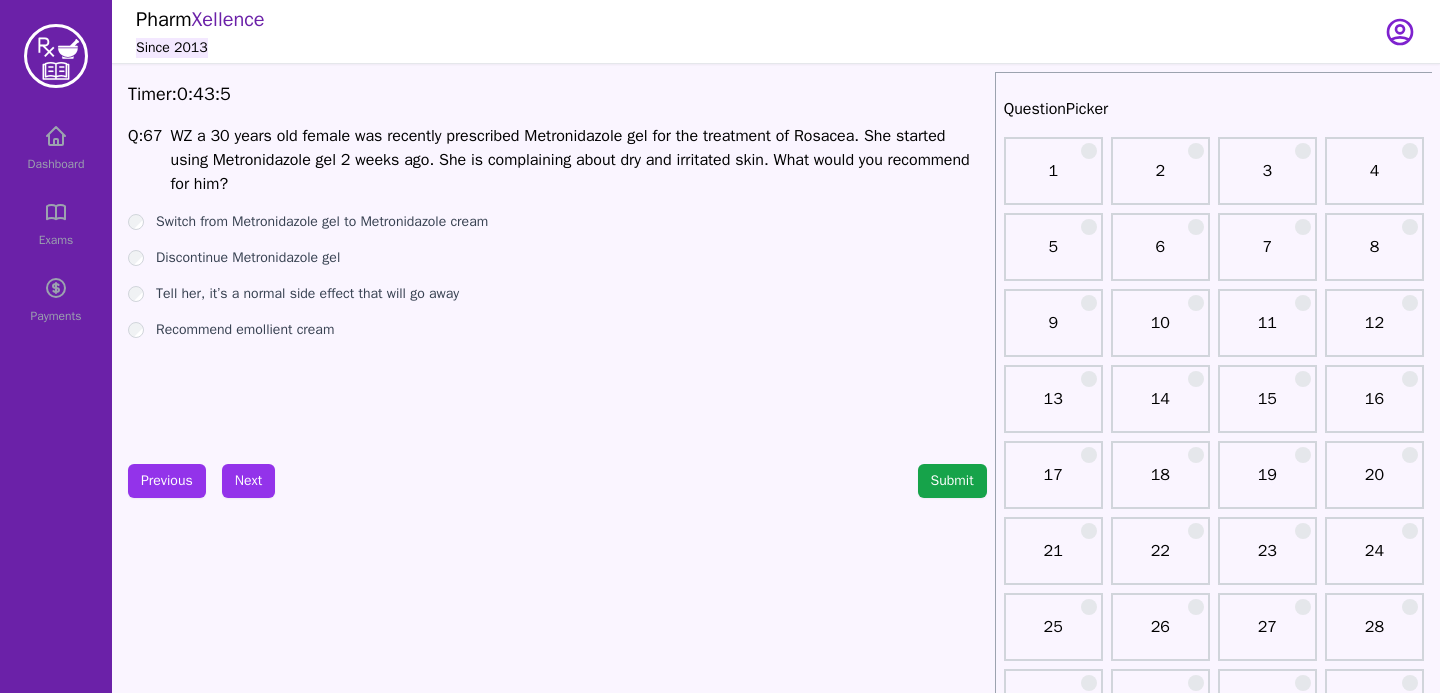 click on "Switch from Metronidazole gel to Metronidazole cream" at bounding box center (557, 222) 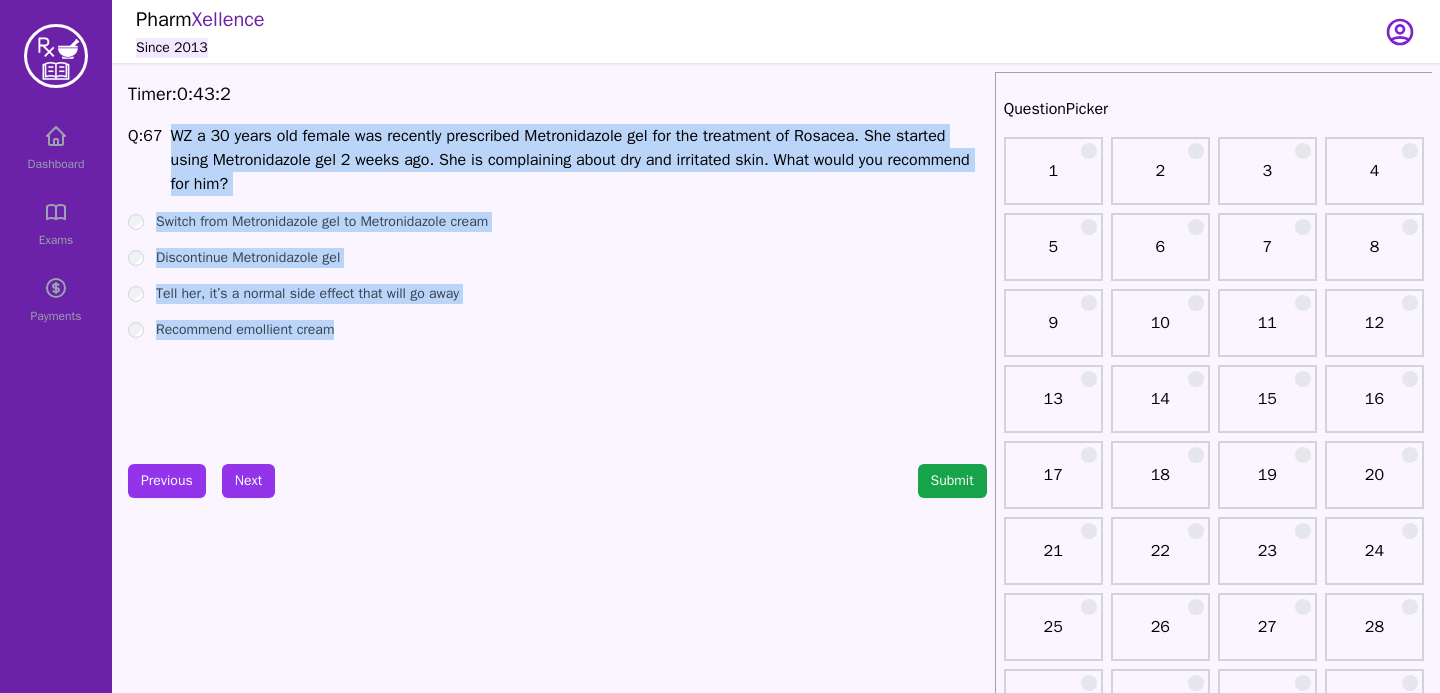 drag, startPoint x: 170, startPoint y: 134, endPoint x: 359, endPoint y: 386, distance: 315 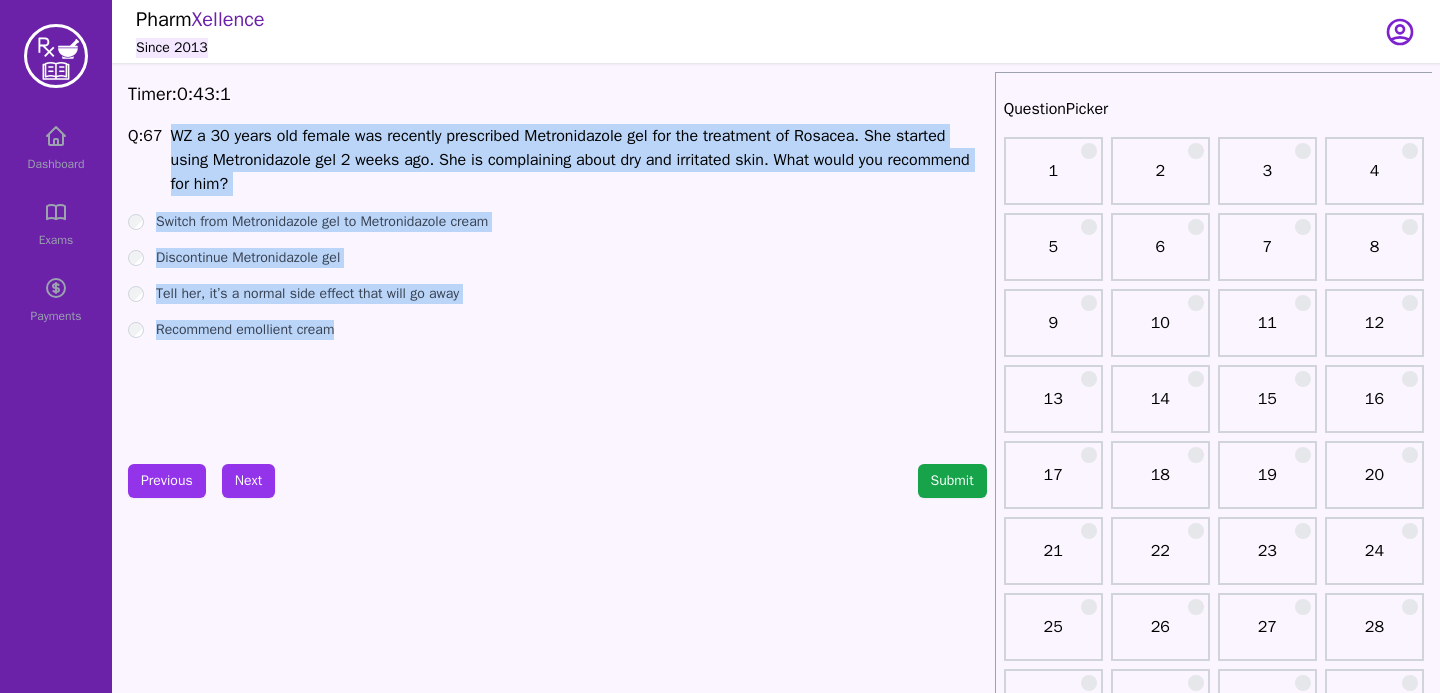 copy on "WZ a 30 years old female was recently prescribed Metronidazole gel for the treatment of Rosacea. She started using Metronidazole gel 2 weeks ago. She is complaining about dry and irritated skin. What would you recommend for him? Switch from Metronidazole gel to Metronidazole cream Discontinue Metronidazole gel Tell her, it’s a normal side effect that will go away Recommend emollient cream" 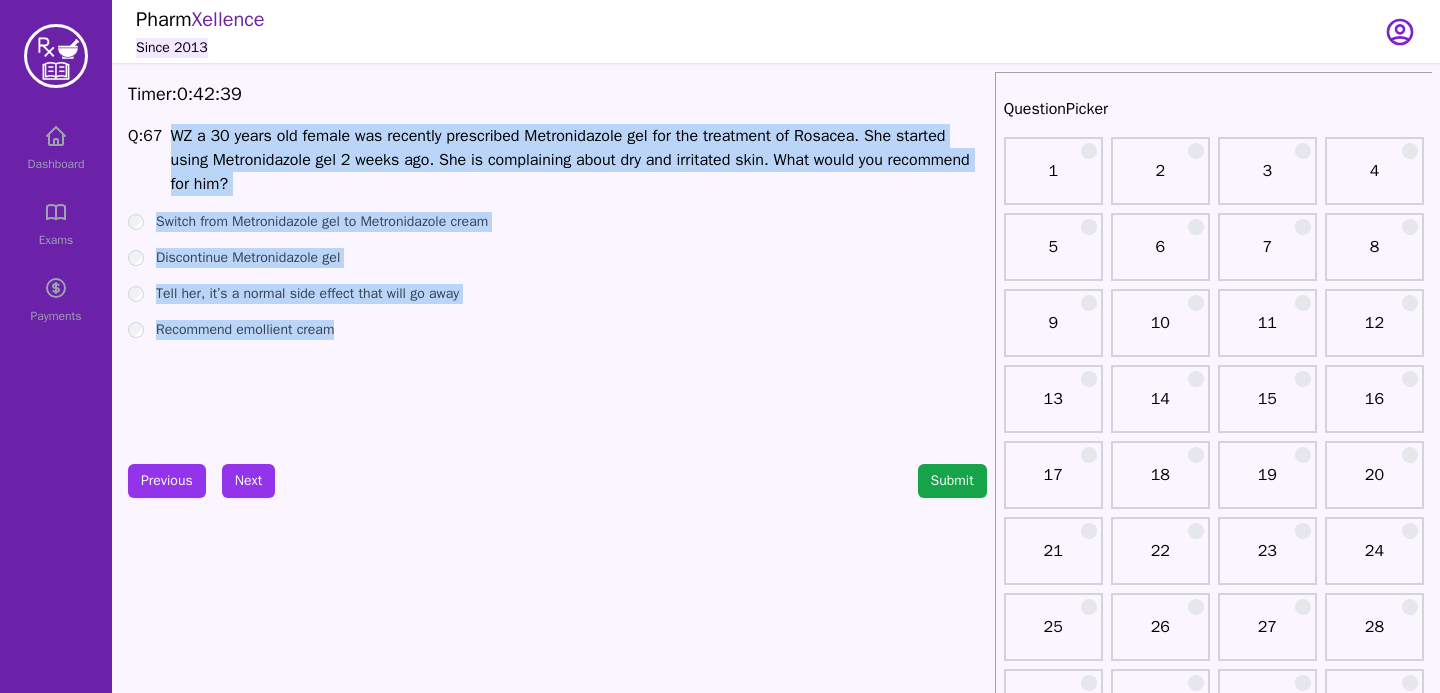 click on "Q: [NUMBER] [AGE] years old female was recently prescribed Metronidazole gel for the treatment of Rosacea. She started using Metronidazole gel [DURATION] ago. She is complaining about dry and irritated skin. What would you recommend for him? Switch from Metronidazole gel to Metronidazole cream Discontinue Metronidazole gel Tell her, it’s a normal side effect that will go away Recommend emollient cream" at bounding box center [557, 274] 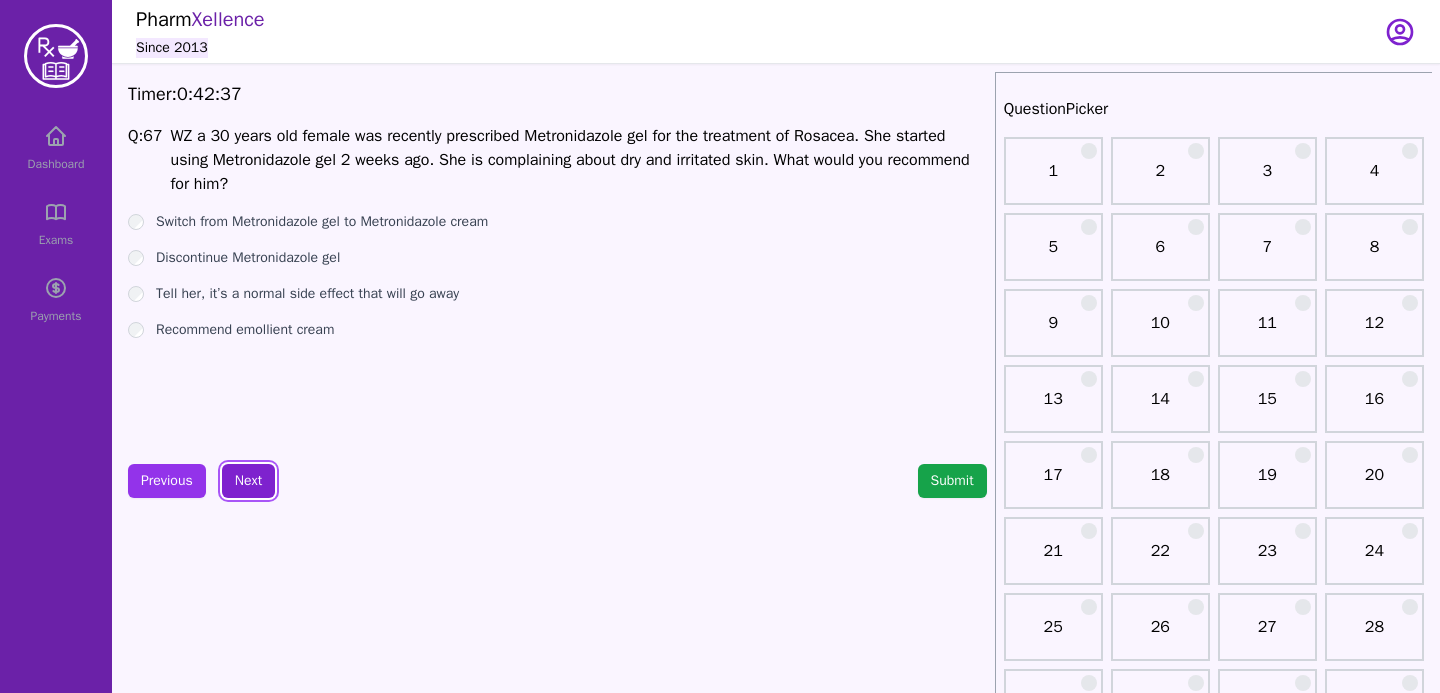 click on "Next" at bounding box center (248, 481) 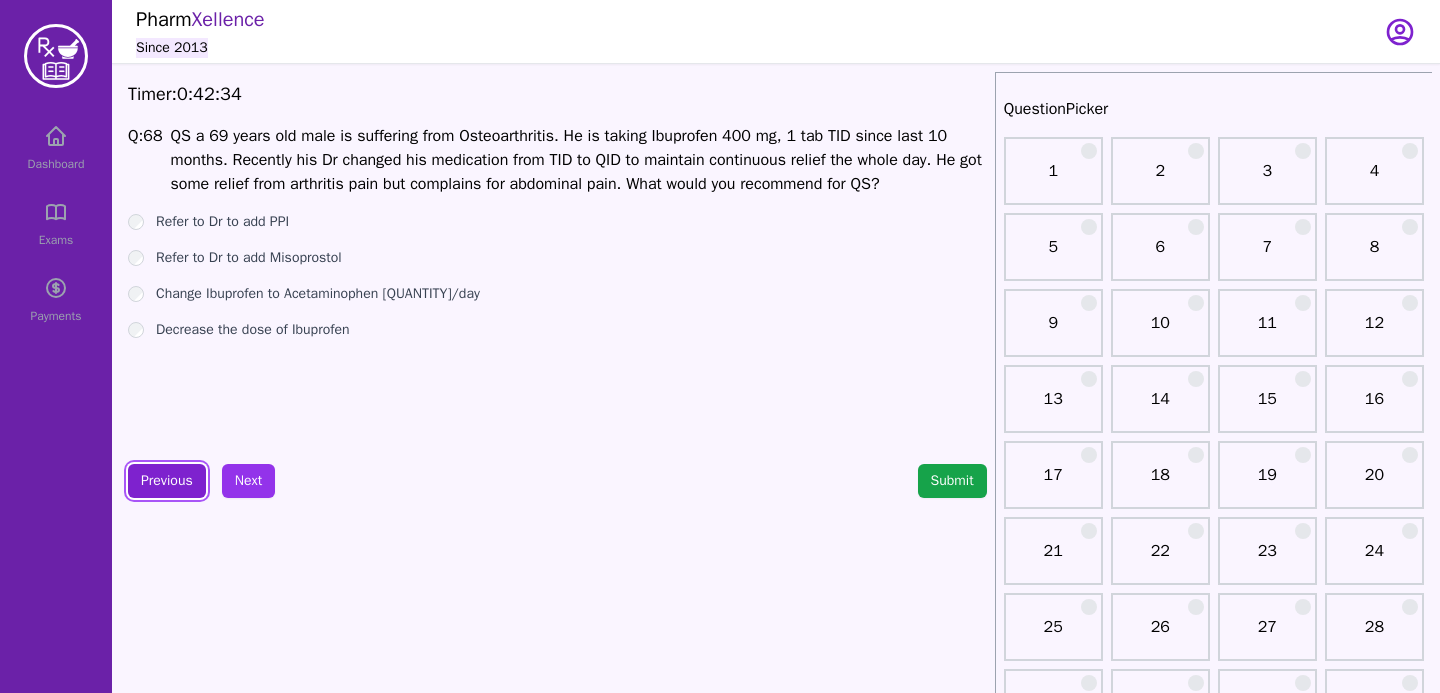click on "Previous" at bounding box center [167, 481] 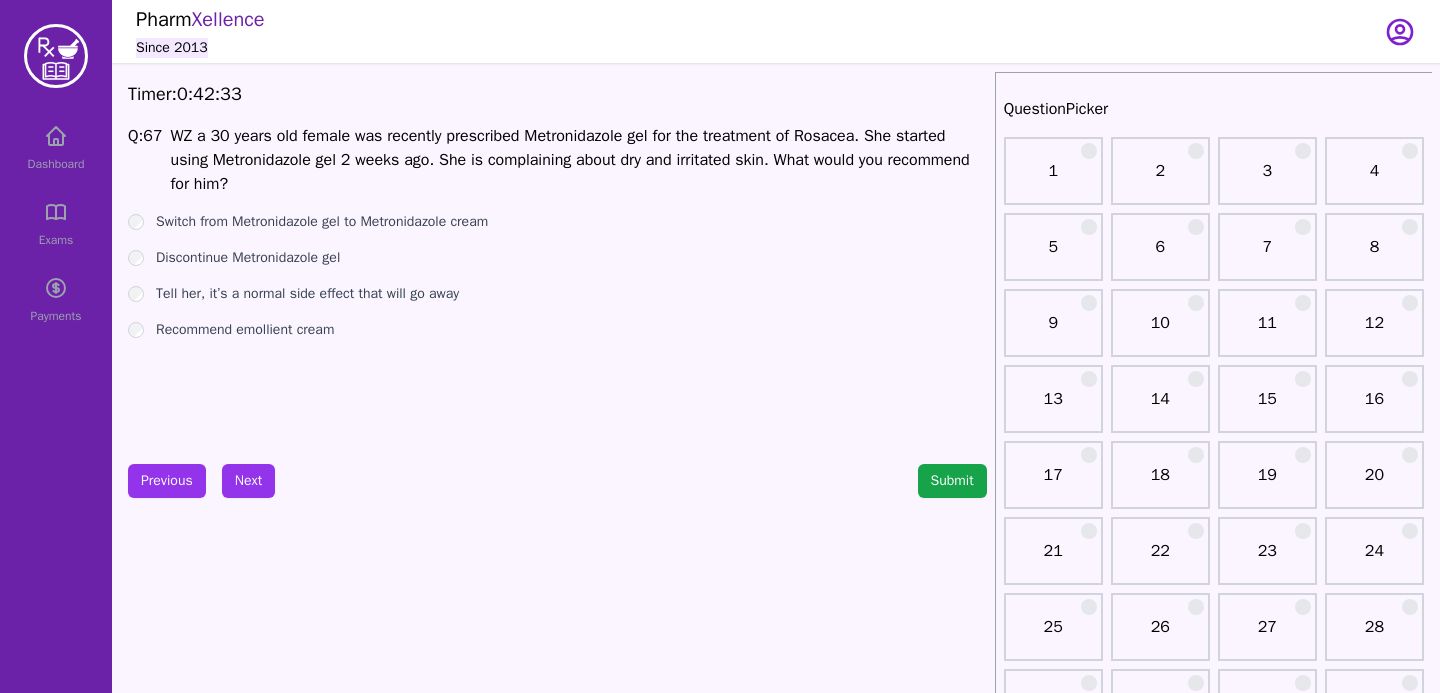 click on "Timer: [TIME] Q: [NUMBER] [AGE] years old female was recently prescribed Metronidazole gel for the treatment of Rosacea. She started using Metronidazole gel [DURATION] ago. She is complaining about dry and irritated skin. What would you recommend for him? Switch from Metronidazole gel to Metronidazole cream Discontinue Metronidazole gel Tell her, it’s a normal side effect that will go away Recommend emollient cream Previous Next Submit" at bounding box center [557, 2004] 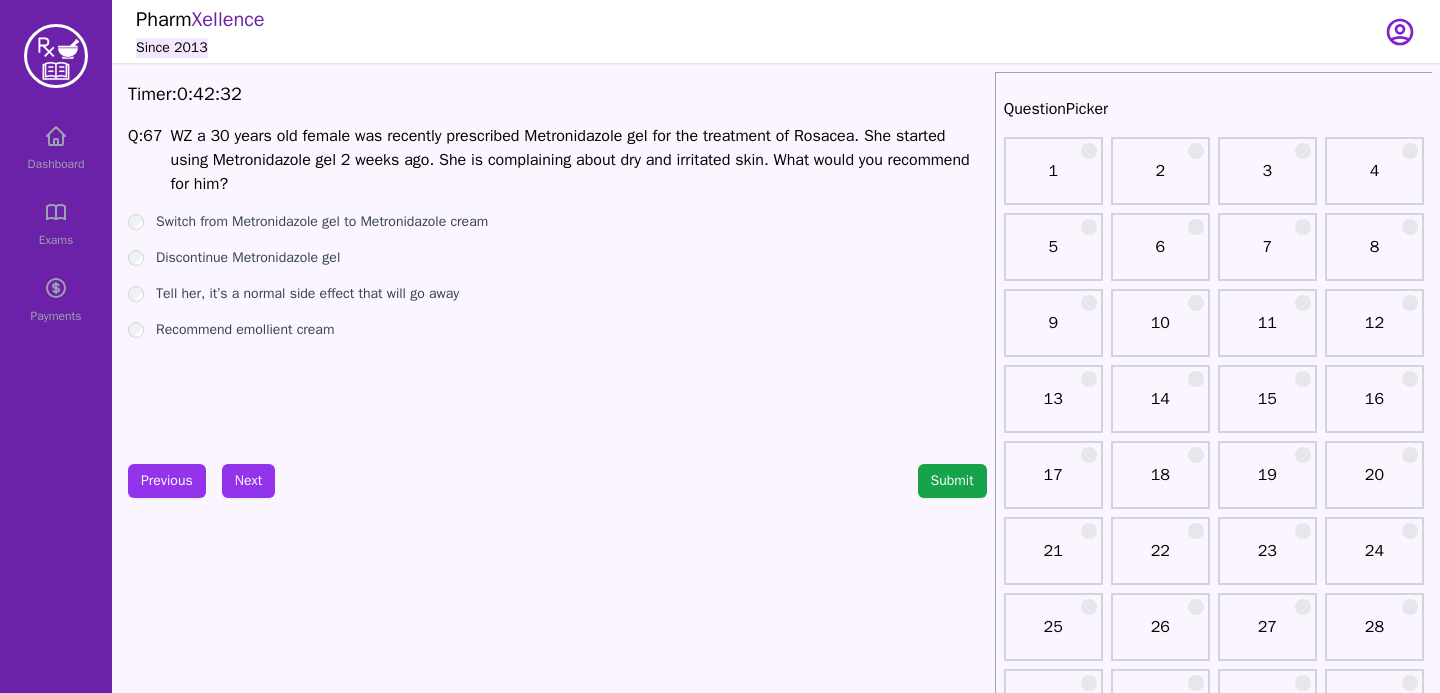 click on "Timer: 0 : 42 : 32 Q: 67 WZ a 30 years old female was recently prescribed Metronidazole gel for the treatment of Rosacea. She started using Metronidazole gel 2 weeks ago. She is complaining about dry and irritated skin. What would you recommend for him? Switch from Metronidazole gel to Metronidazole cream Discontinue Metronidazole gel Tell her, it’s a normal side effect that will go away Recommend emollient cream Previous Next Submit" at bounding box center [557, 2004] 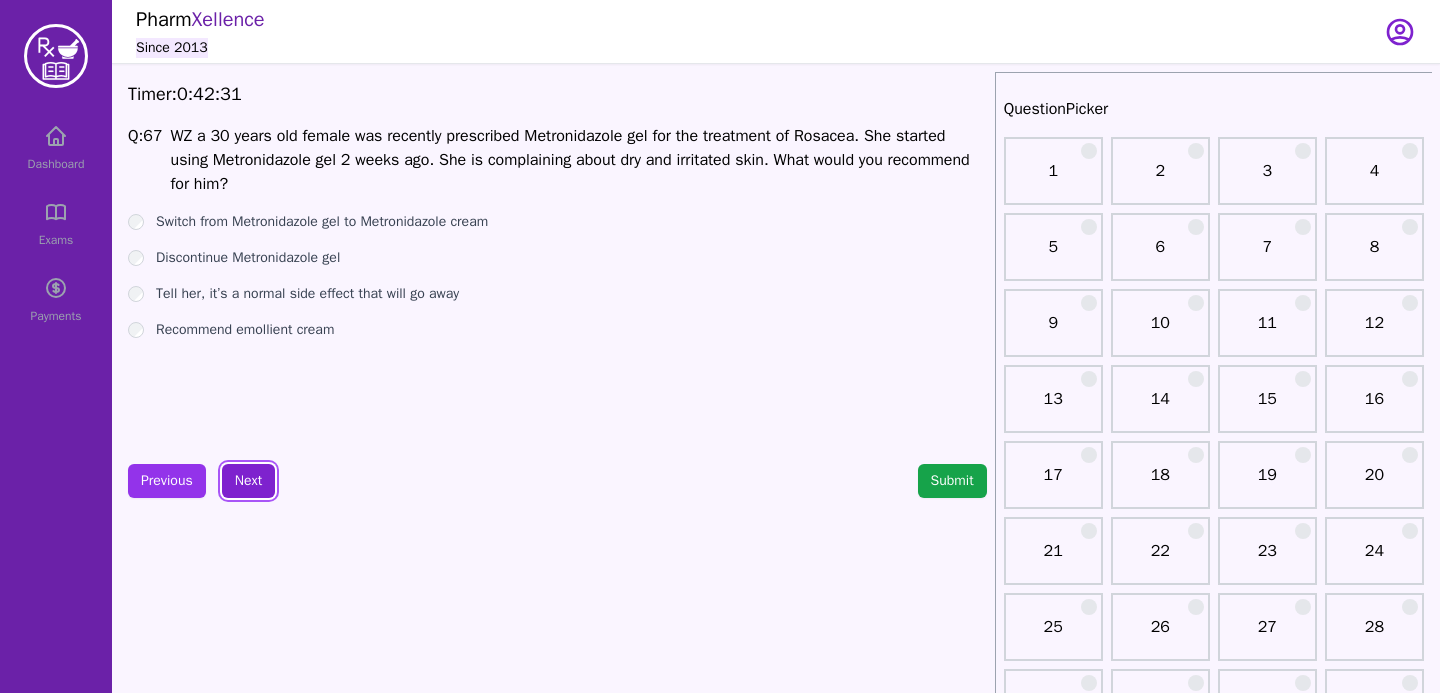 click on "Next" at bounding box center (248, 481) 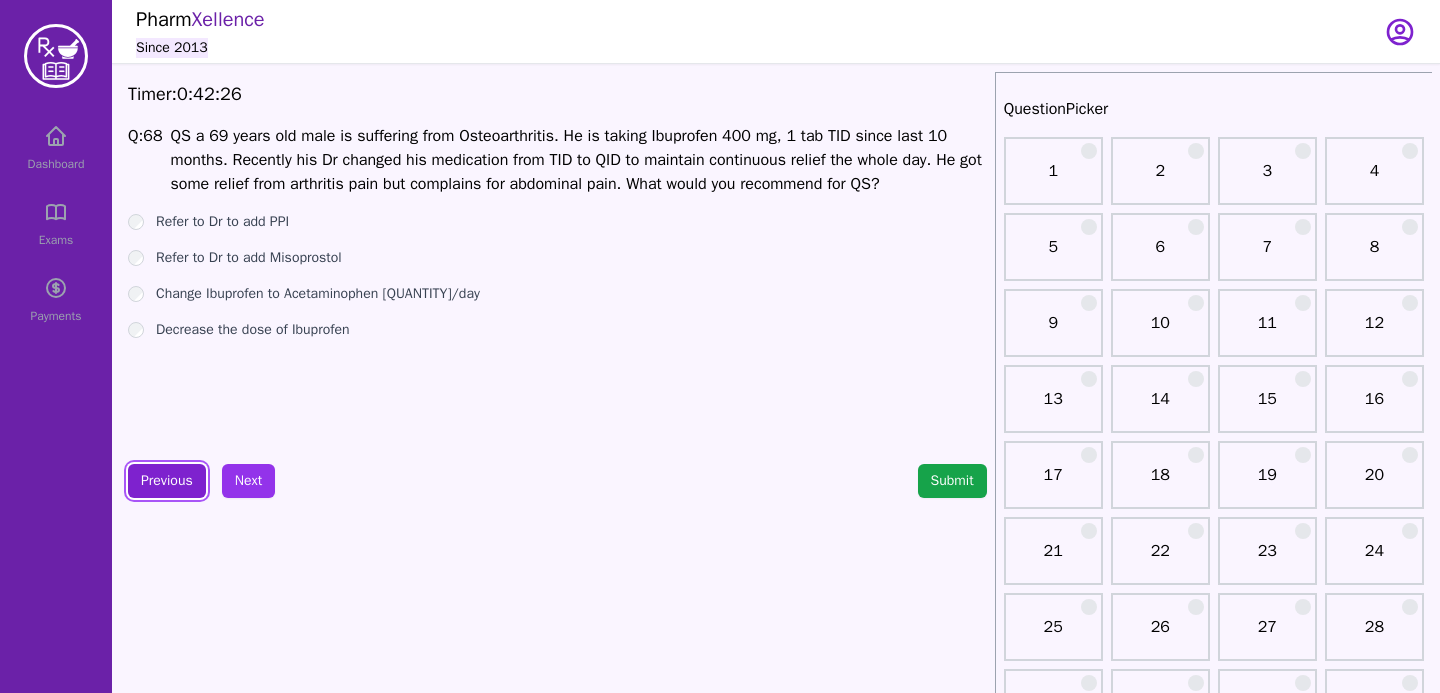 click on "Previous" at bounding box center (167, 481) 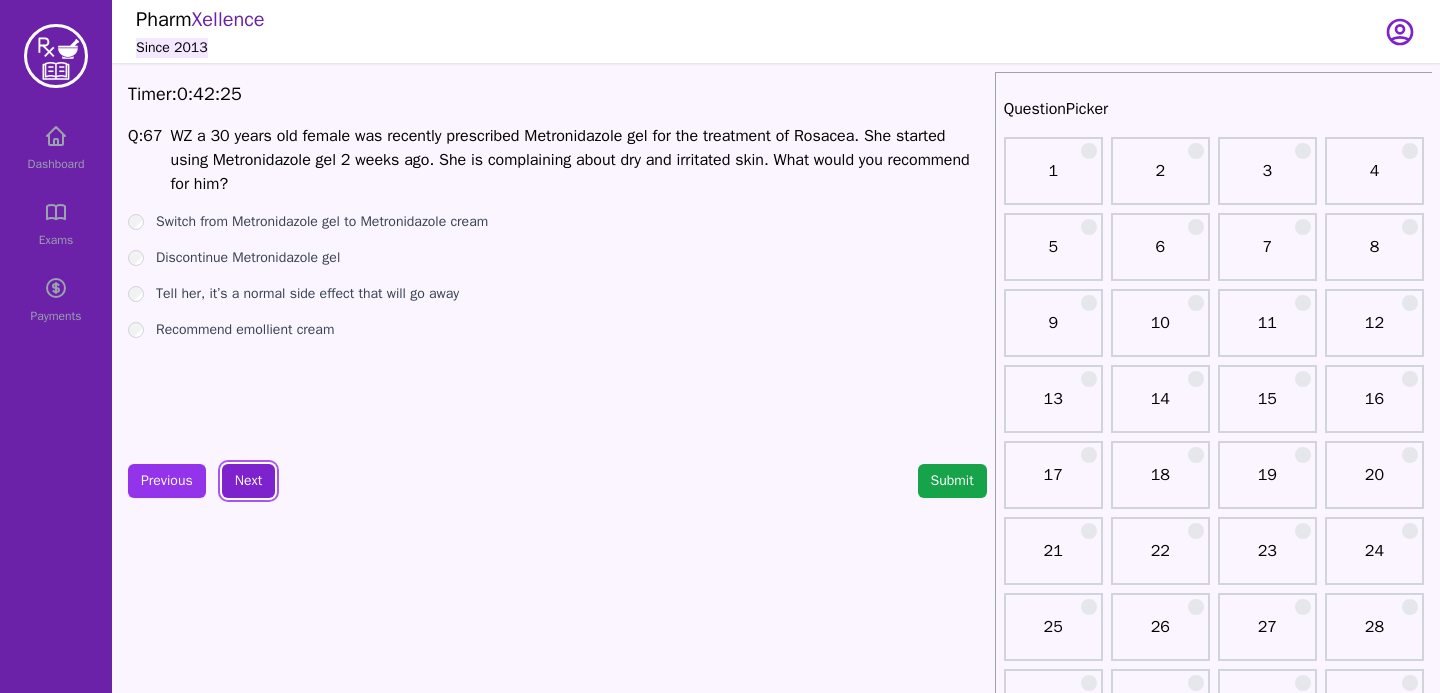 click on "Next" at bounding box center (248, 481) 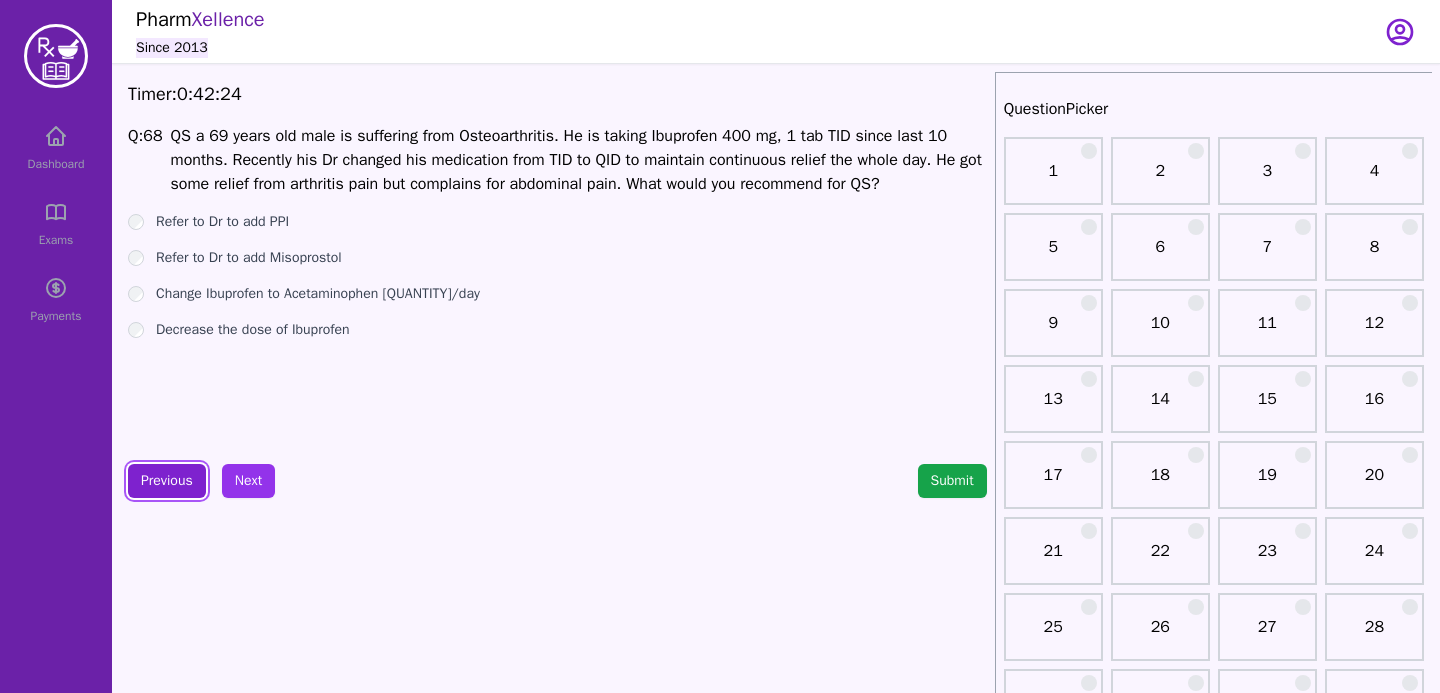 click on "Previous" at bounding box center (167, 481) 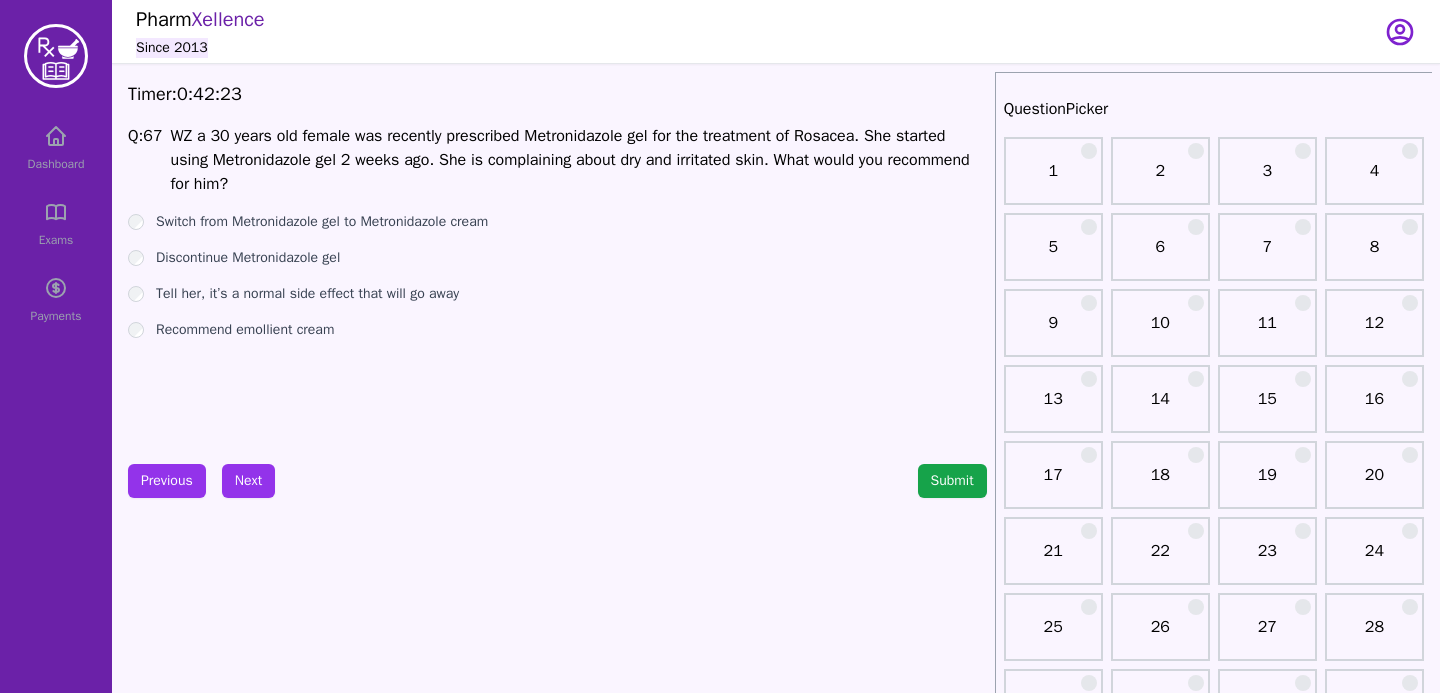click on "Recommend emollient cream" at bounding box center [557, 330] 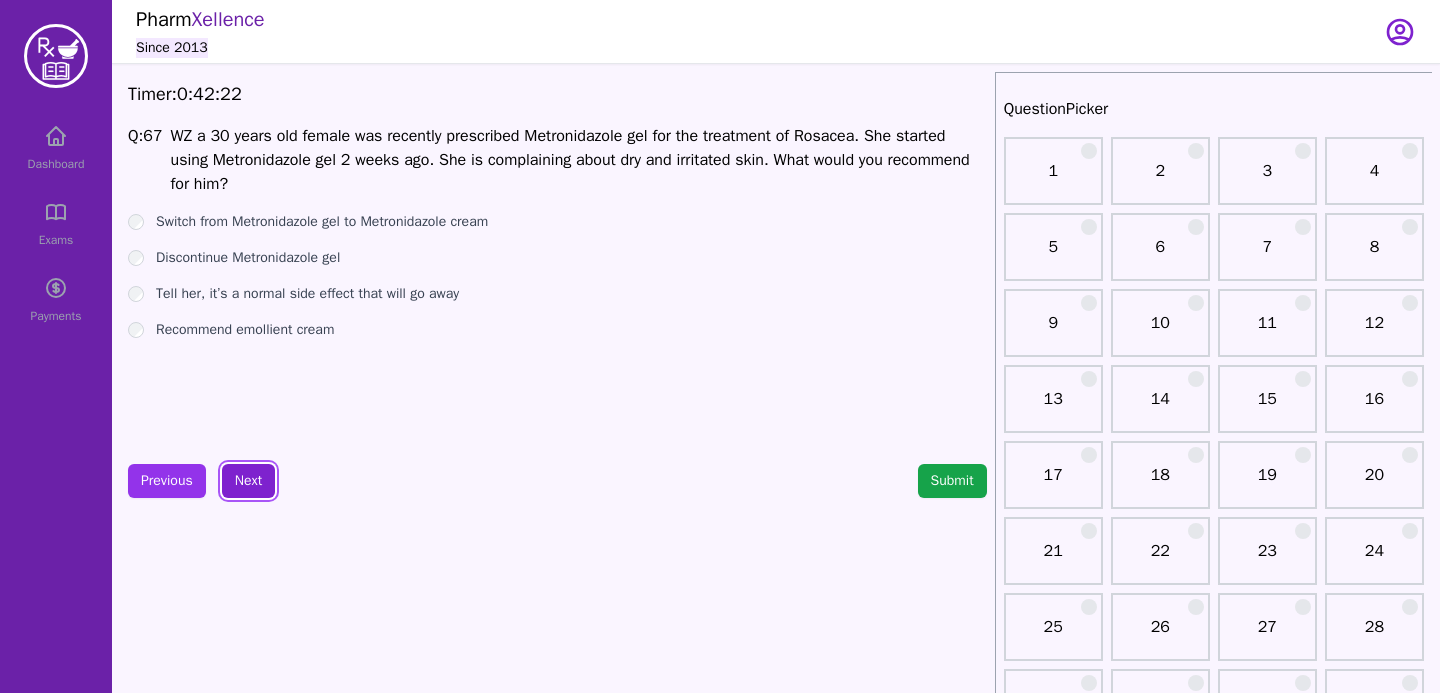 click on "Next" at bounding box center [248, 481] 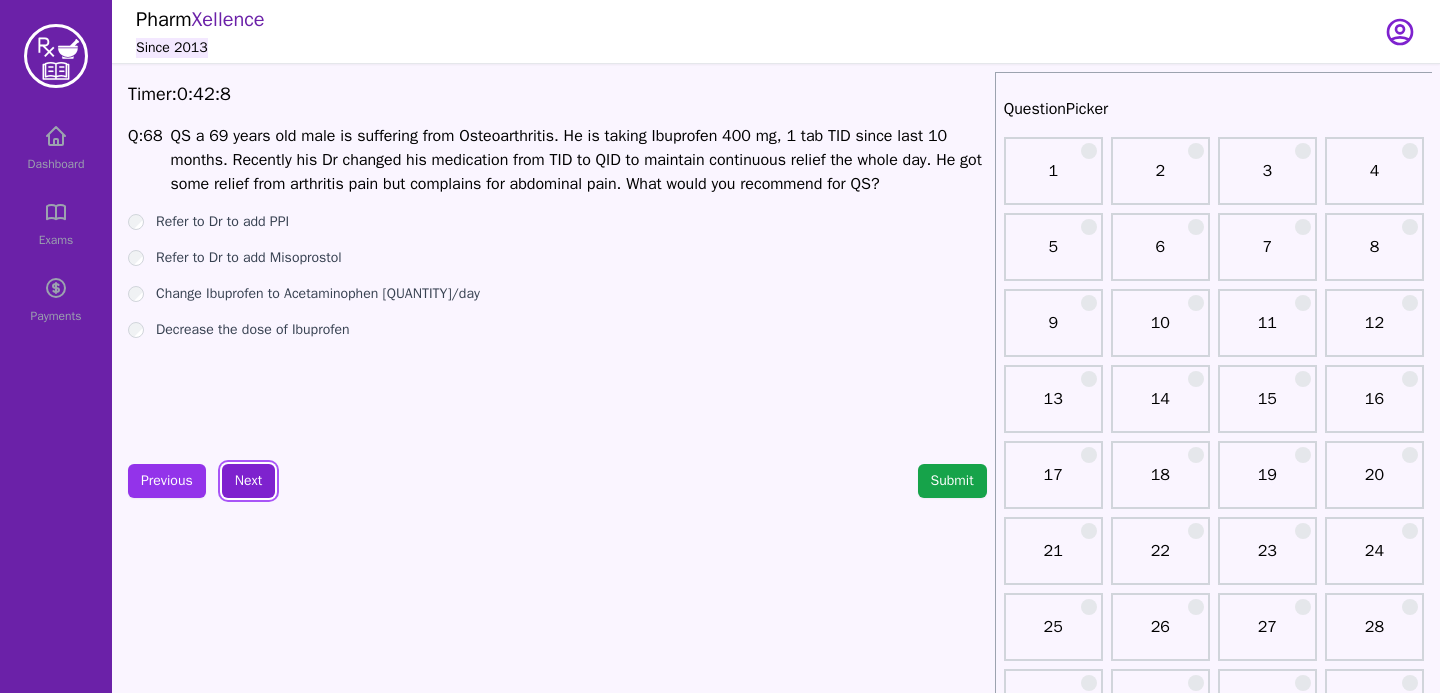 click on "Next" at bounding box center (248, 481) 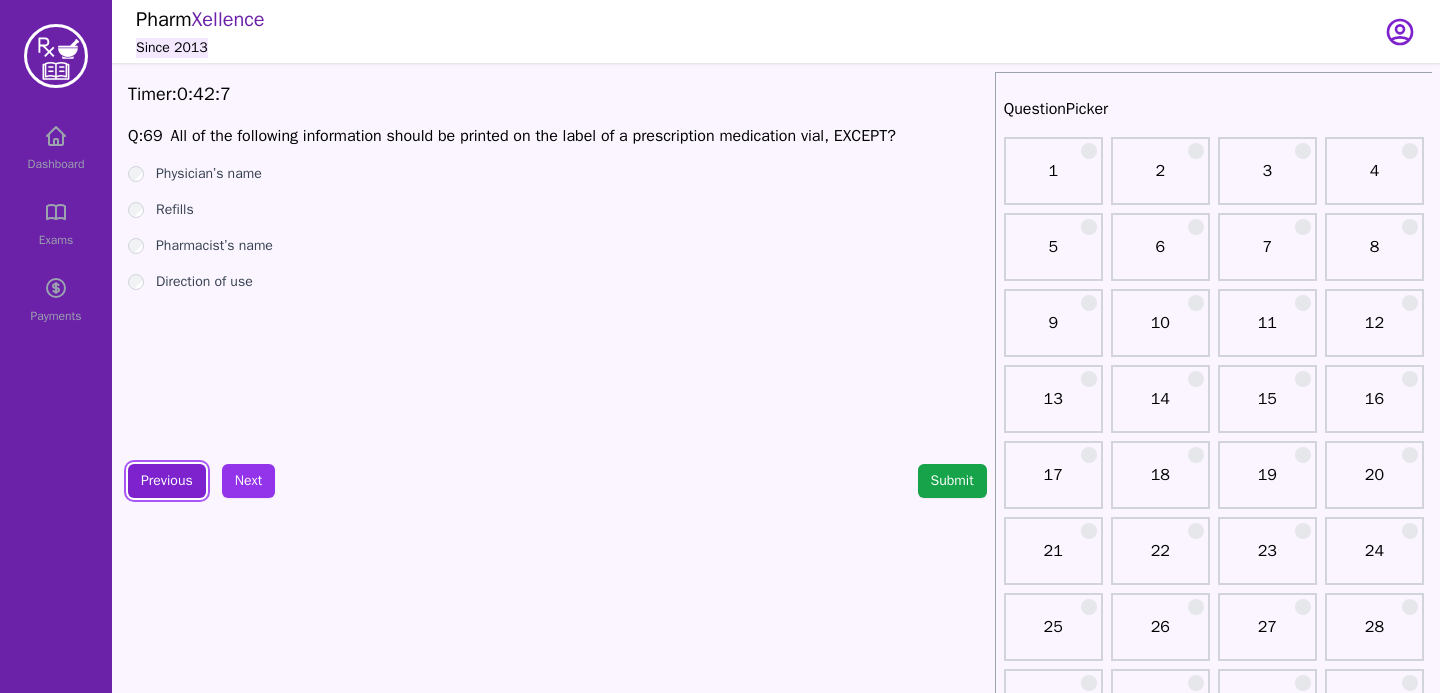 click on "Previous" at bounding box center (167, 481) 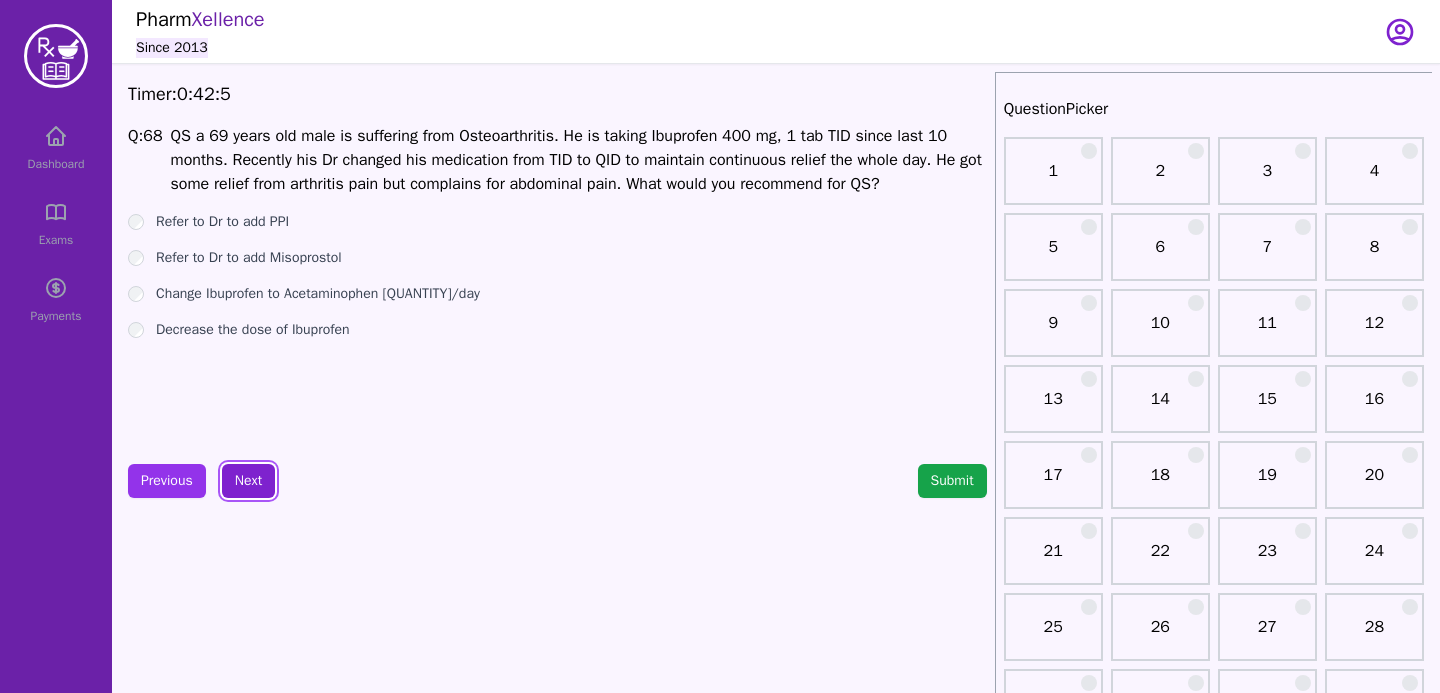 click on "Next" at bounding box center (248, 481) 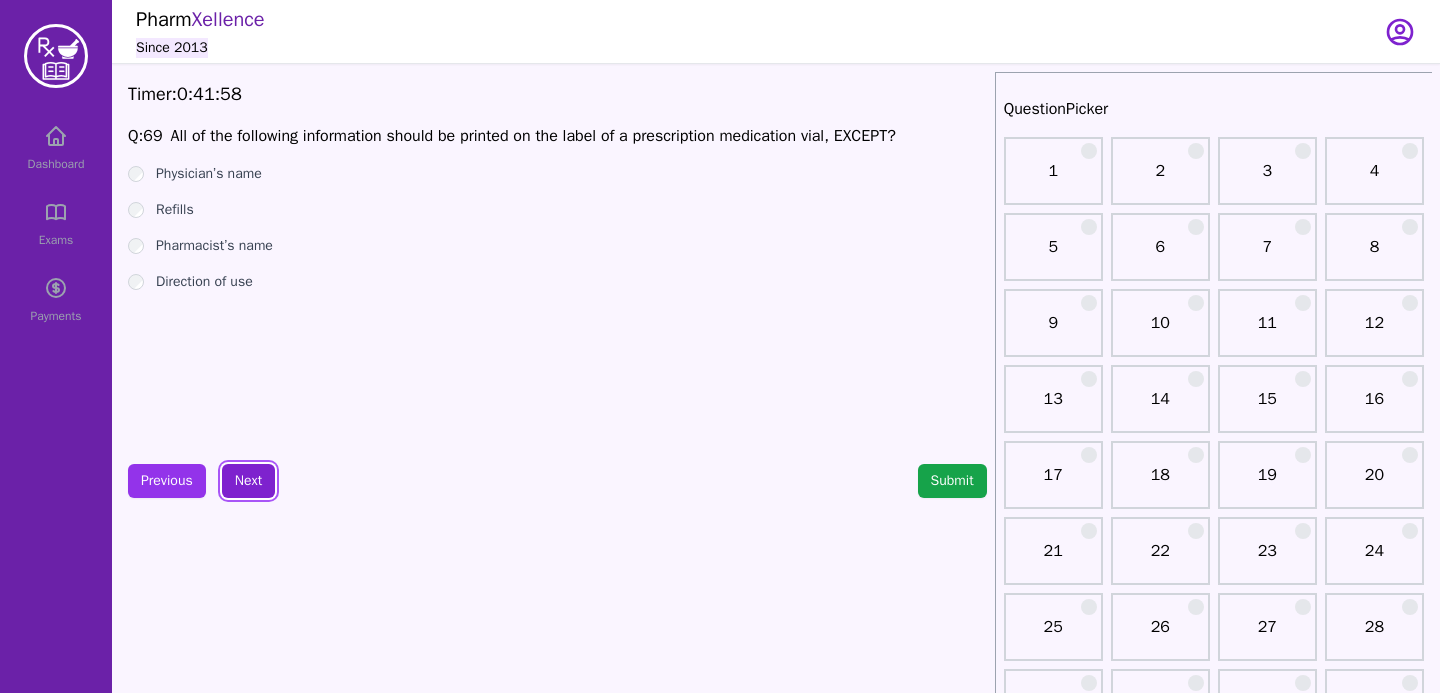 click on "Next" at bounding box center (248, 481) 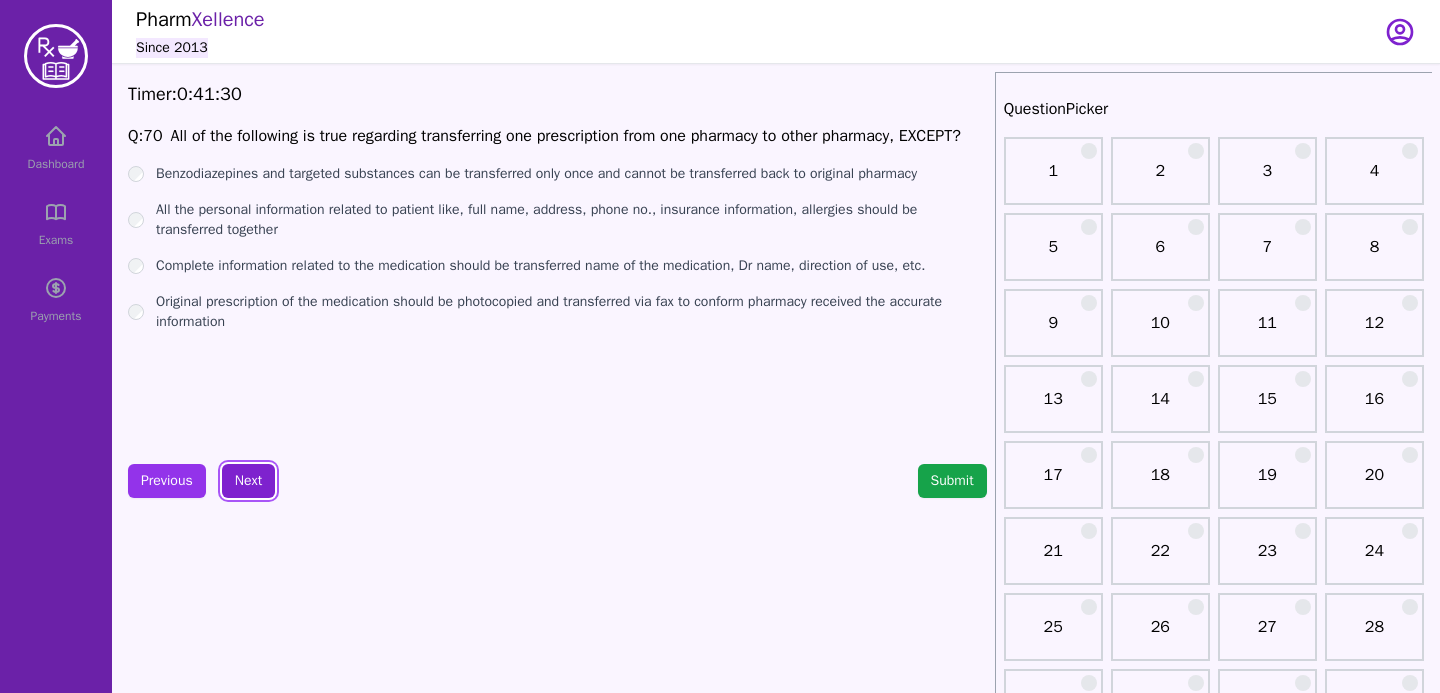 click on "Next" at bounding box center (248, 481) 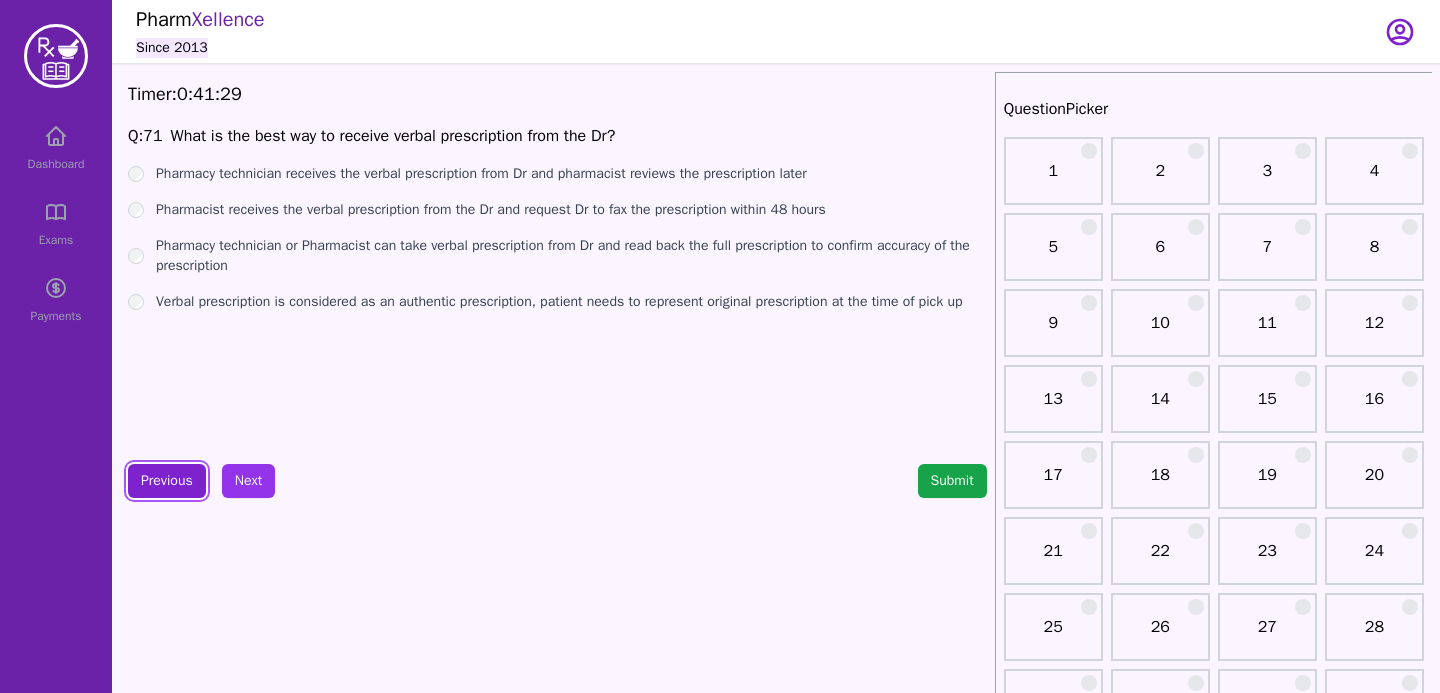 click on "Previous" at bounding box center (167, 481) 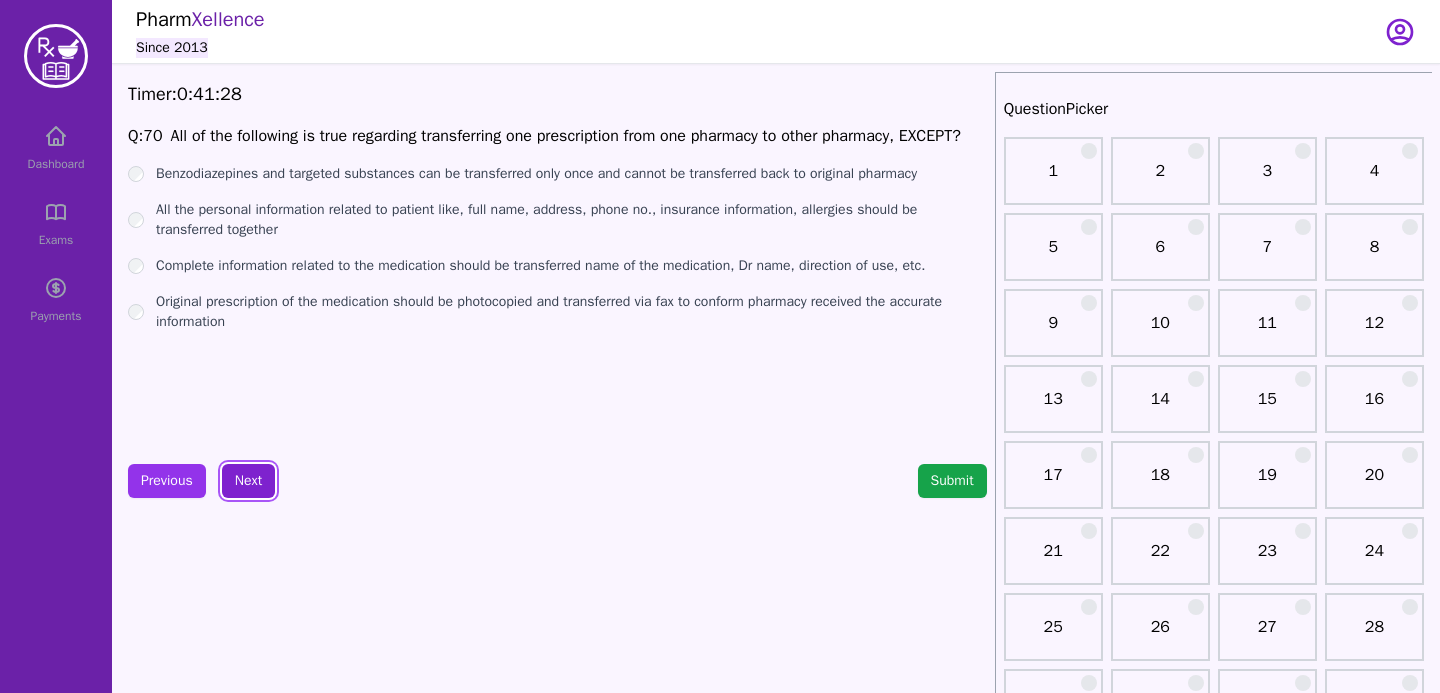 click on "Next" at bounding box center (248, 481) 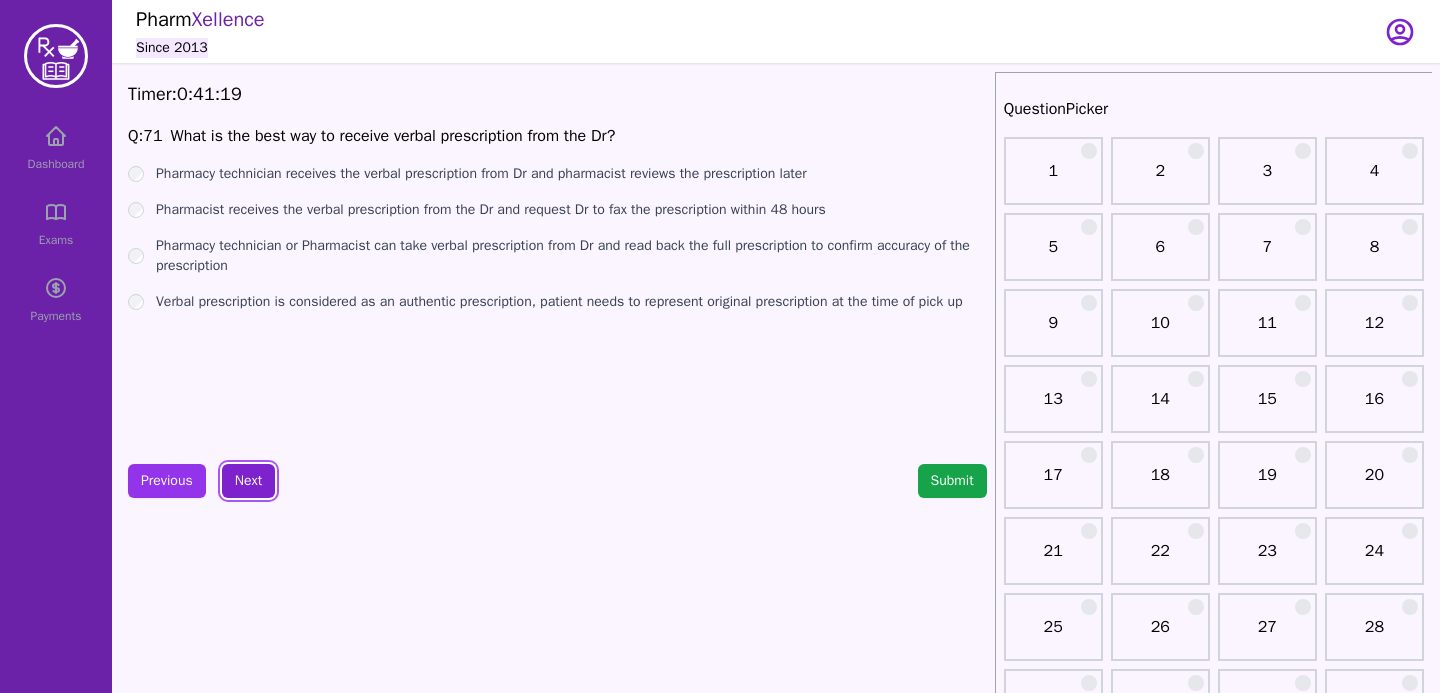 click on "Next" at bounding box center [248, 481] 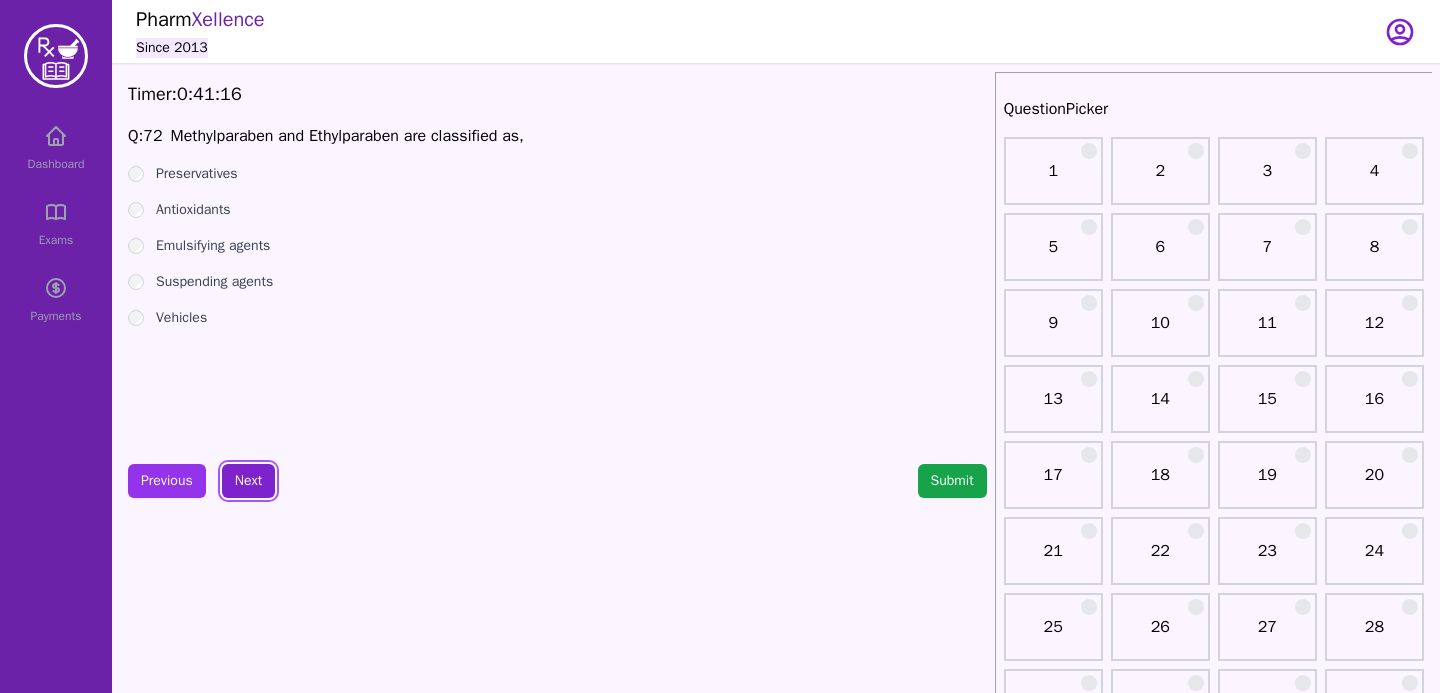 click on "Next" at bounding box center [248, 481] 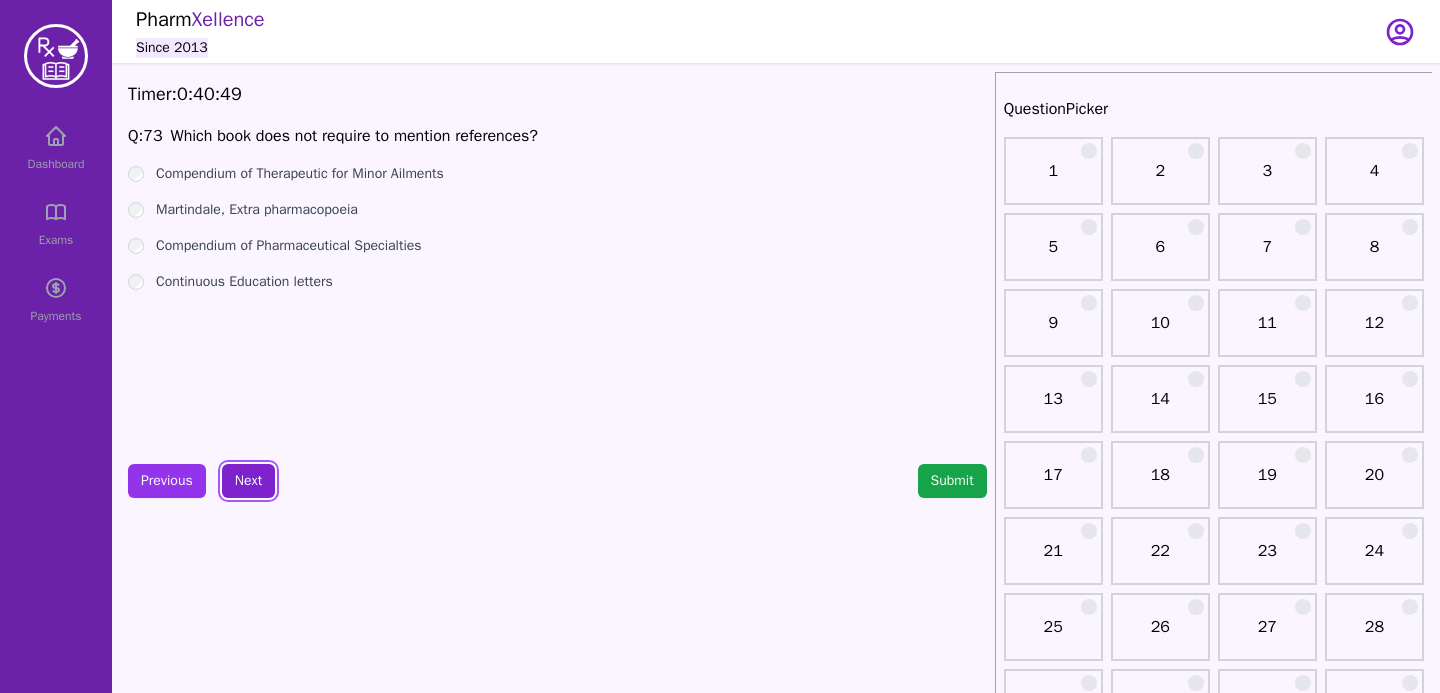 click on "Next" at bounding box center (248, 481) 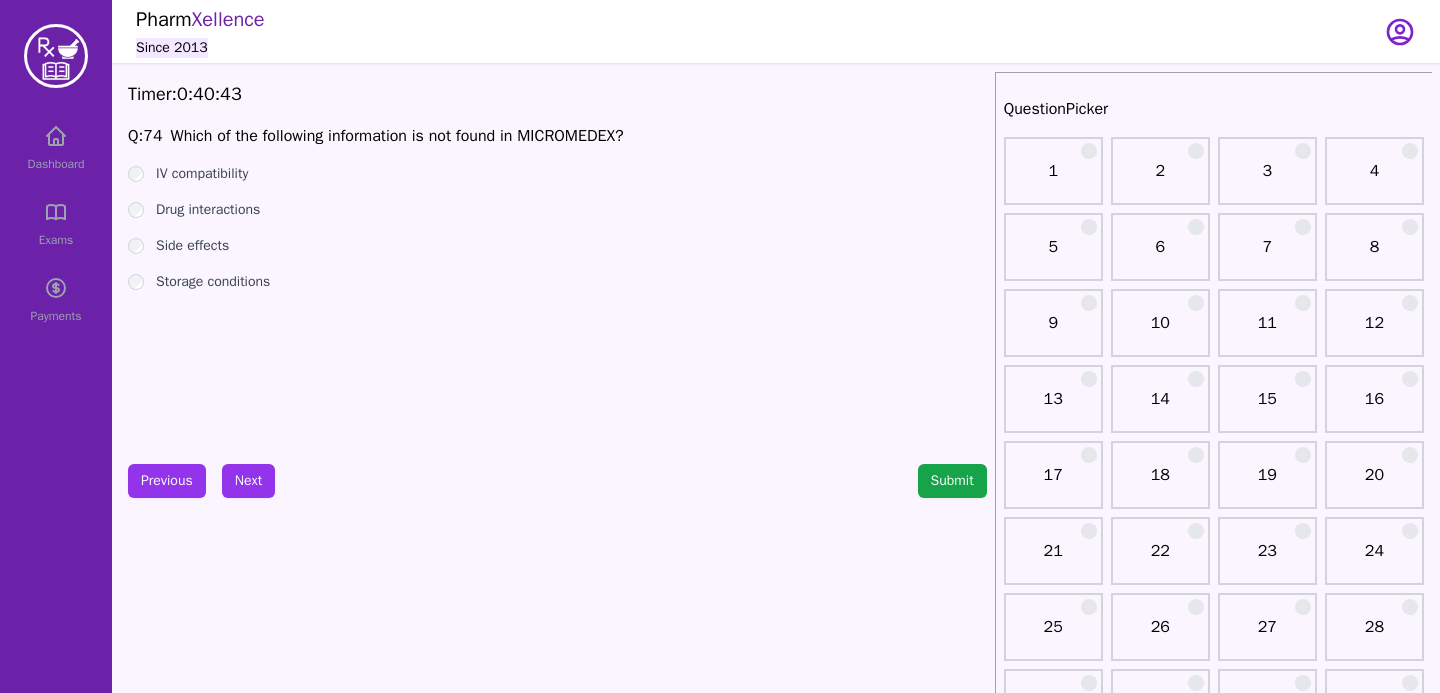 click on "Storage conditions" at bounding box center (557, 282) 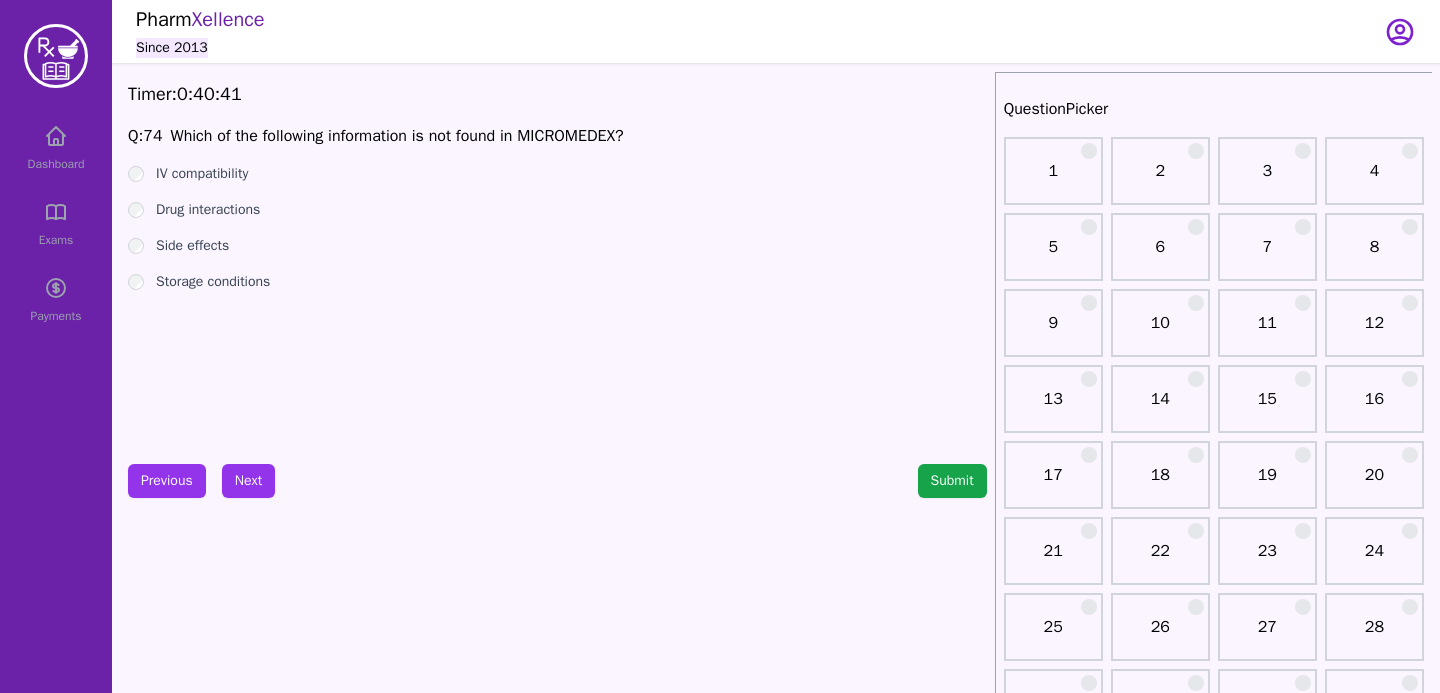 click on "IV compatibility Drug interactions Side effects Storage conditions" at bounding box center (557, 228) 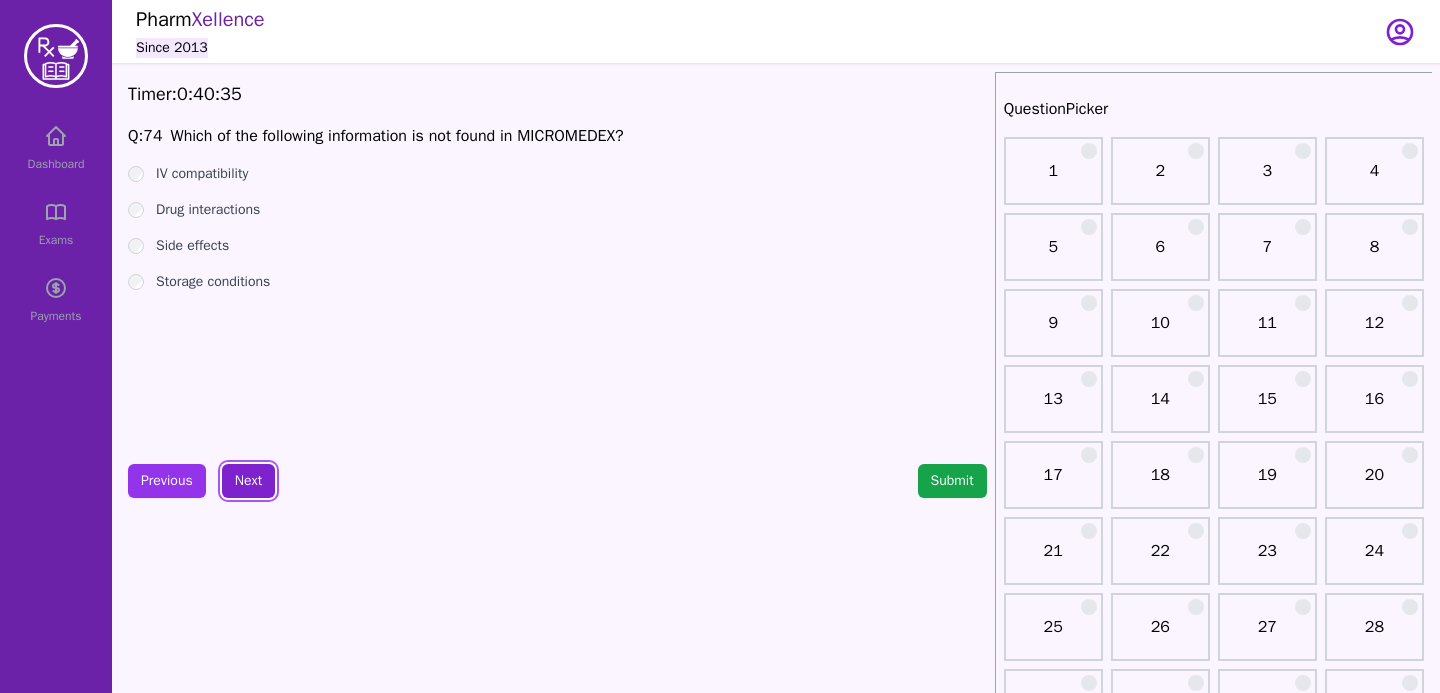 click on "Next" at bounding box center (248, 481) 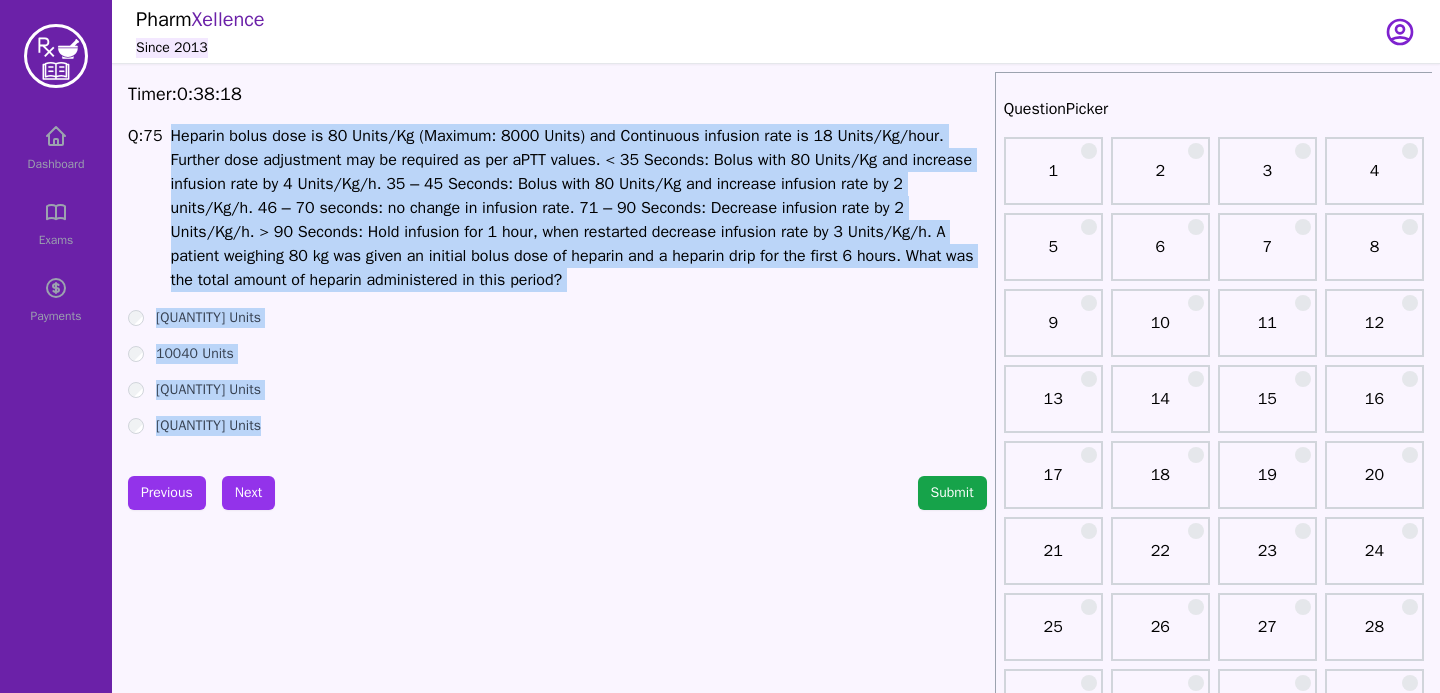 drag, startPoint x: 174, startPoint y: 140, endPoint x: 260, endPoint y: 440, distance: 312.0833 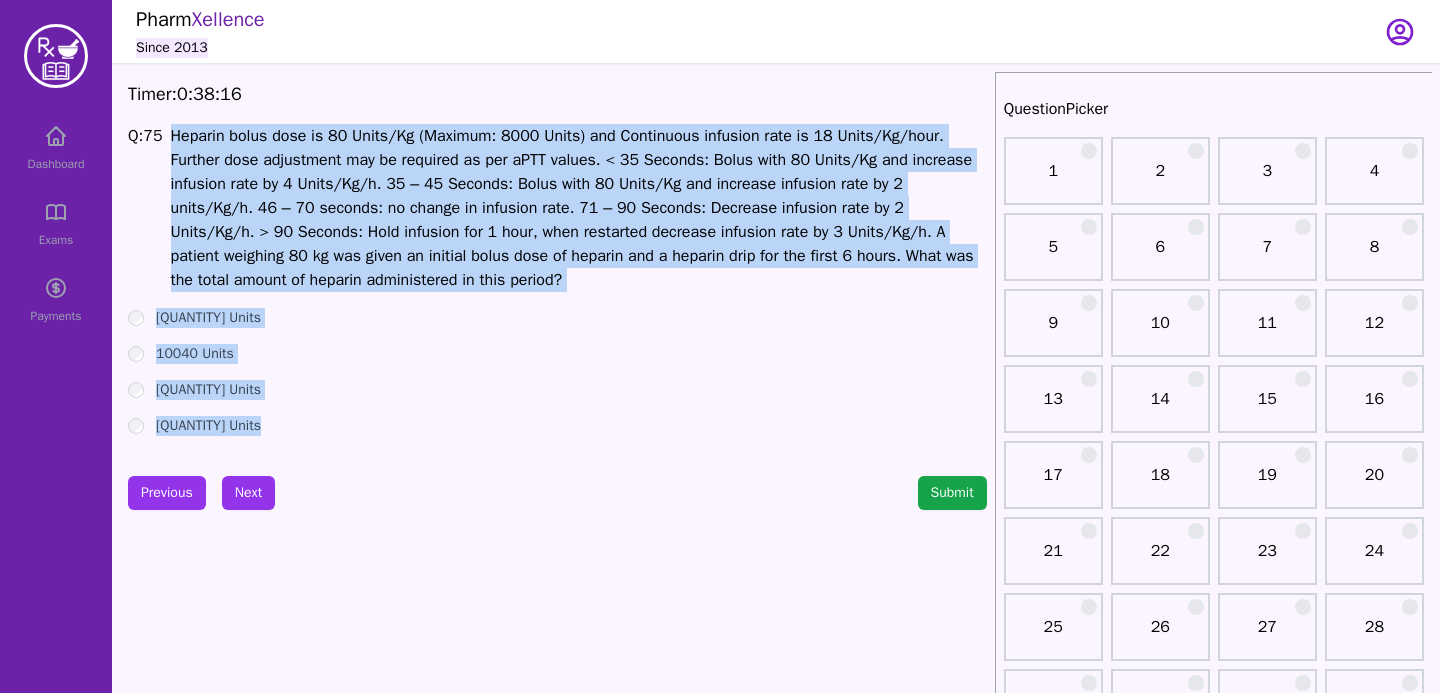 copy on "Heparin bolus dose is 80 Units/Kg (Maximum: 8000 Units) and Continuous infusion rate is 18 Units/Kg/hour. Further dose adjustment may be required as per aPTT values. < 35 Seconds: Bolus with 80 Units/Kg and increase infusion rate by 4 Units/Kg/h. 35 – 45 Seconds: Bolus with 80 Units/Kg and increase infusion rate by 2 units/Kg/h. 46 – 70 seconds: no change in infusion rate. 71 – 90 Seconds: Decrease infusion rate by 2 Units/Kg/h. > 90 Seconds: Hold infusion for 1 hour, when restarted decrease infusion rate by 3 Units/Kg/h. A patient weighing 80 kg was given an initial bolus dose of heparin and a heparin drip for the first 6 hours. What was the total amount of heparin administered in this period? 15040 Units 10040 Units 5040 Units 20040 Units" 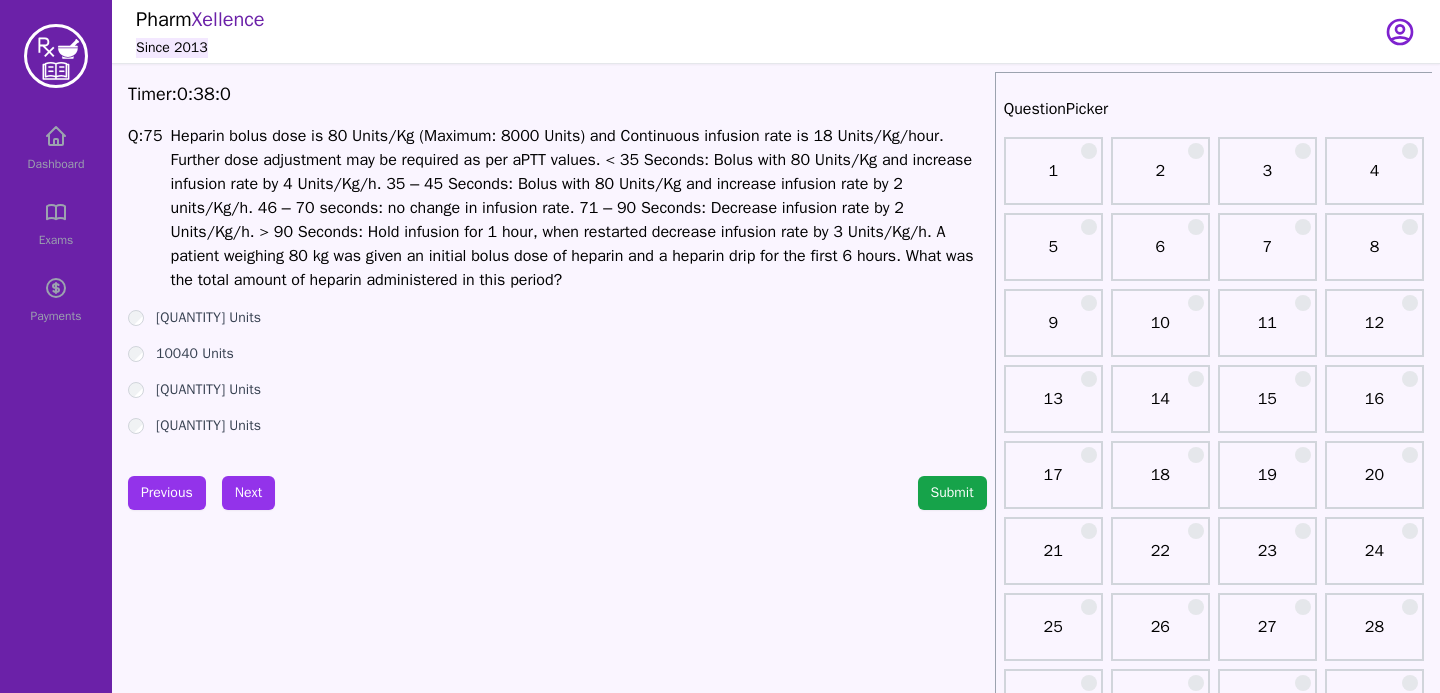 click on "Timer: 0 : 38 : 0" at bounding box center [557, 94] 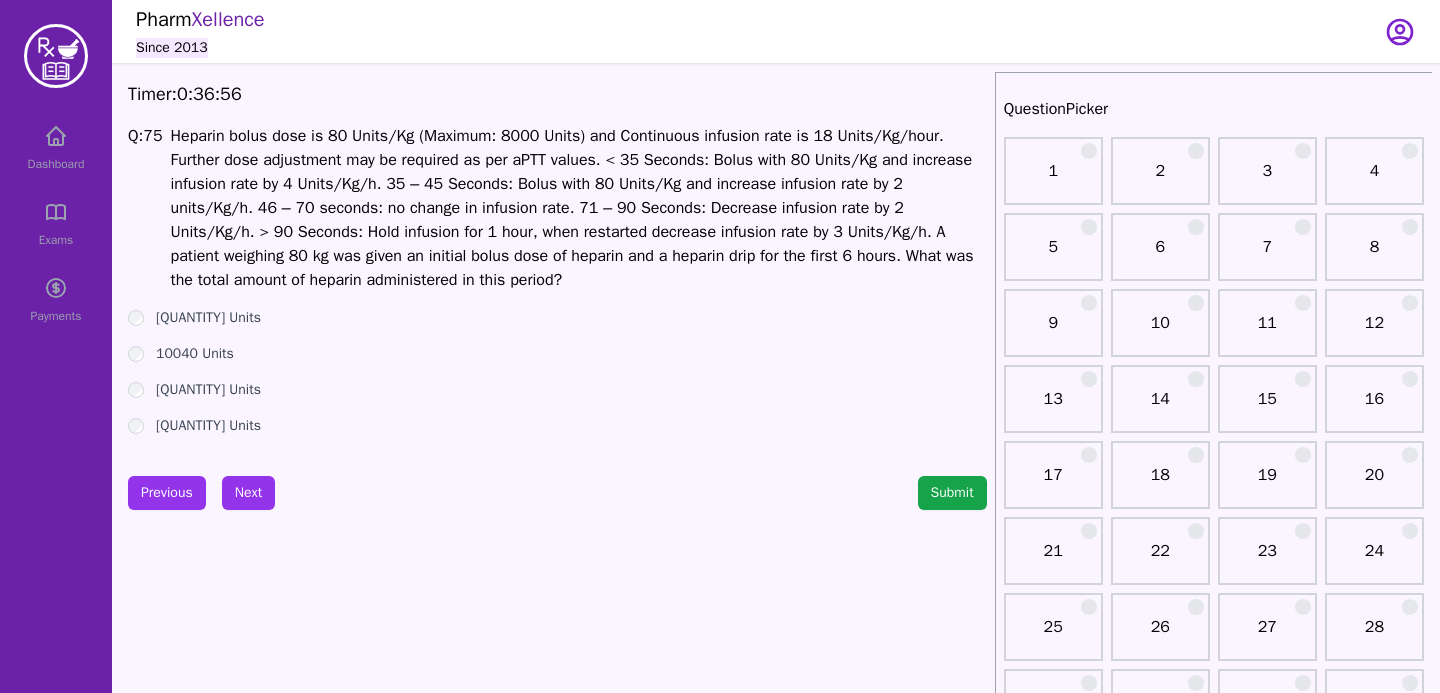 click on "10040 Units" at bounding box center [557, 354] 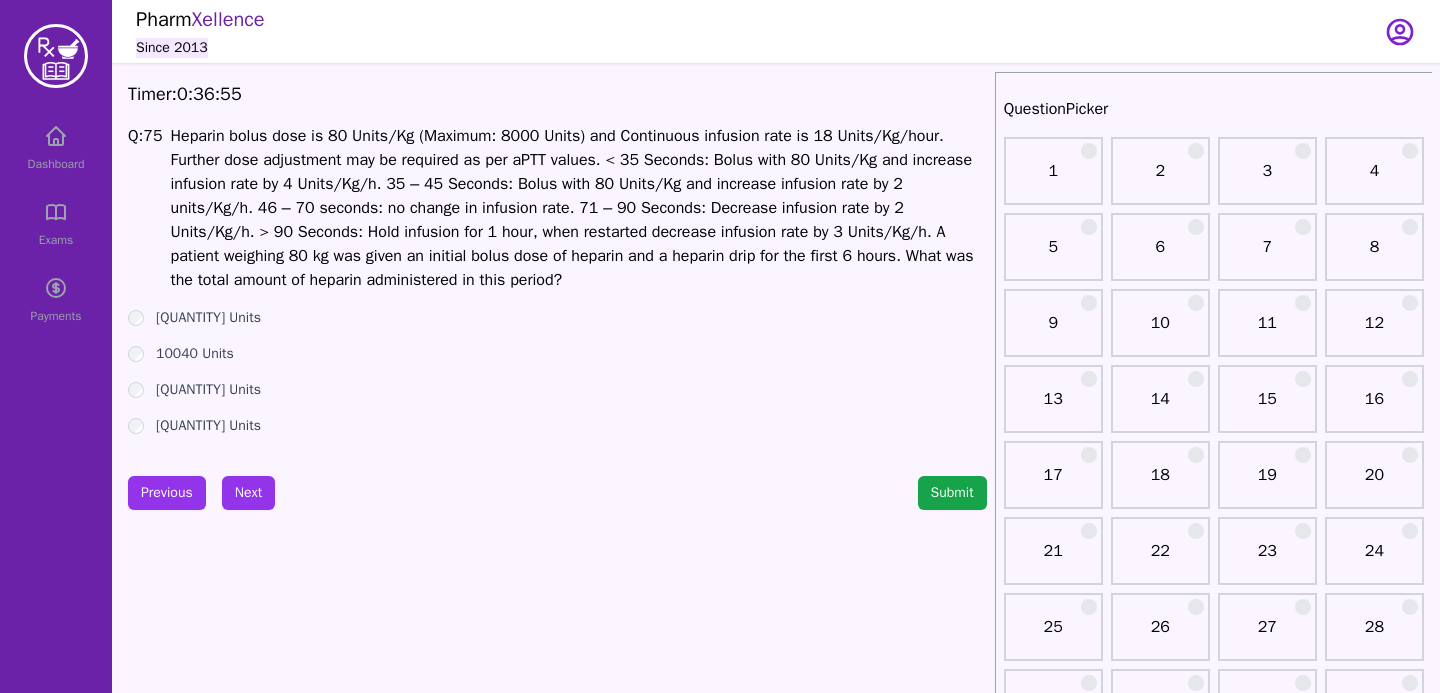click on "[QUANTITY] Units" at bounding box center [557, 426] 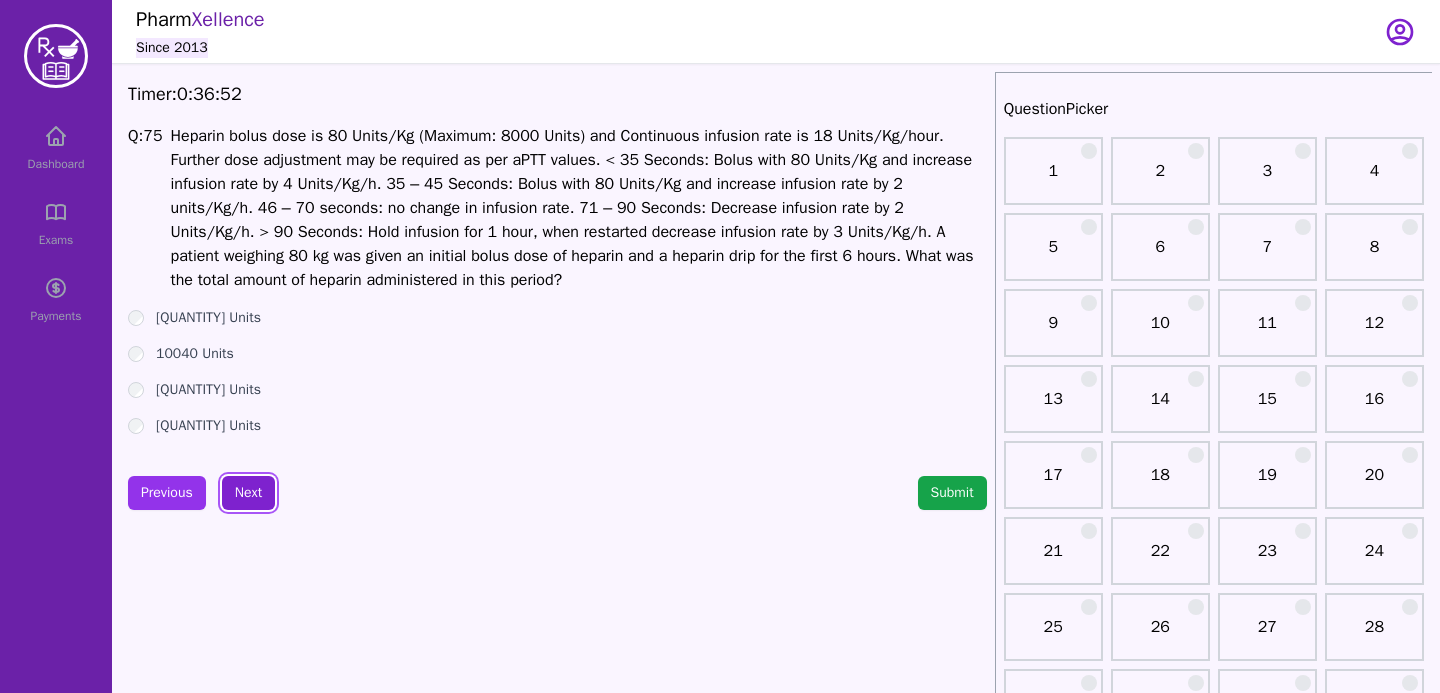 click on "Next" at bounding box center [248, 493] 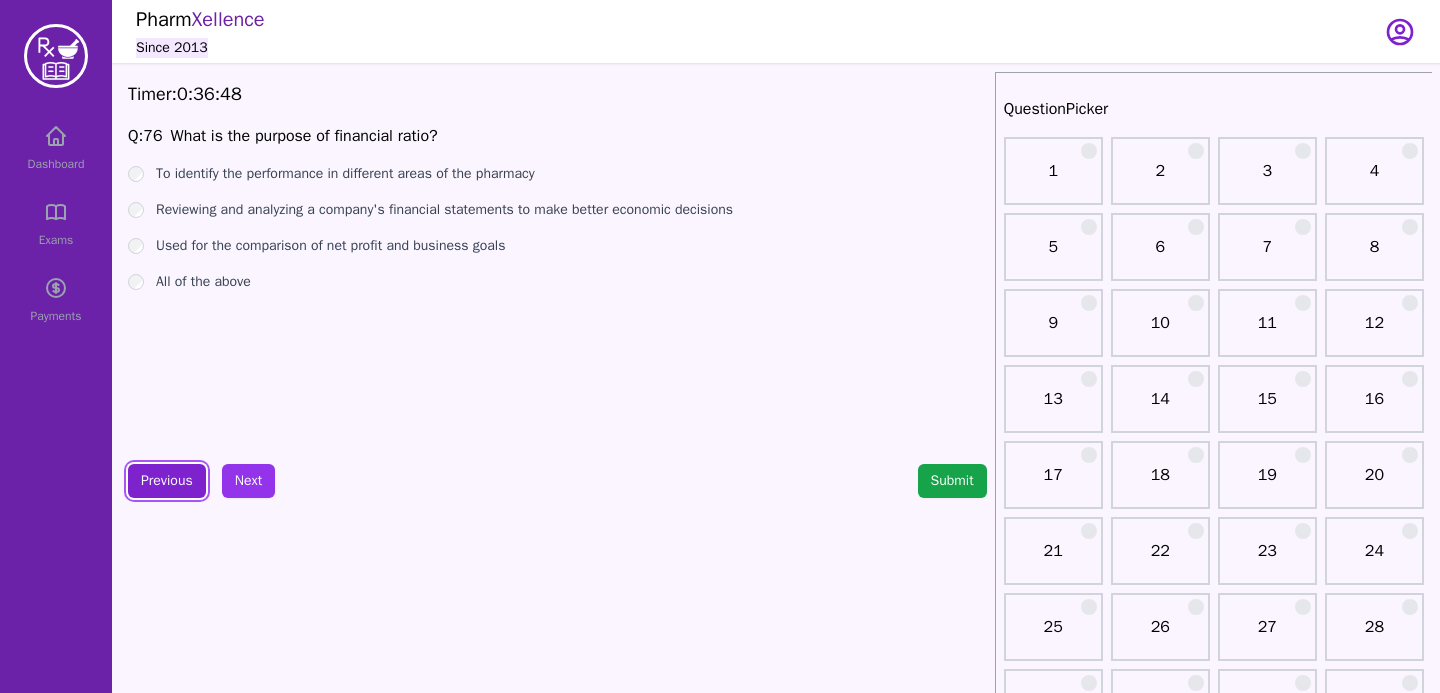 click on "Previous" at bounding box center (167, 481) 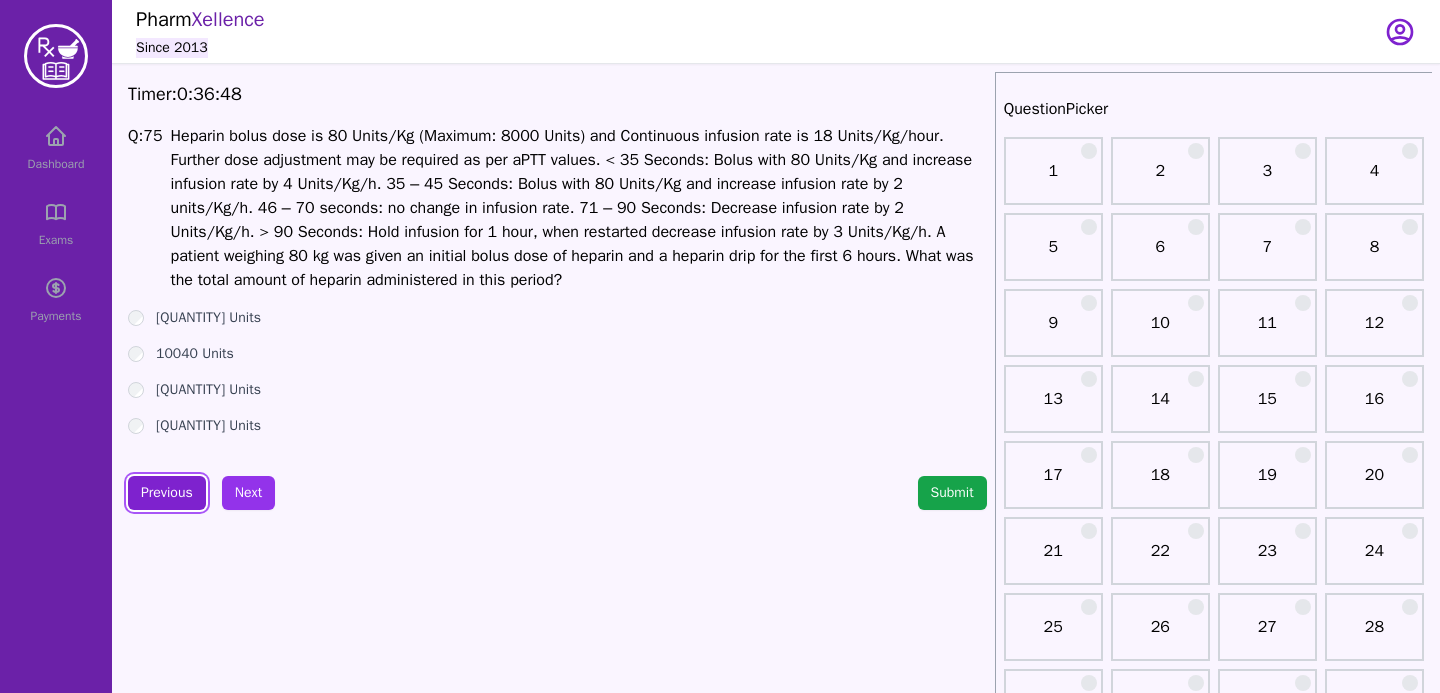 click on "Previous" at bounding box center [167, 493] 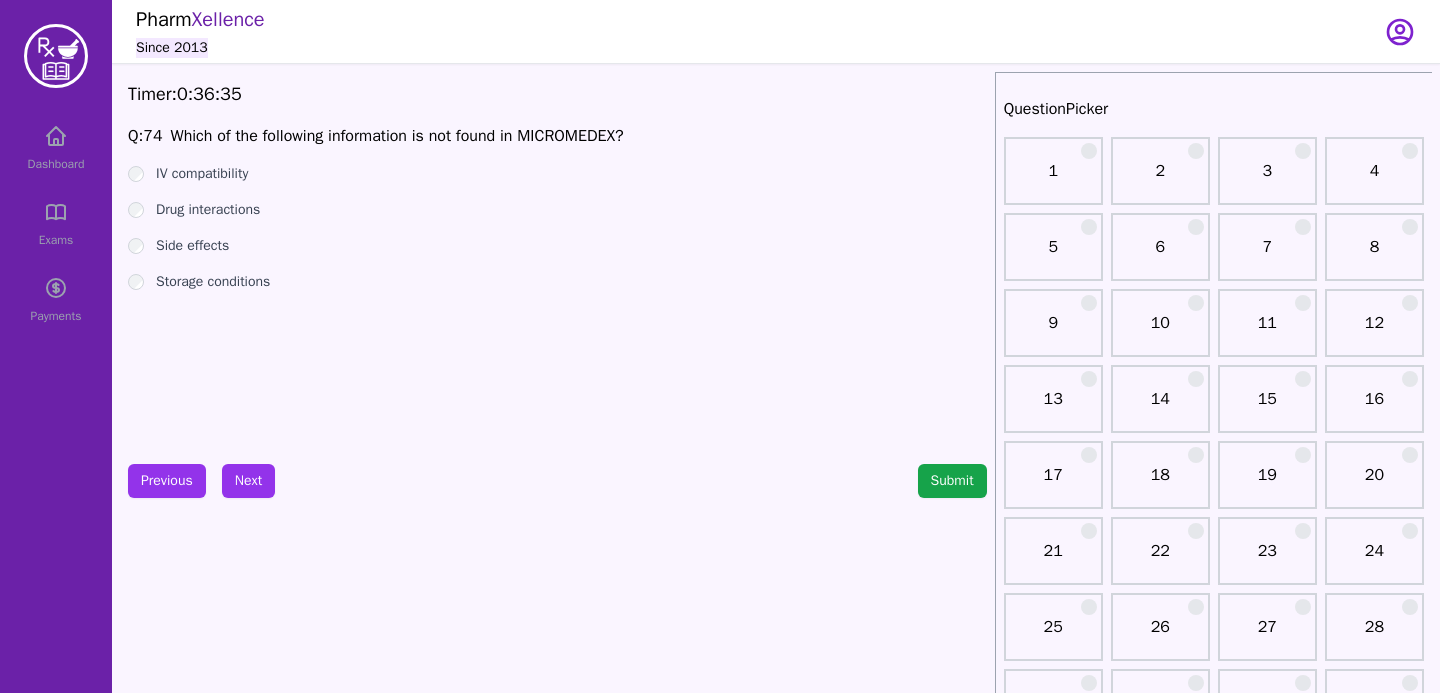 click on "Timer:  [TIME] Q: [NUMBER] Which of the following information is not found in MICROMEDEX? IV compatibility Drug interactions Side effects Storage conditions Previous Next Submit" at bounding box center [557, 2004] 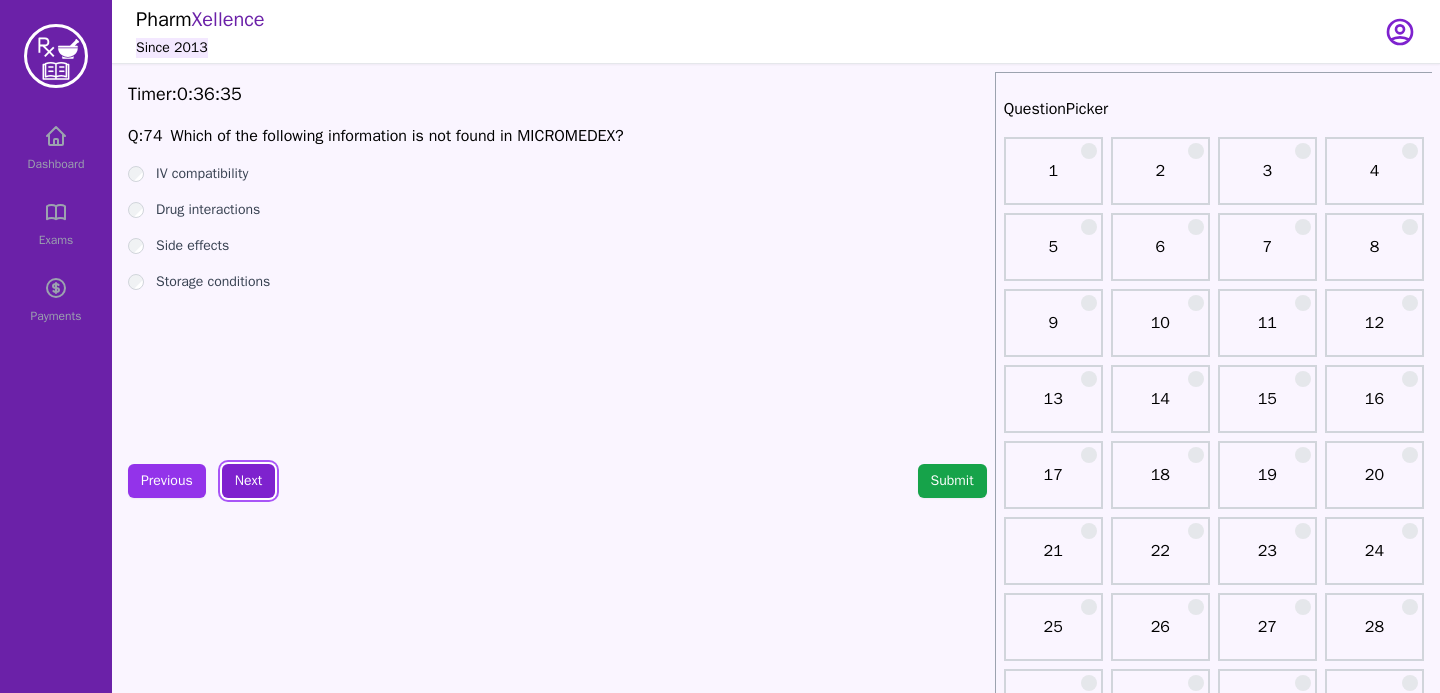 click on "Next" at bounding box center [248, 481] 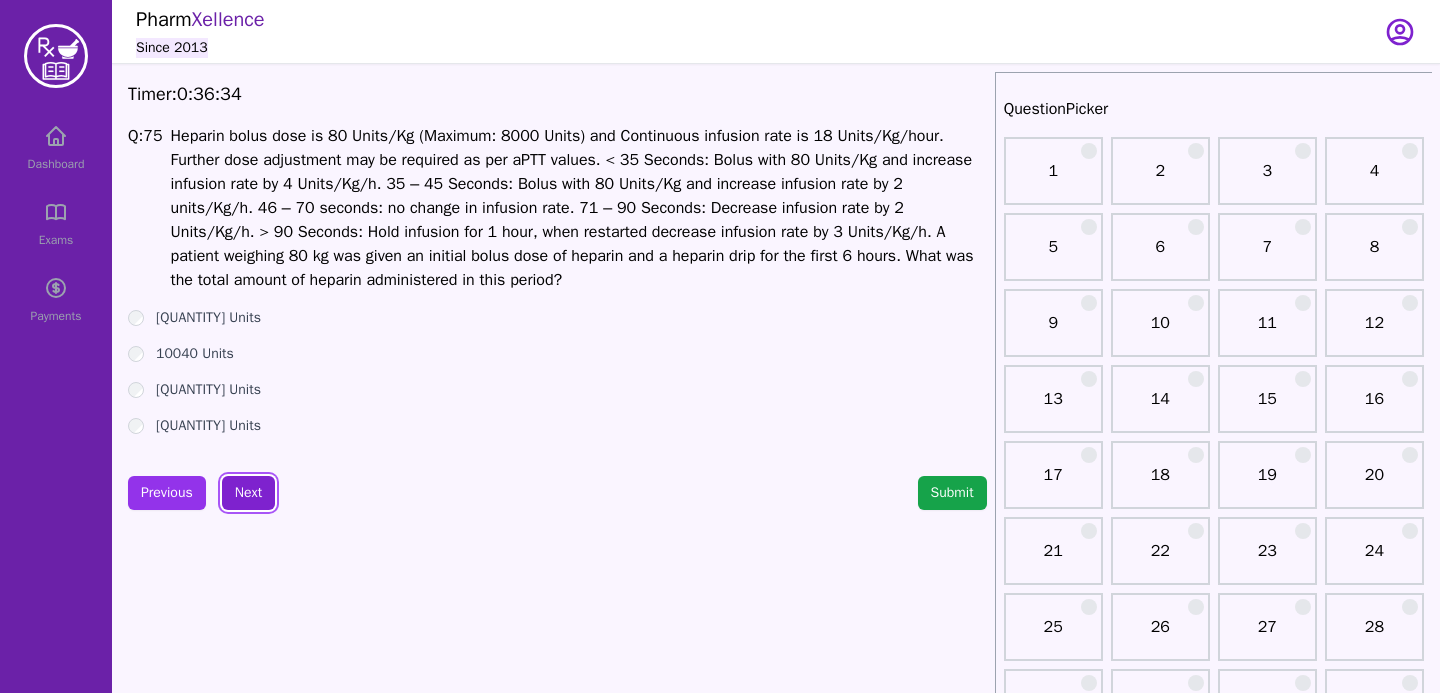click on "Next" at bounding box center (248, 493) 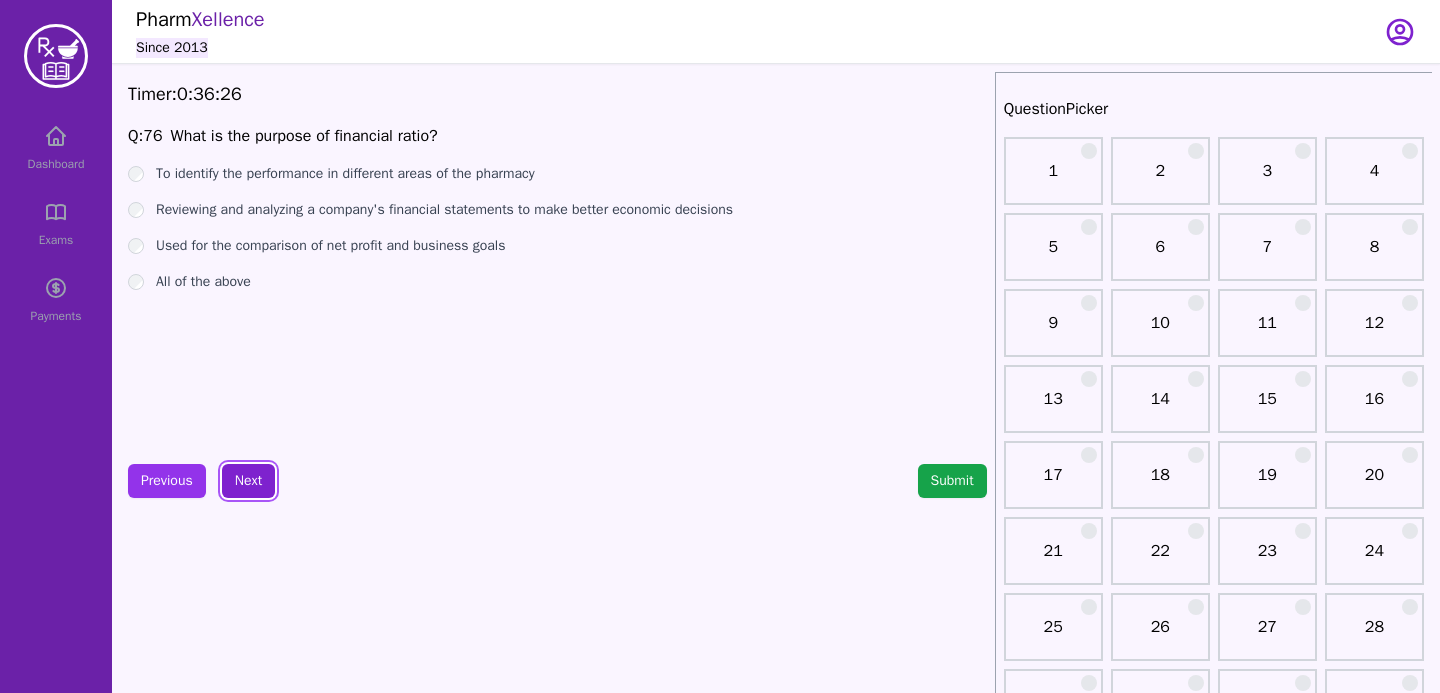 click on "Next" at bounding box center (248, 481) 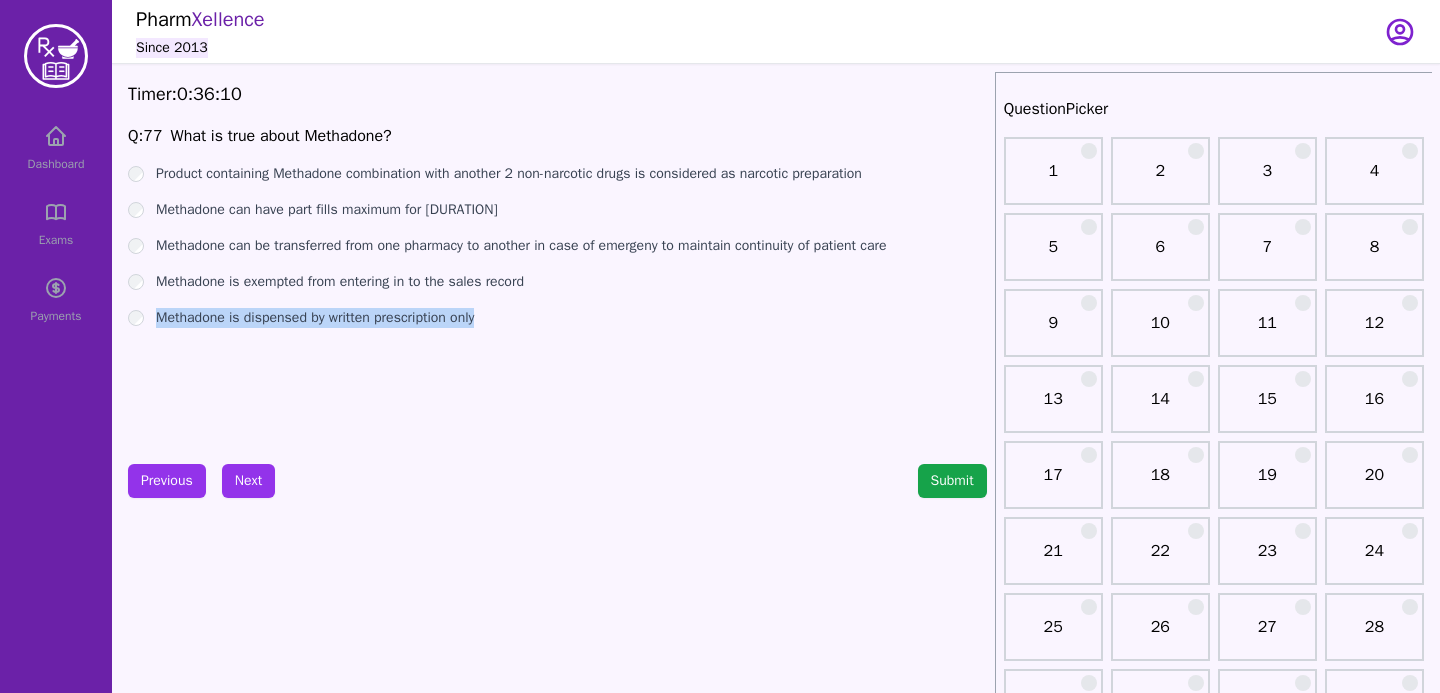 drag, startPoint x: 159, startPoint y: 315, endPoint x: 569, endPoint y: 344, distance: 411.02432 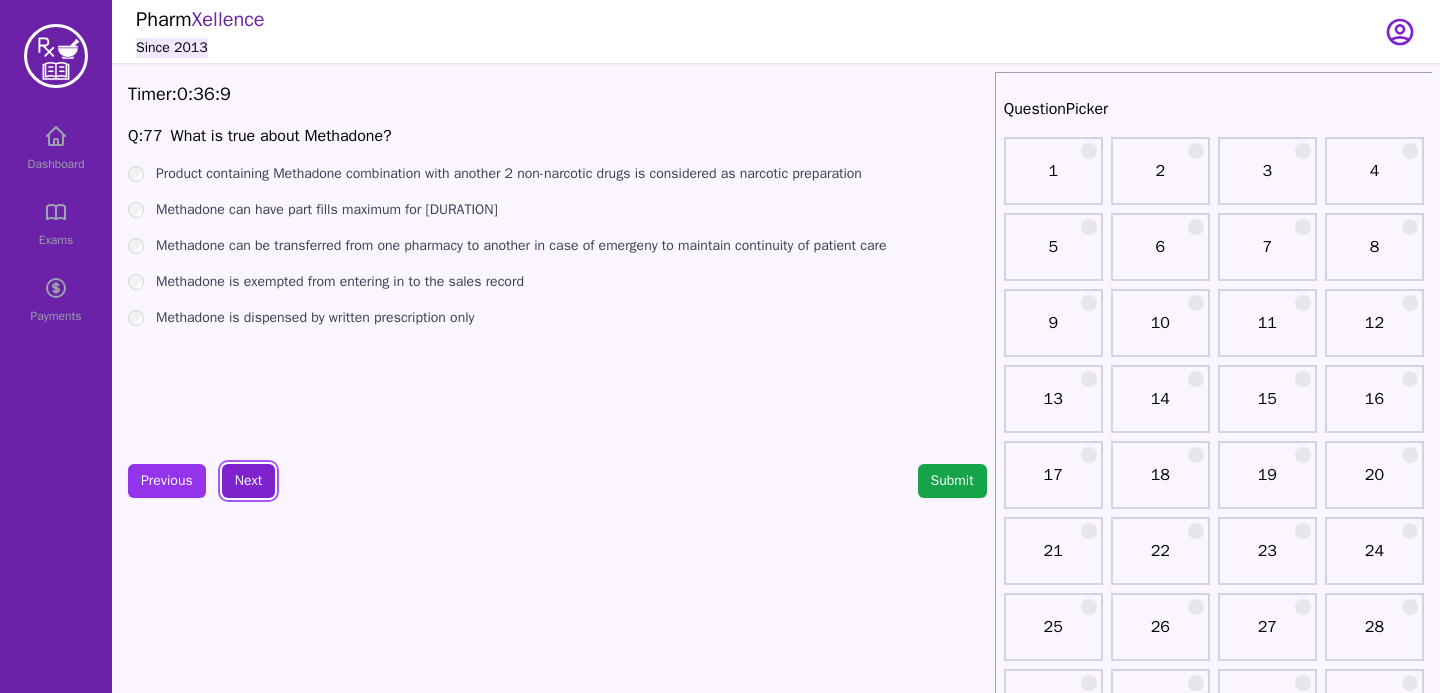 click on "Next" at bounding box center (248, 481) 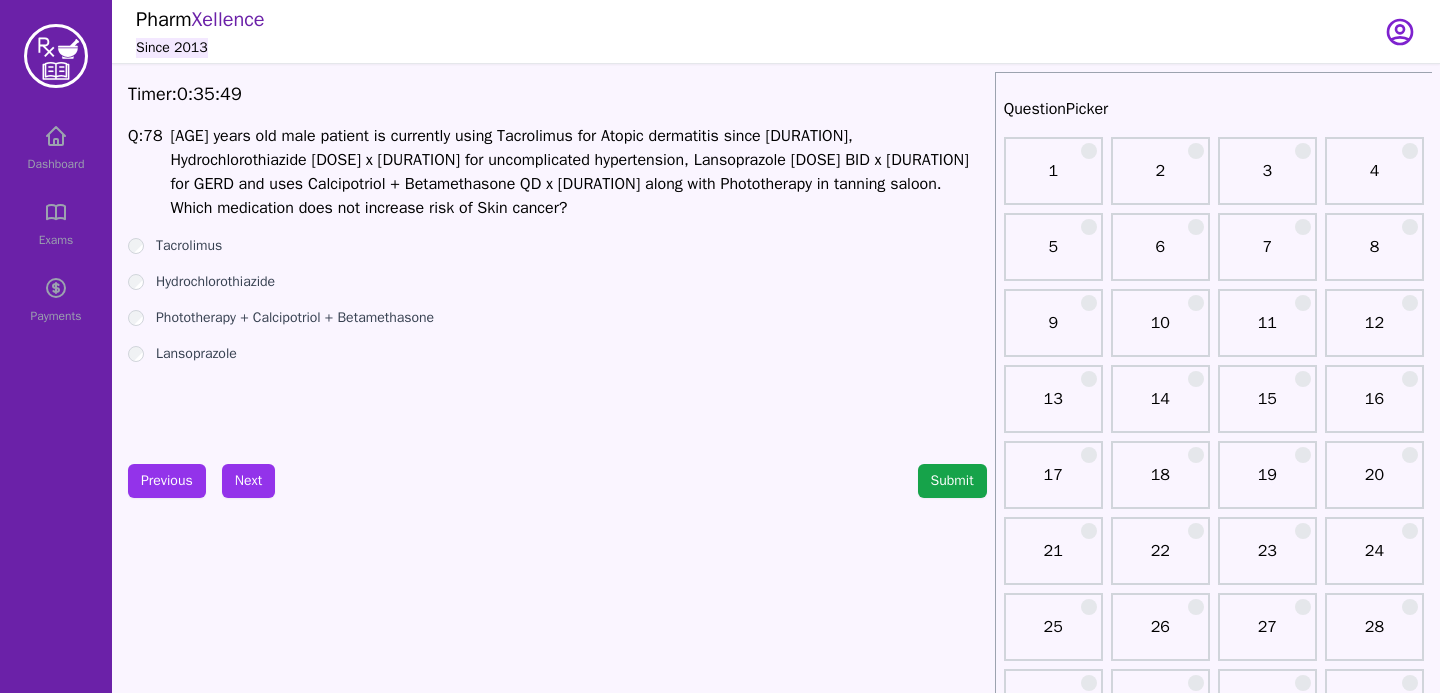 click on "Lansoprazole" at bounding box center [557, 354] 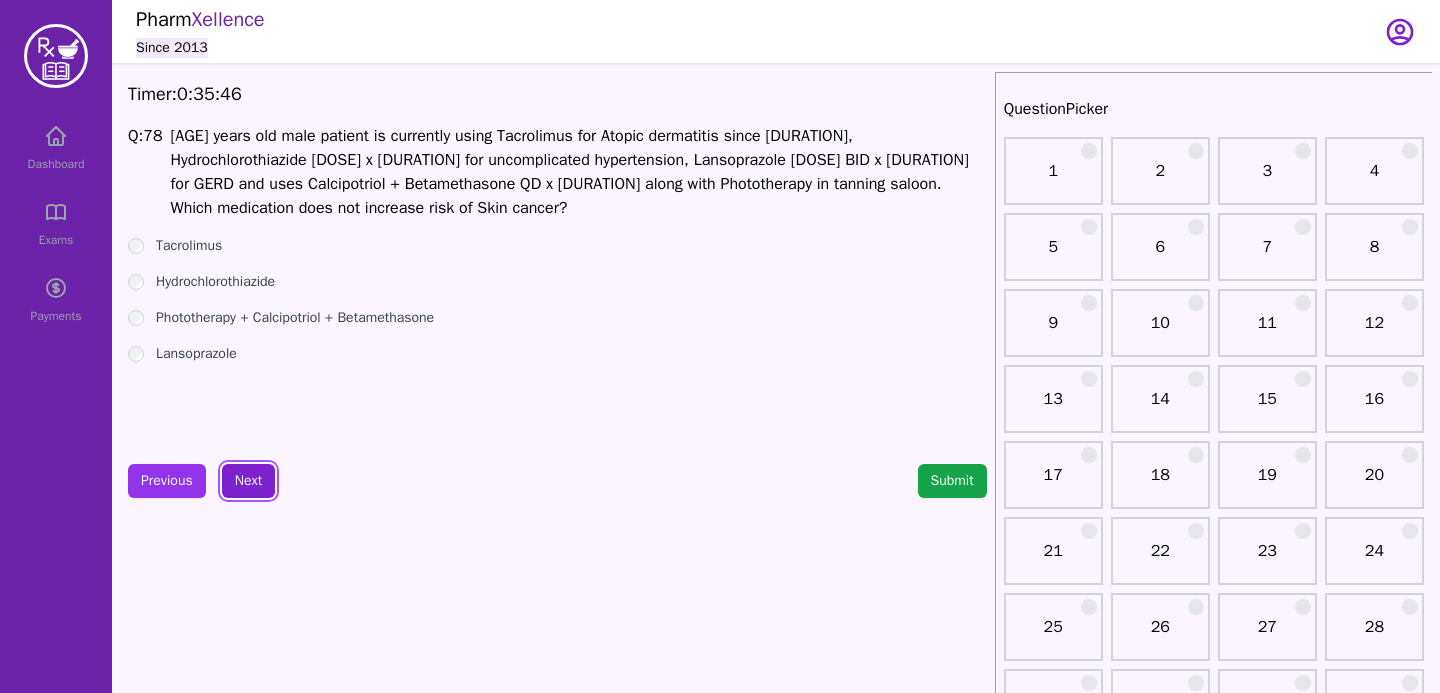 click on "Next" at bounding box center [248, 481] 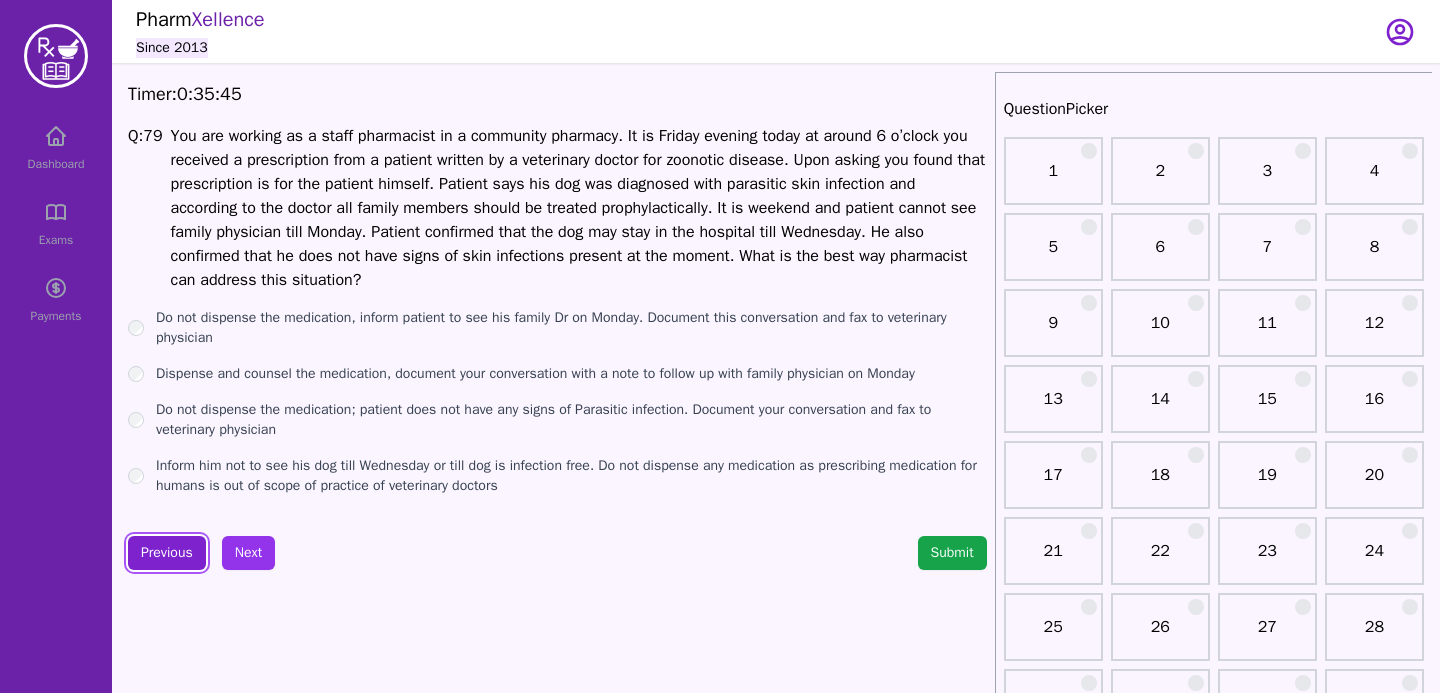 click on "Previous" at bounding box center (167, 553) 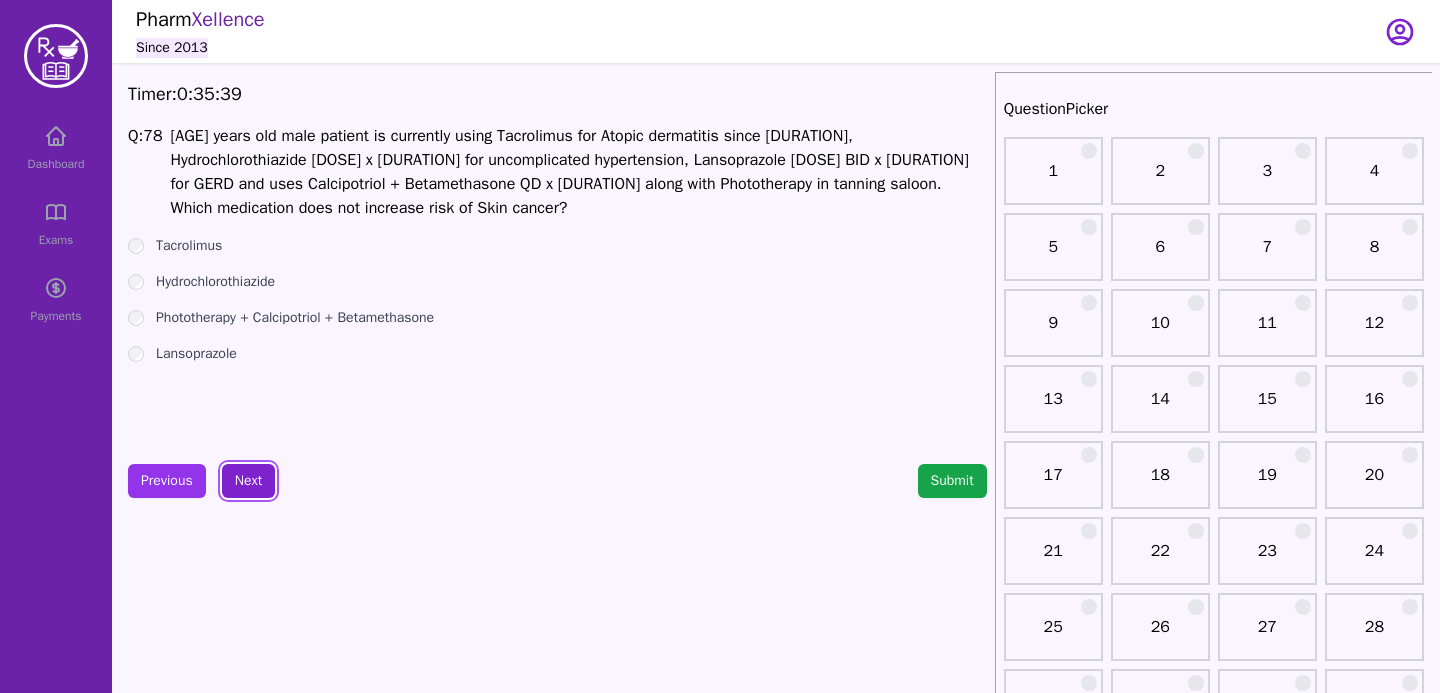 click on "Next" at bounding box center (248, 481) 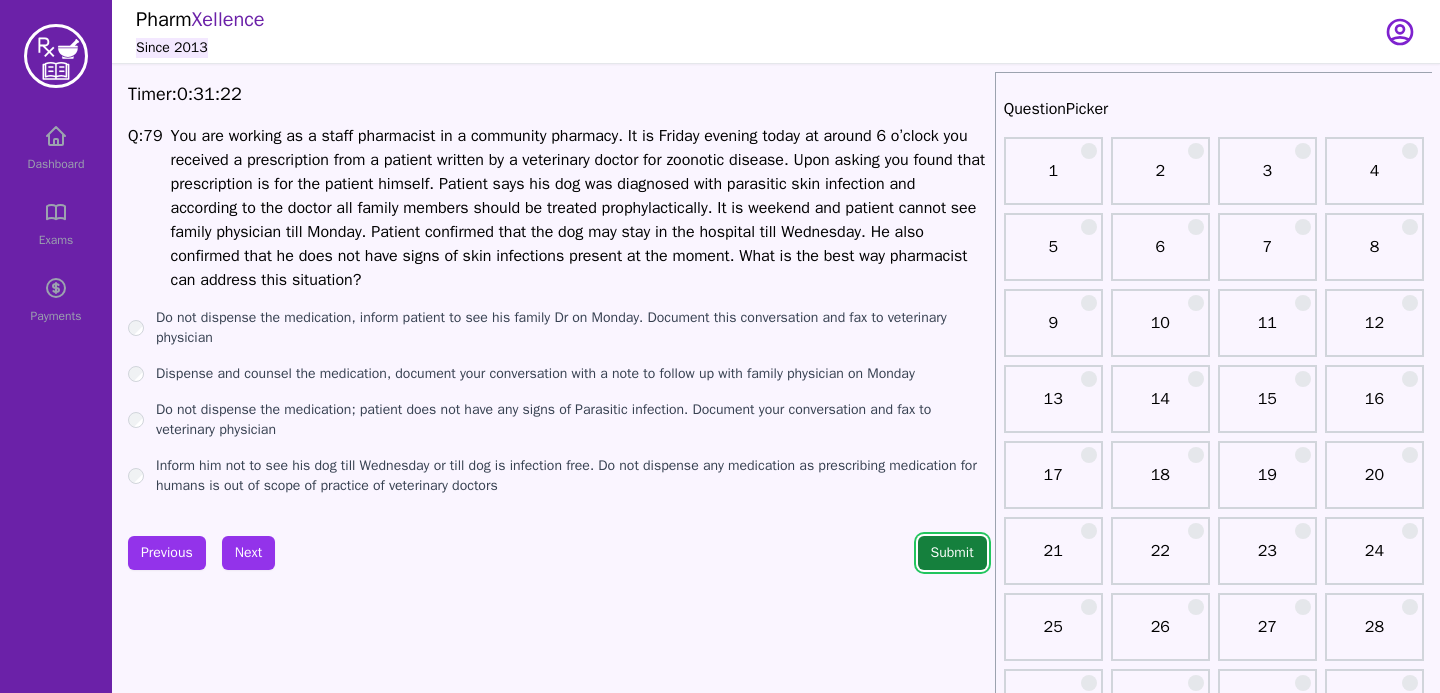 click on "Submit" at bounding box center [952, 553] 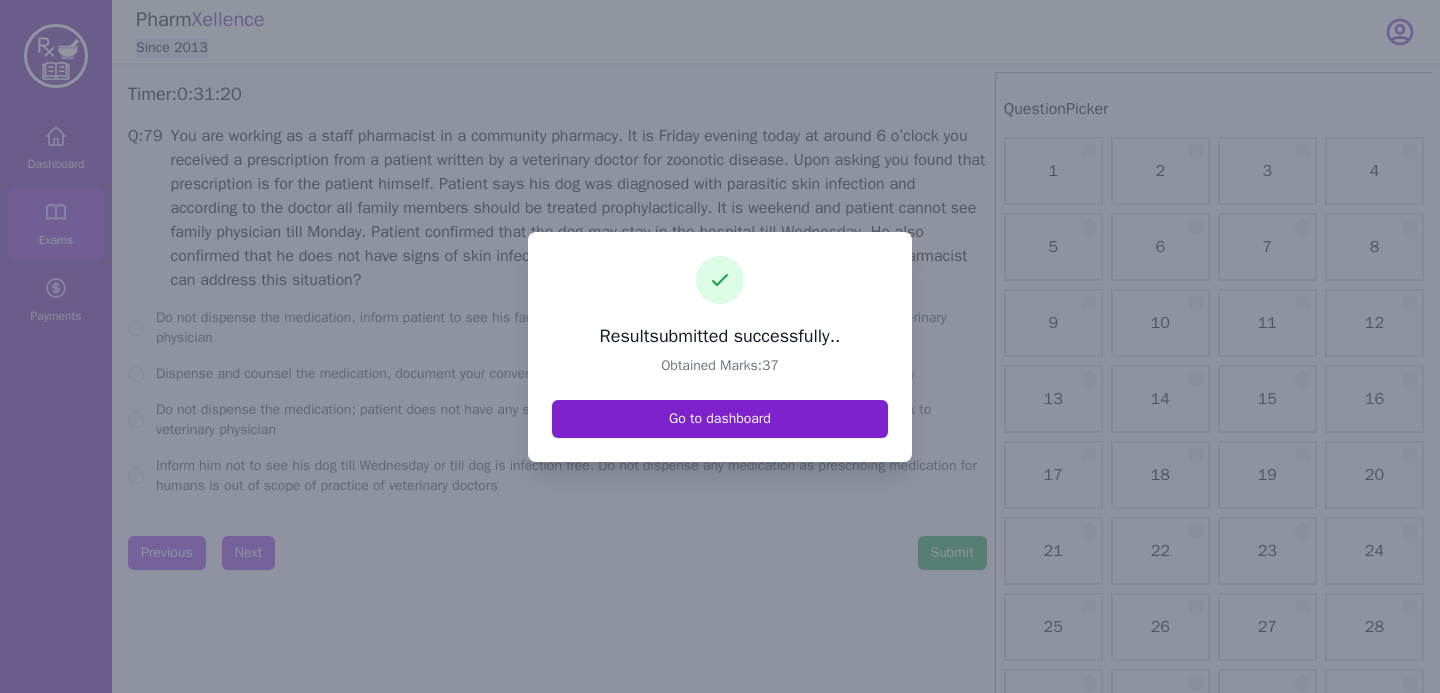 click on "Go to dashboard" at bounding box center [720, 419] 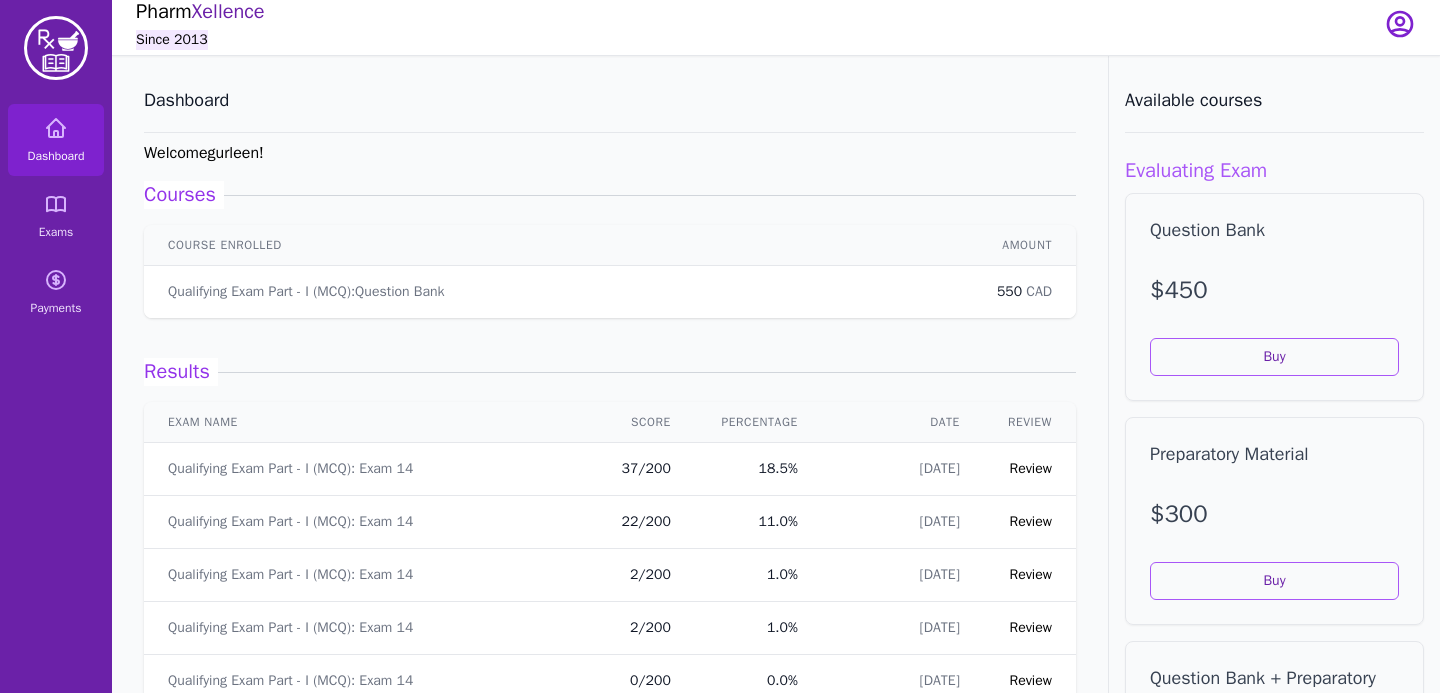scroll, scrollTop: 62, scrollLeft: 0, axis: vertical 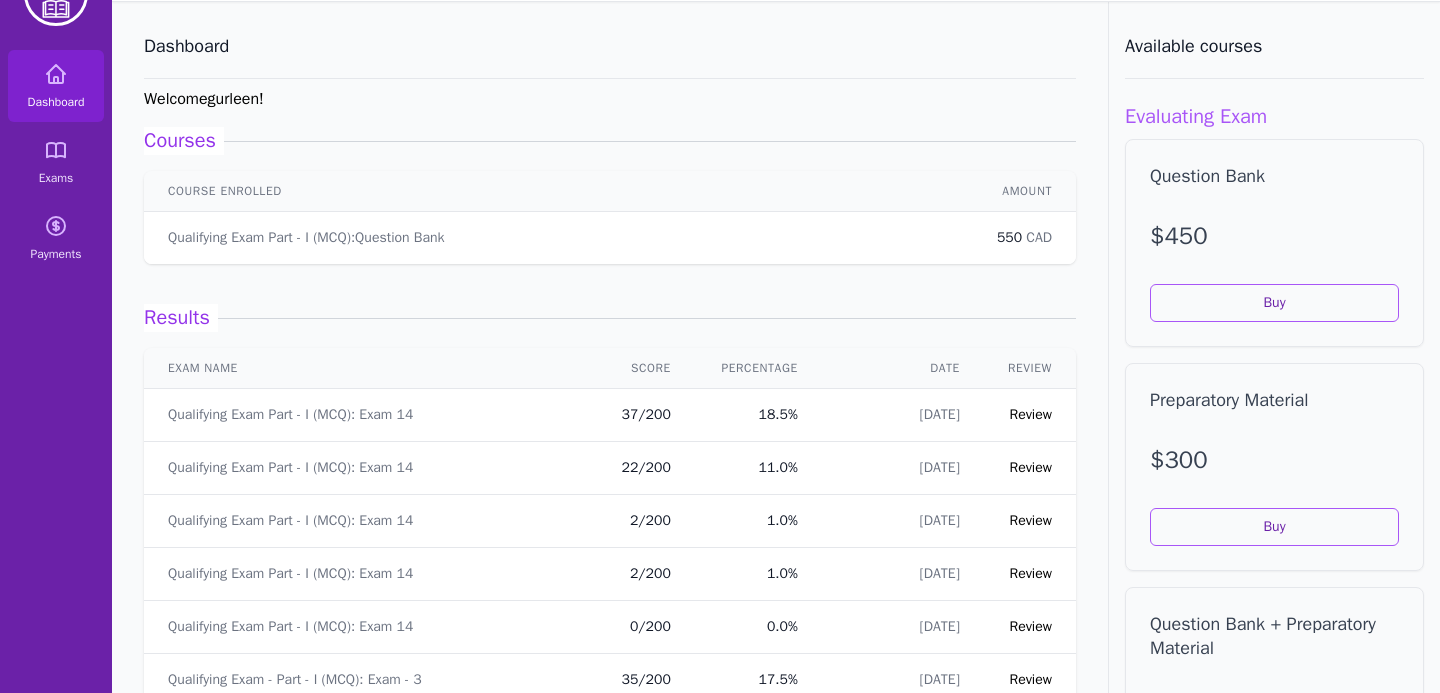 click on "Review" at bounding box center [1031, 414] 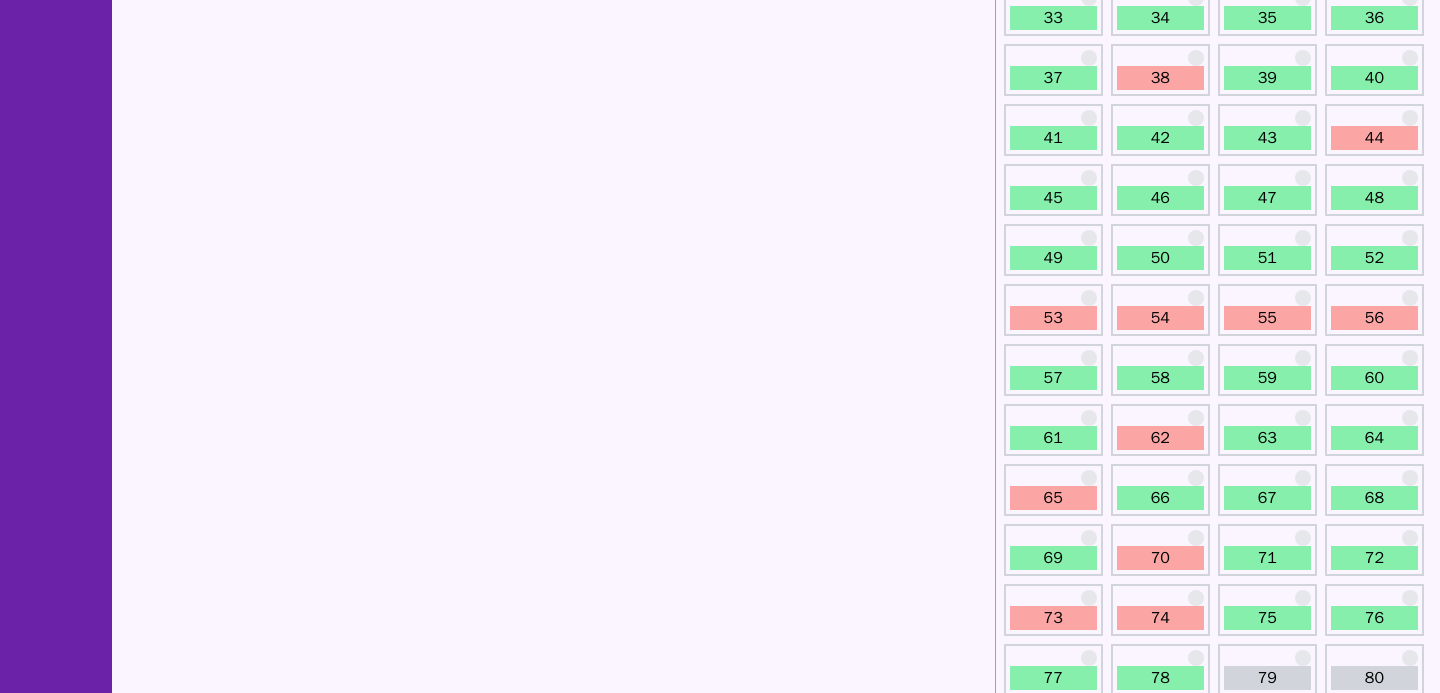 scroll, scrollTop: 255, scrollLeft: 0, axis: vertical 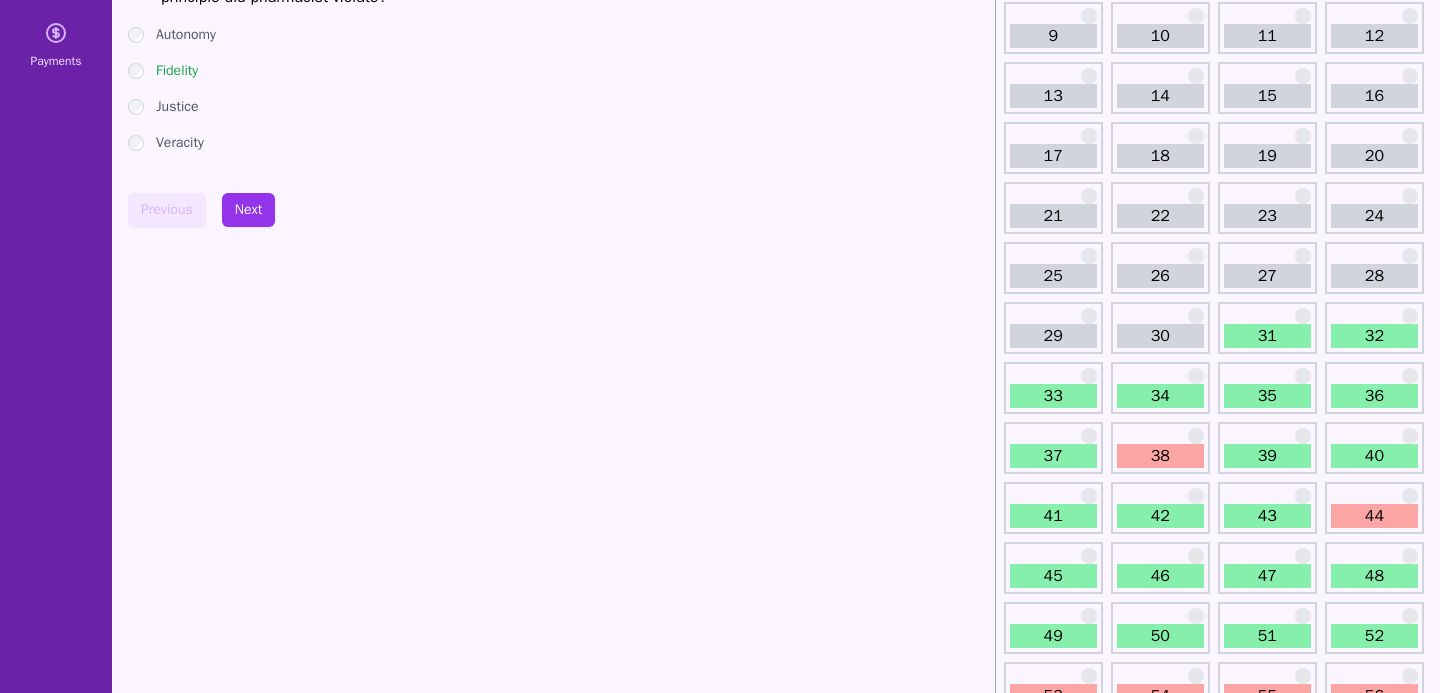 click on "38" at bounding box center [1160, 456] 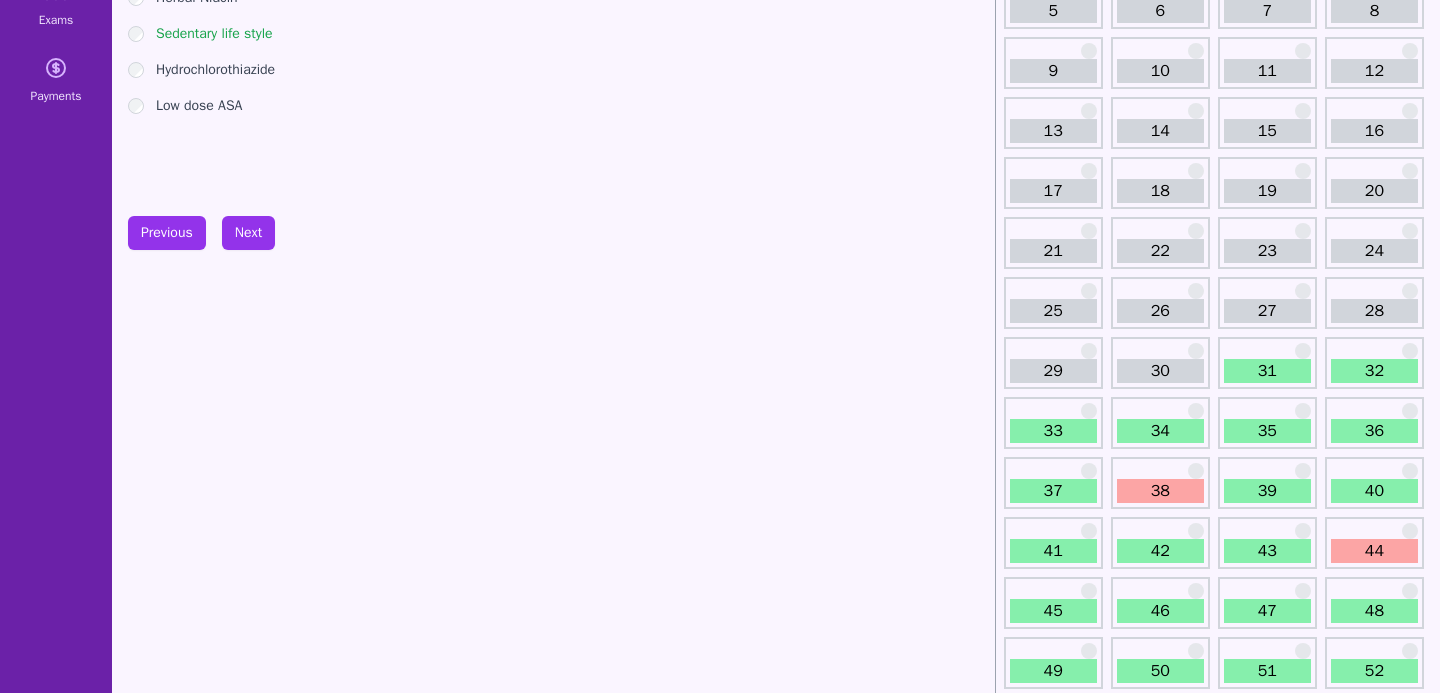 scroll, scrollTop: 390, scrollLeft: 0, axis: vertical 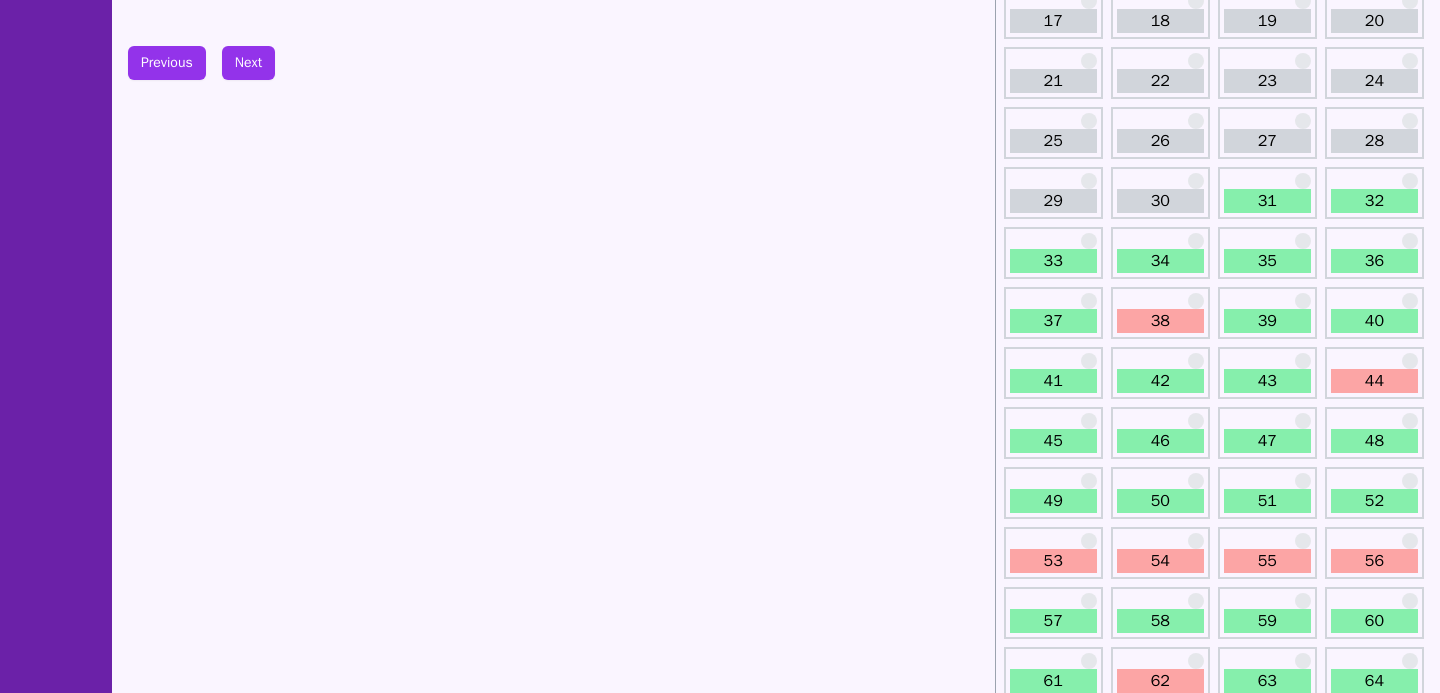 click on "44" at bounding box center [1374, 373] 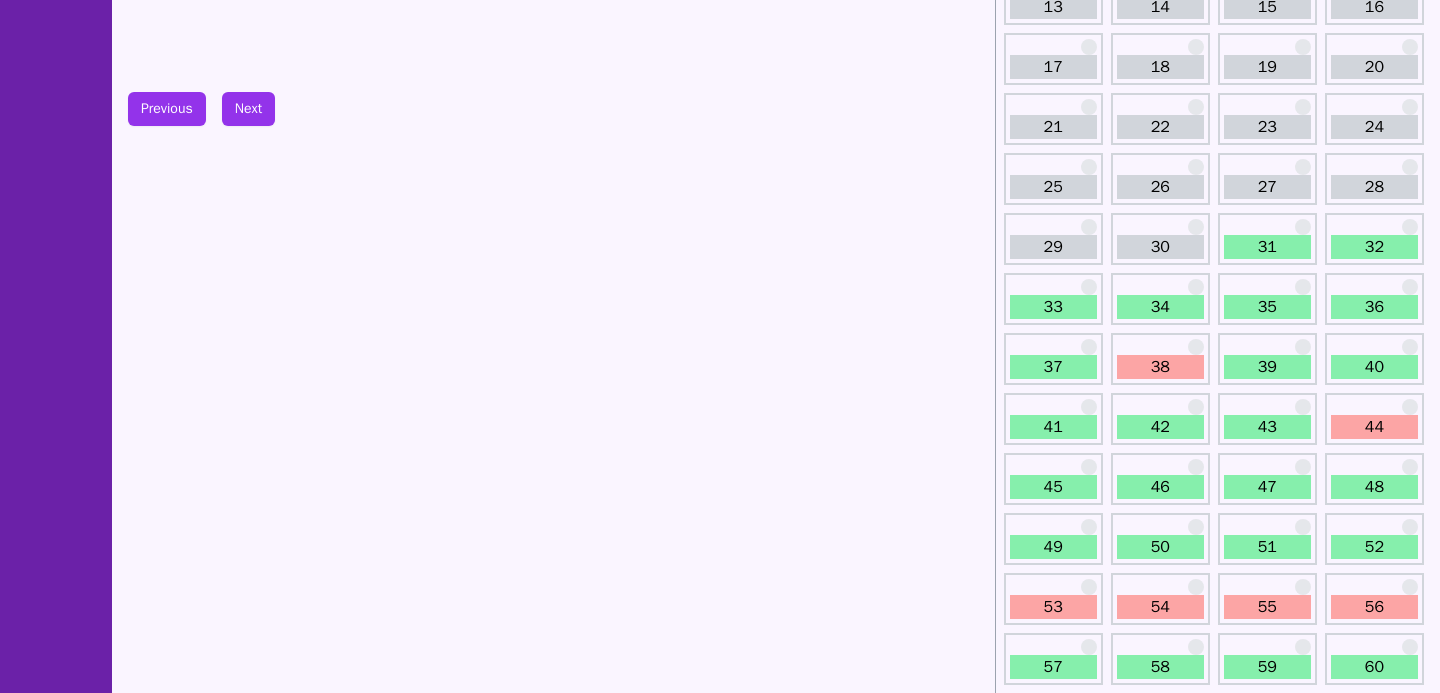 scroll, scrollTop: 341, scrollLeft: 0, axis: vertical 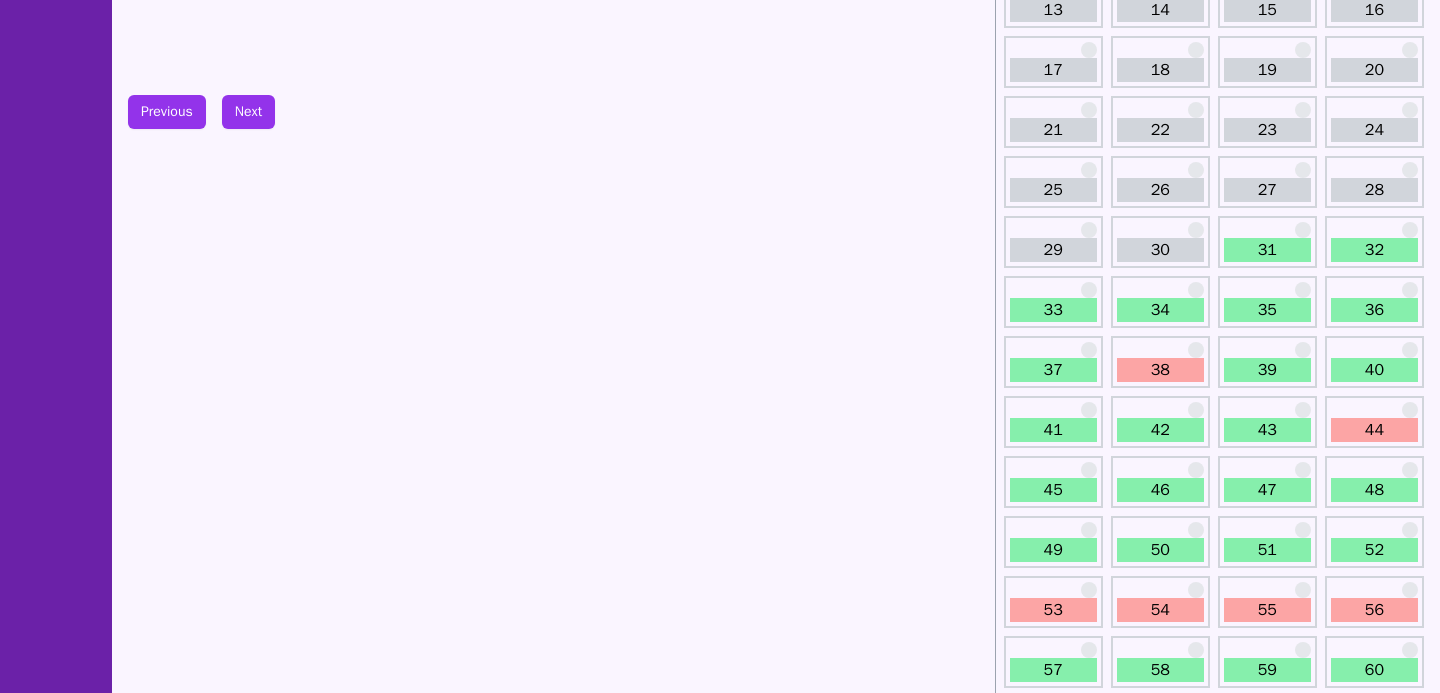 click on "48" at bounding box center [1374, 482] 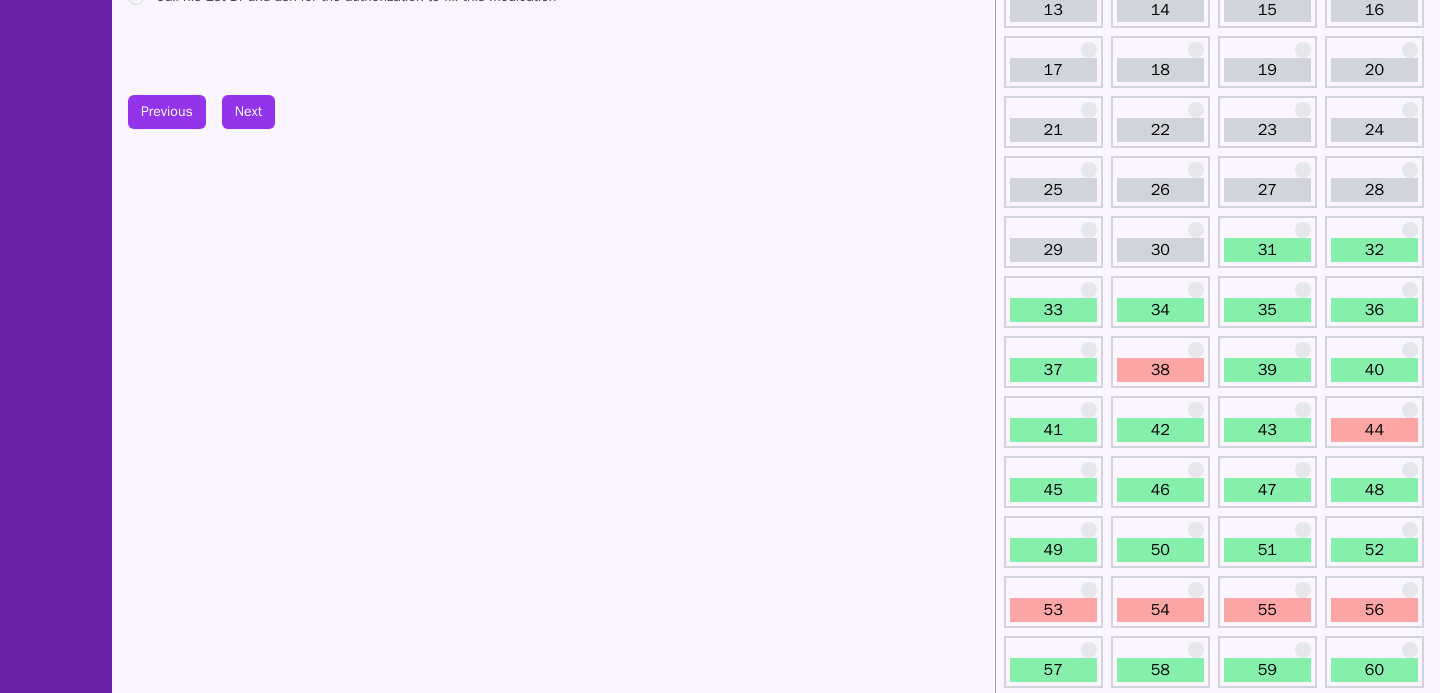 scroll, scrollTop: 0, scrollLeft: 0, axis: both 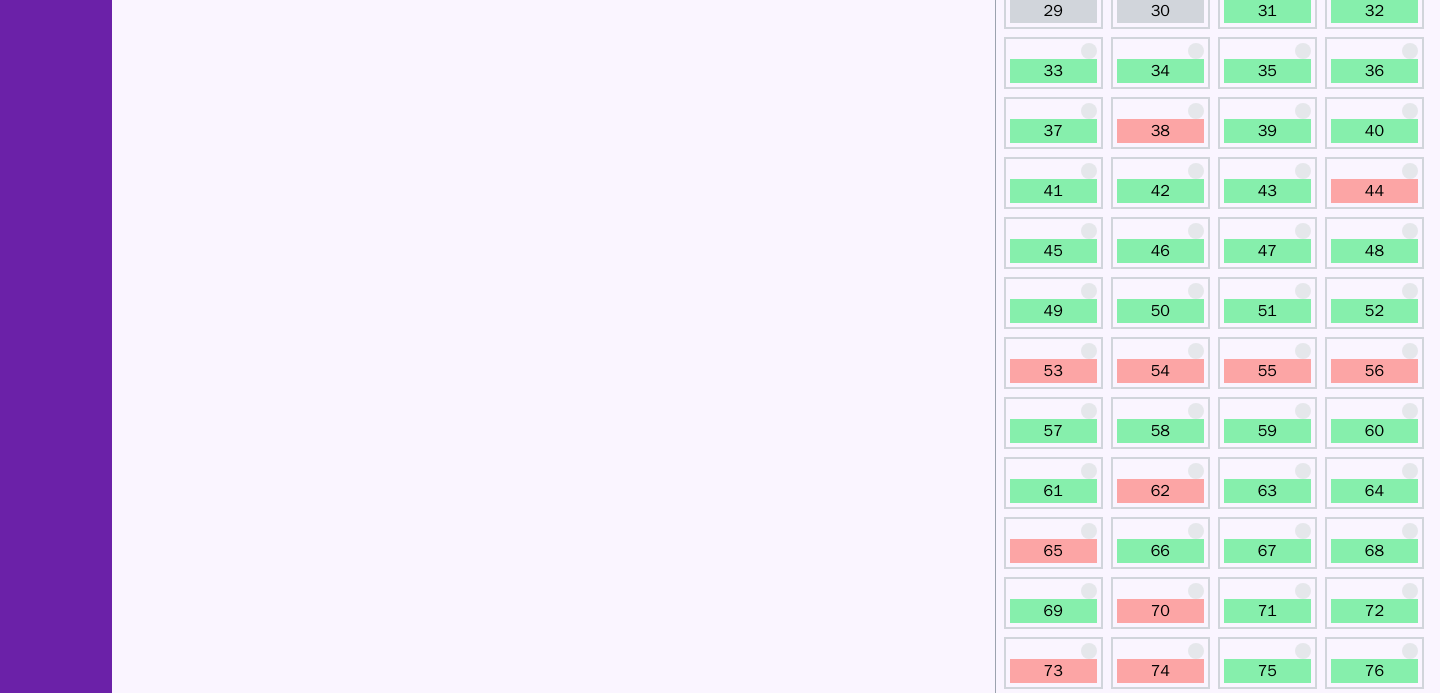 click on "53" at bounding box center (1053, 371) 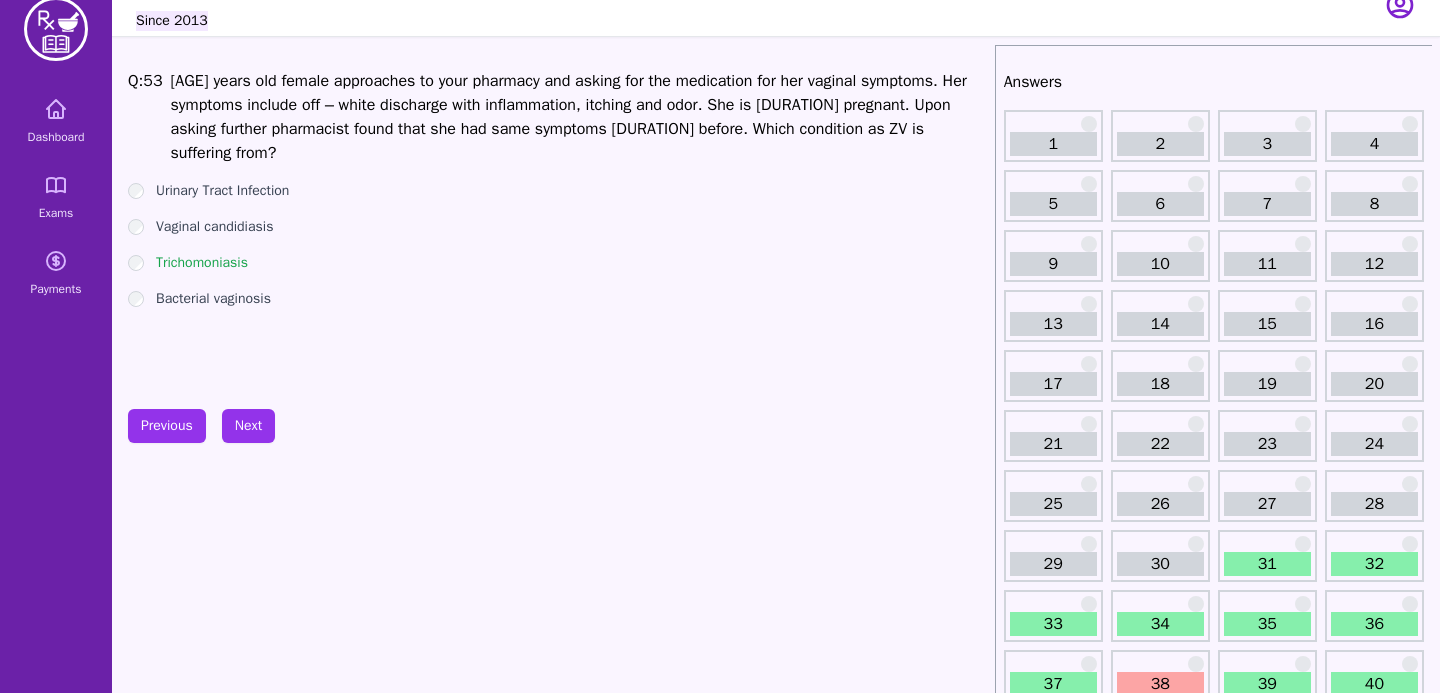 scroll, scrollTop: 34, scrollLeft: 0, axis: vertical 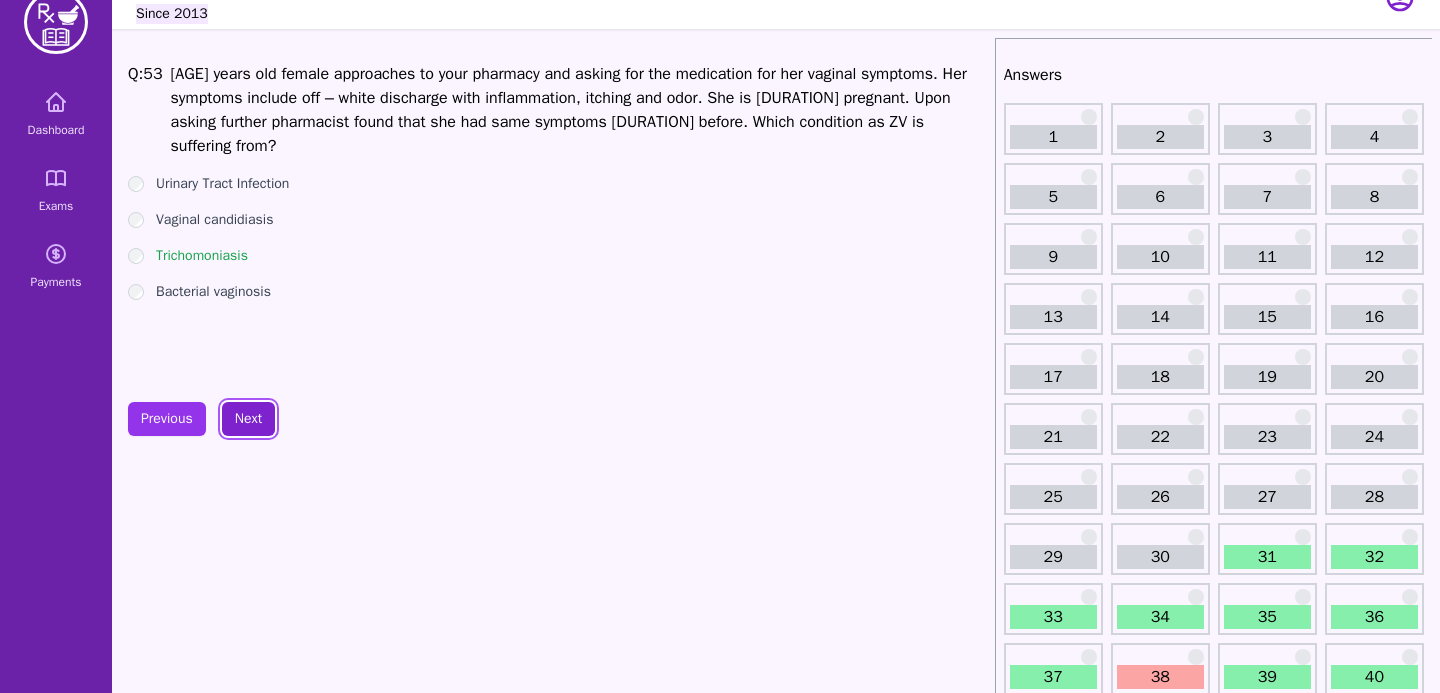 click on "Next" at bounding box center [248, 419] 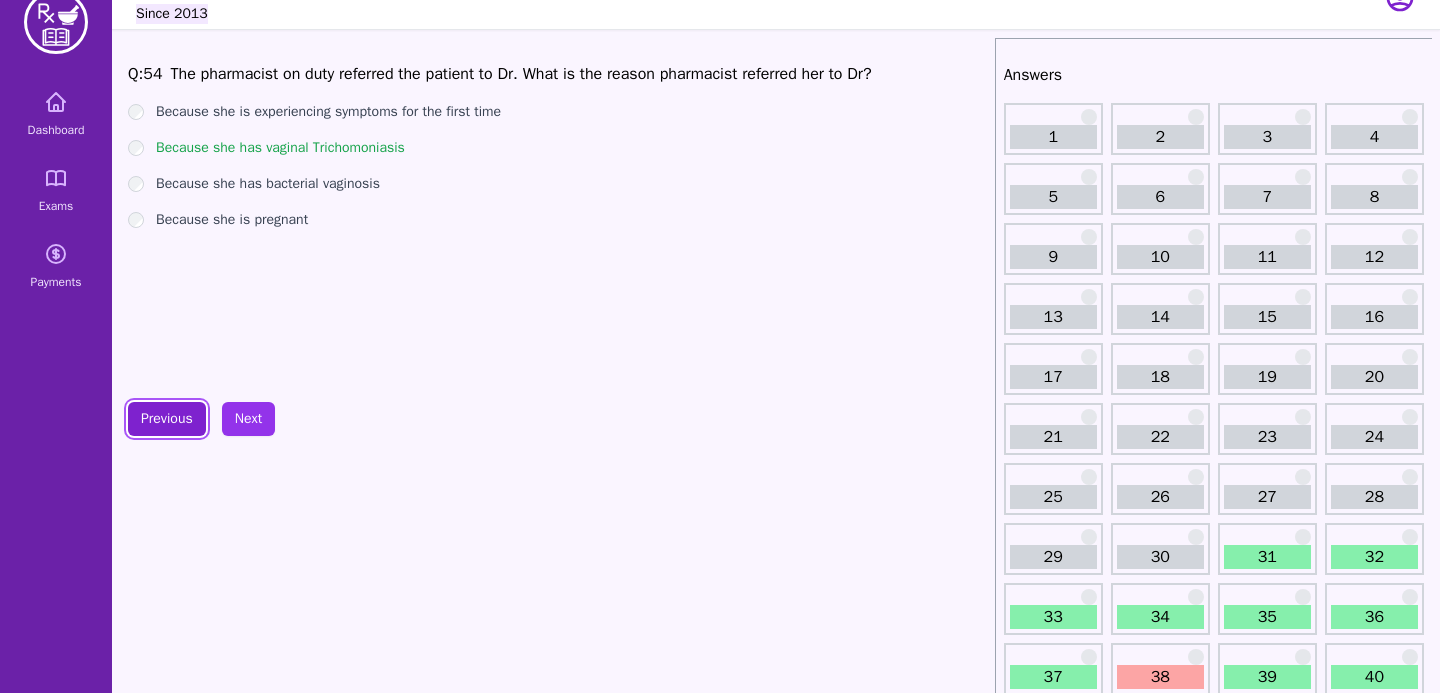 click on "Previous" at bounding box center [167, 419] 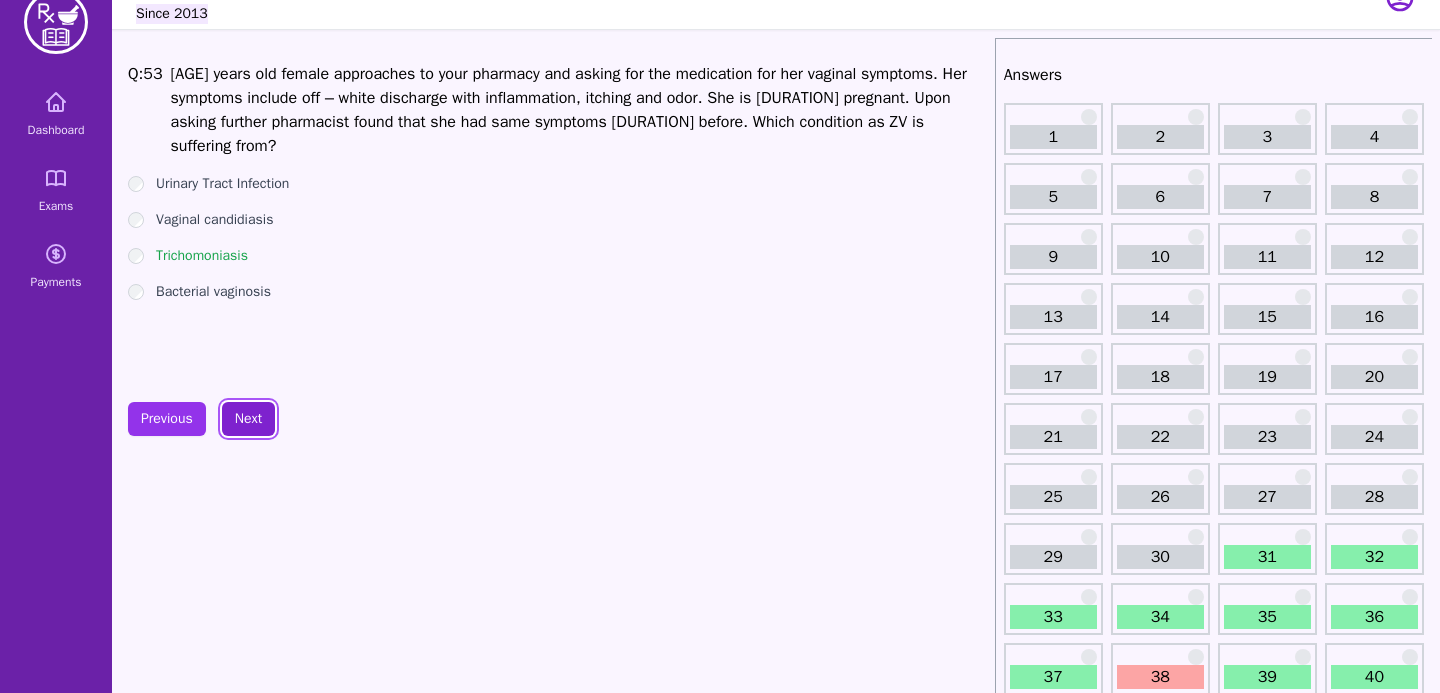 click on "Next" at bounding box center (248, 419) 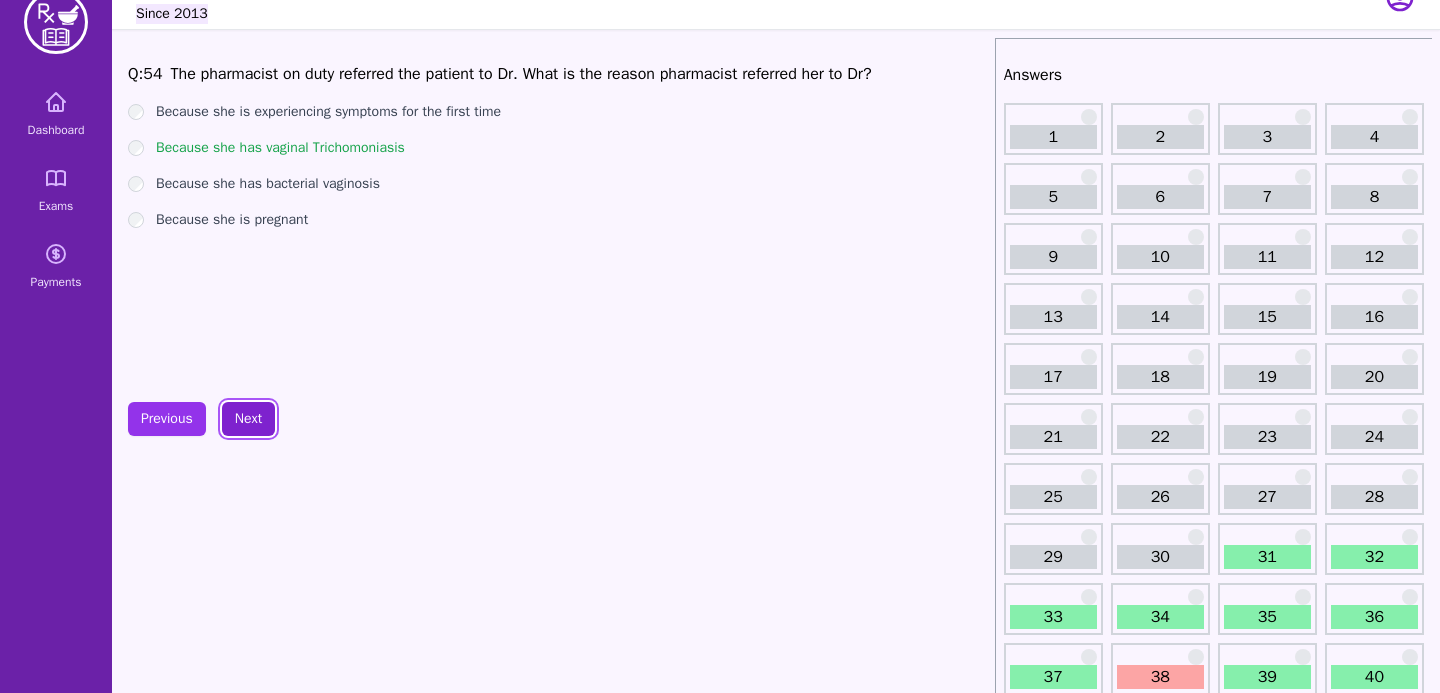 click on "Next" at bounding box center [248, 419] 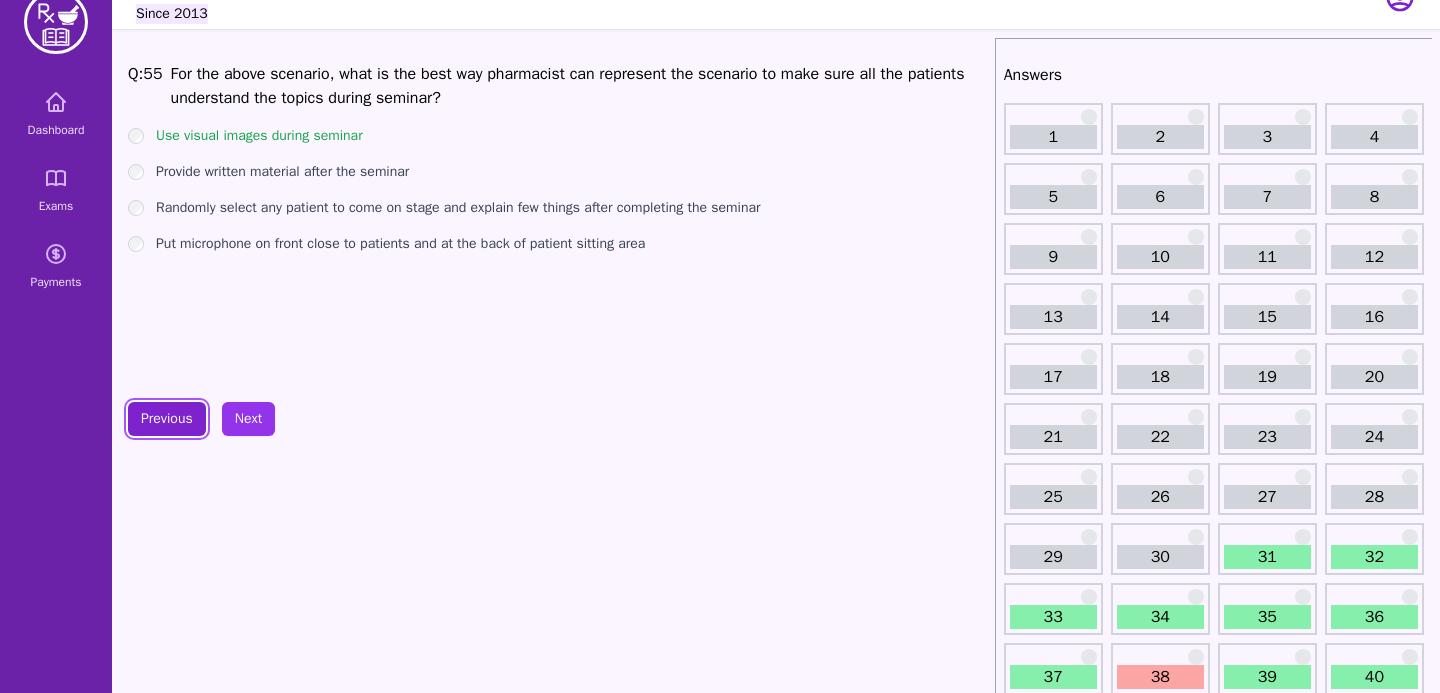 click on "Previous" at bounding box center [167, 419] 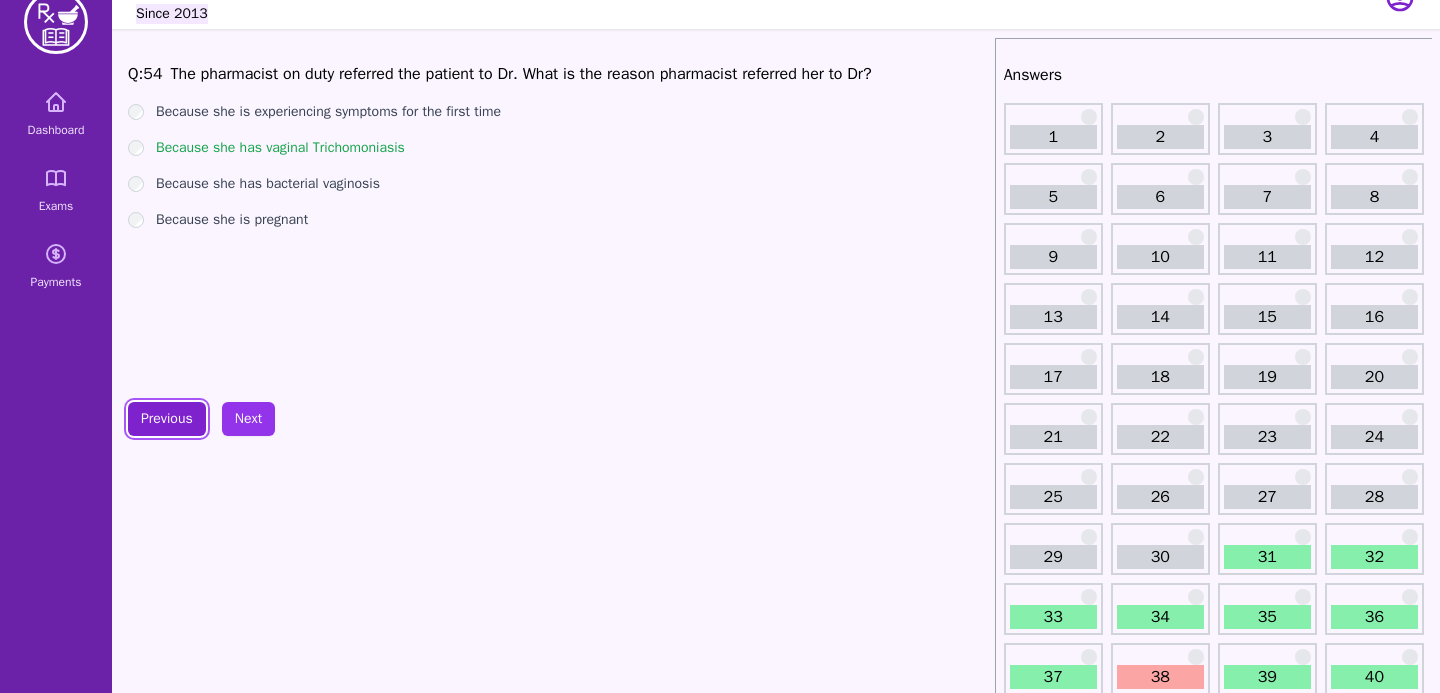 click on "Previous" at bounding box center [167, 419] 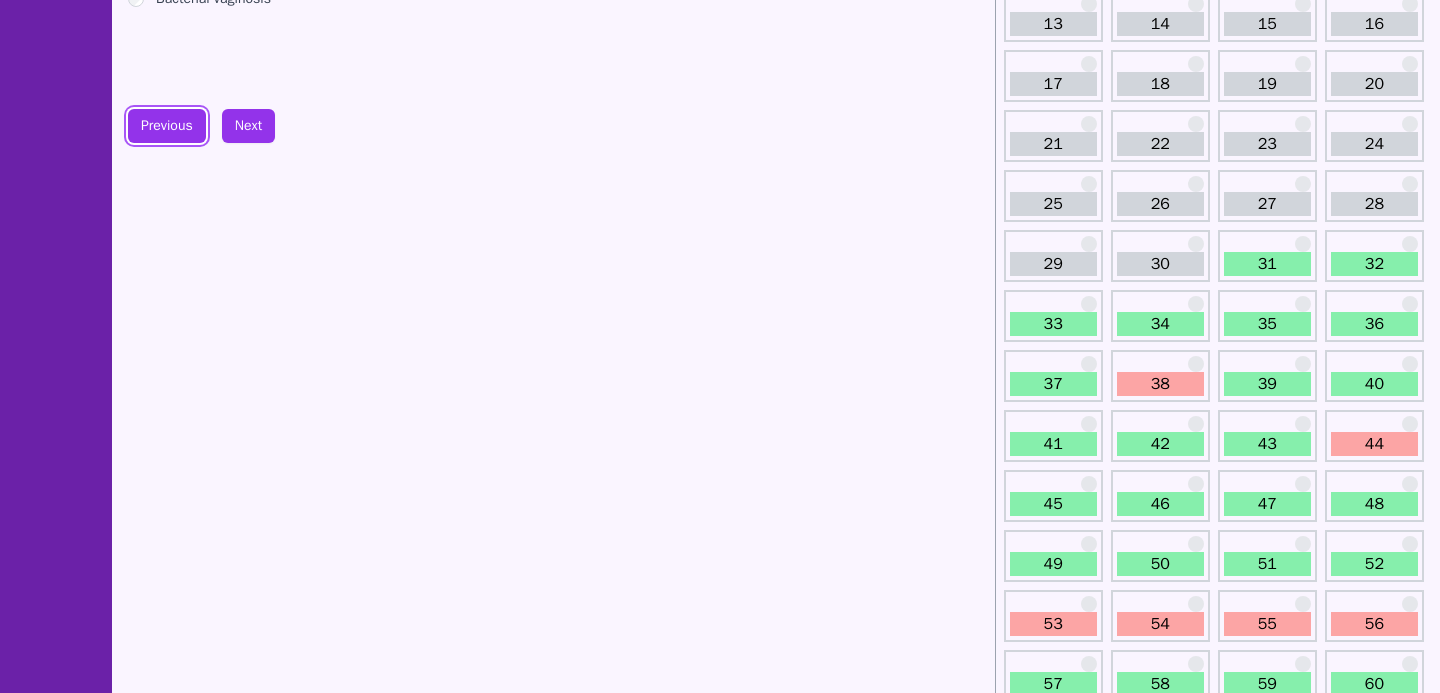 scroll, scrollTop: 0, scrollLeft: 0, axis: both 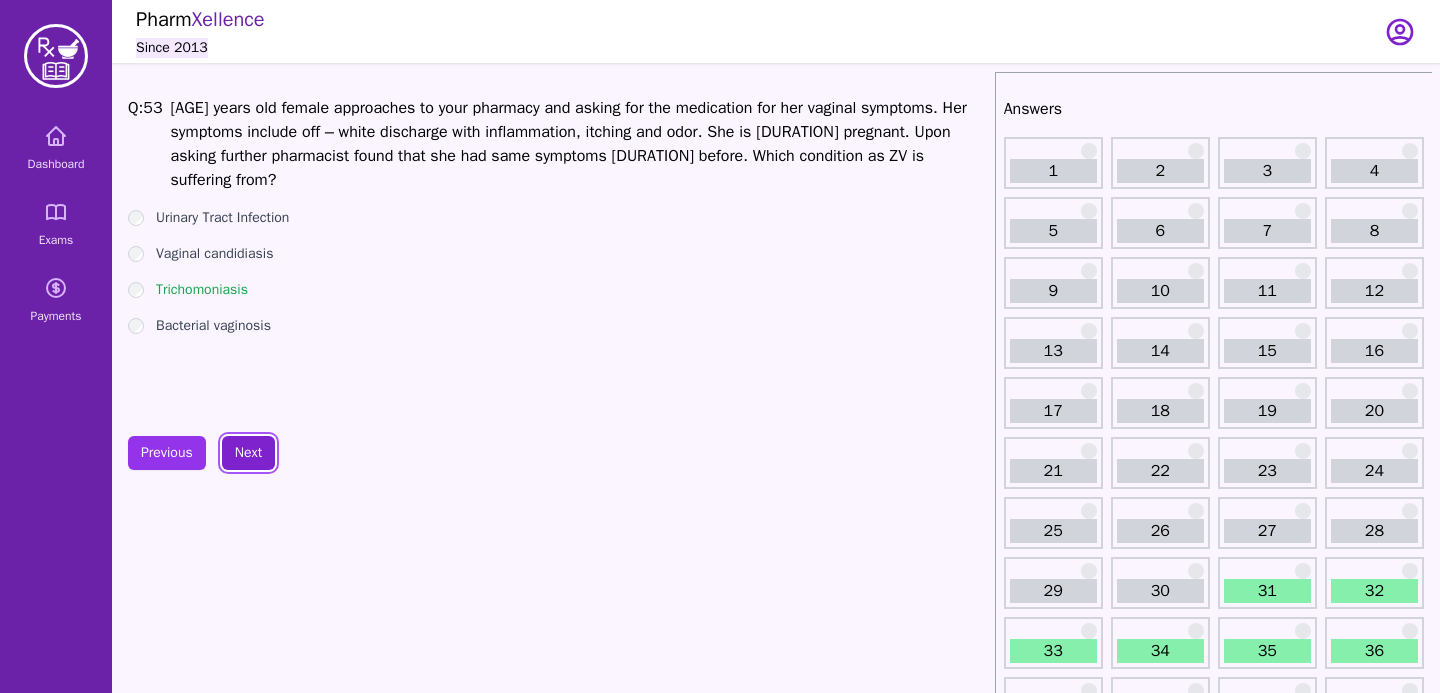 click on "Next" at bounding box center [248, 453] 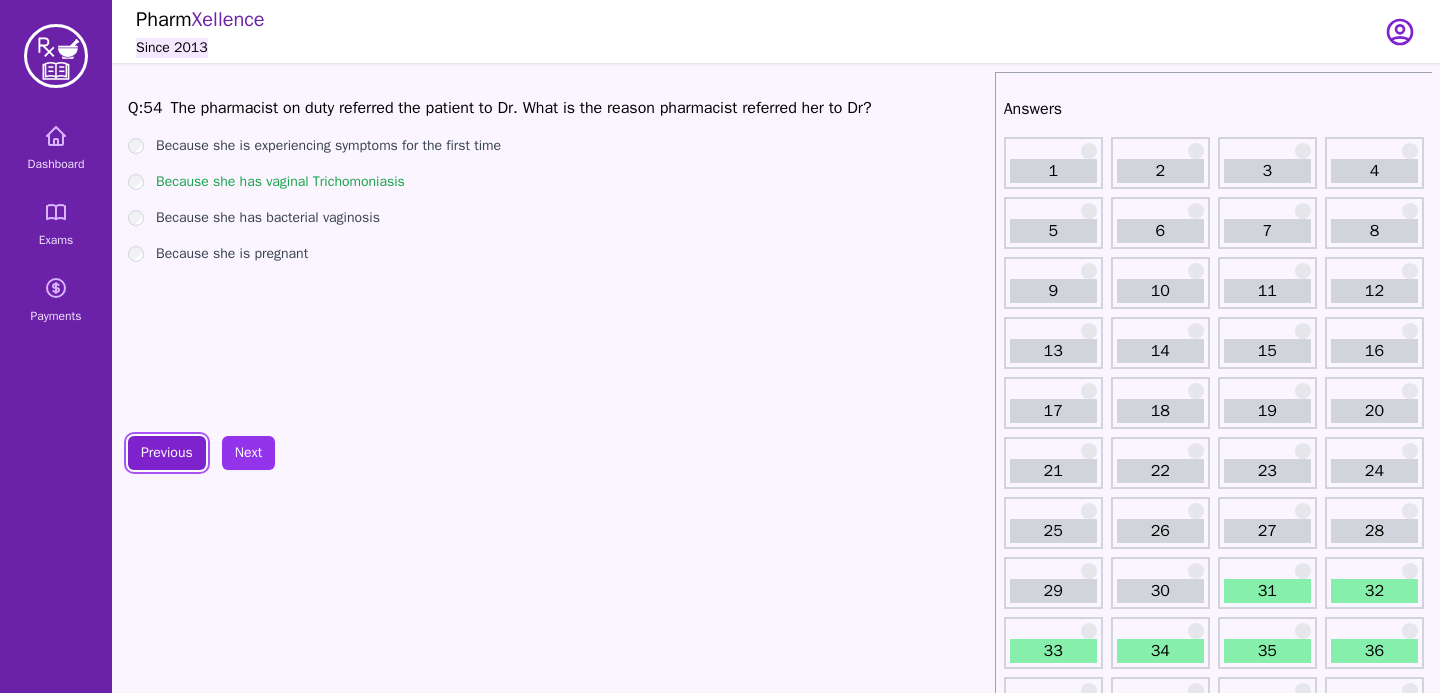 click on "Previous" at bounding box center (167, 453) 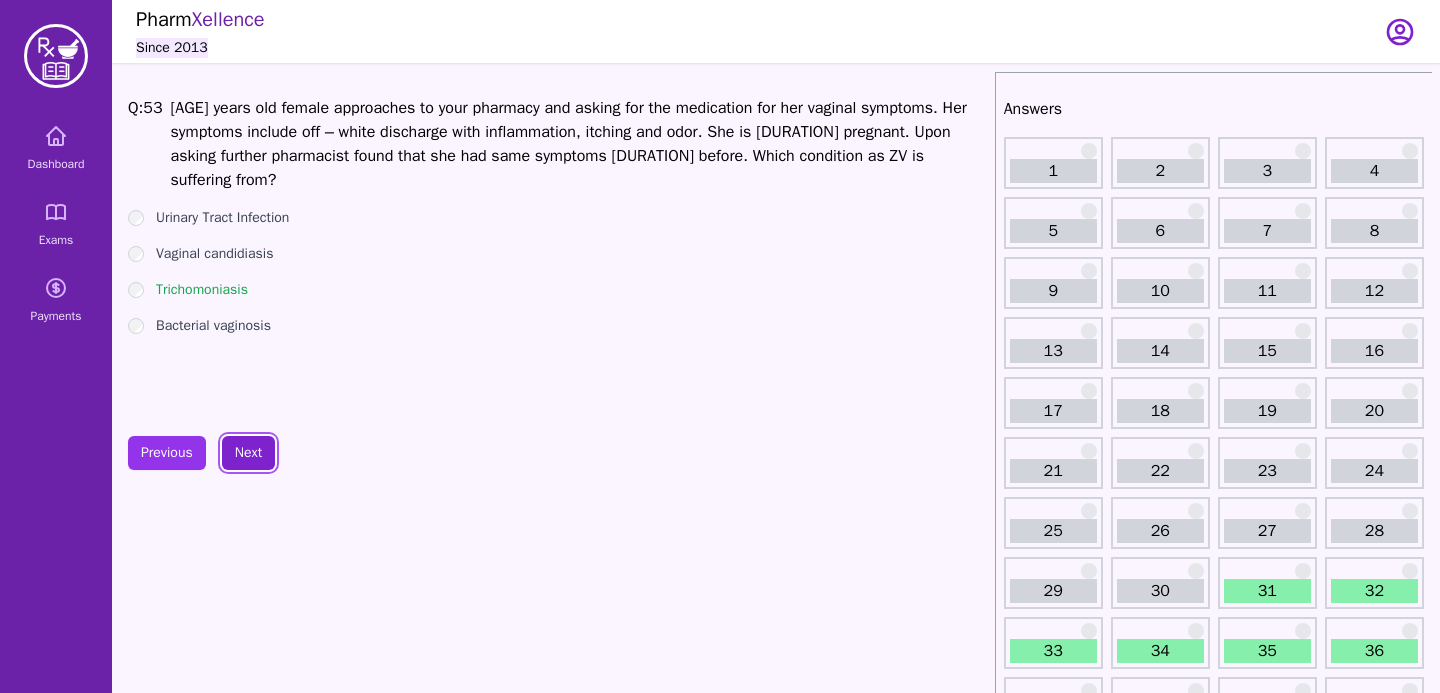 click on "Next" at bounding box center [248, 453] 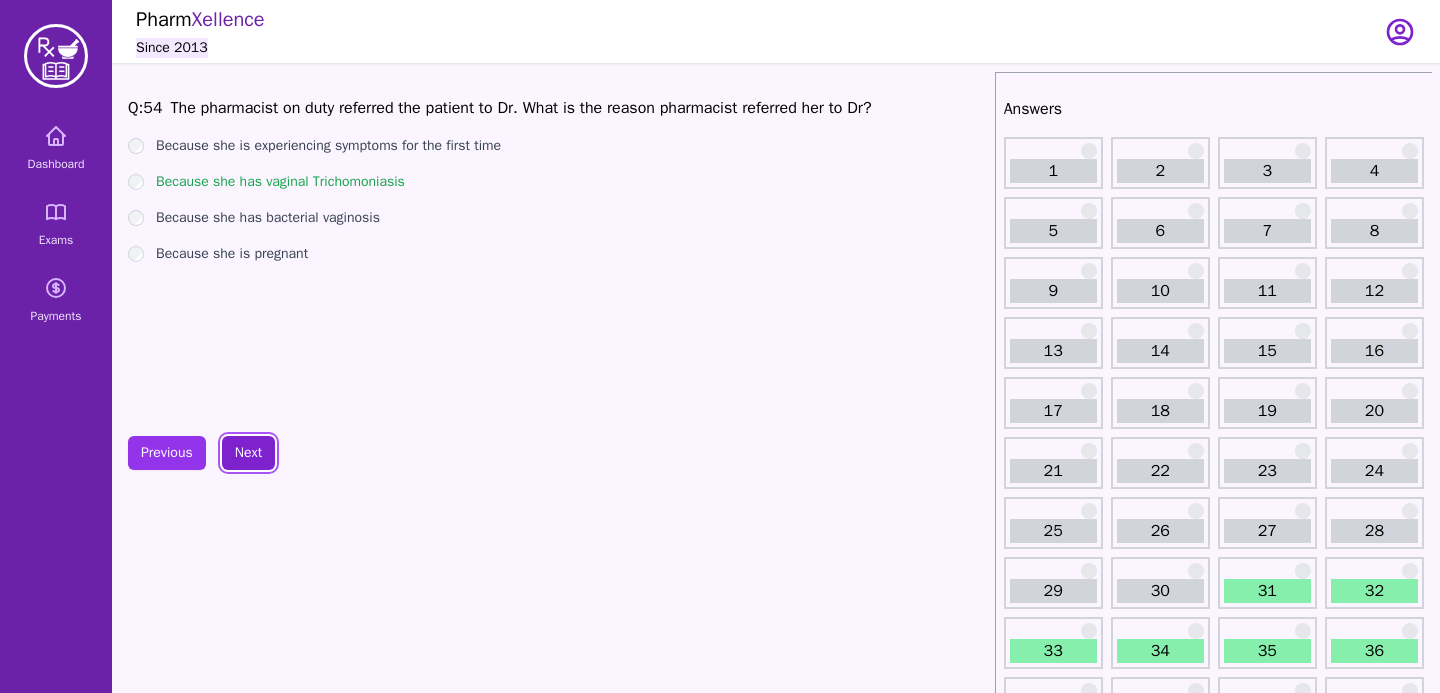 click on "Next" at bounding box center (248, 453) 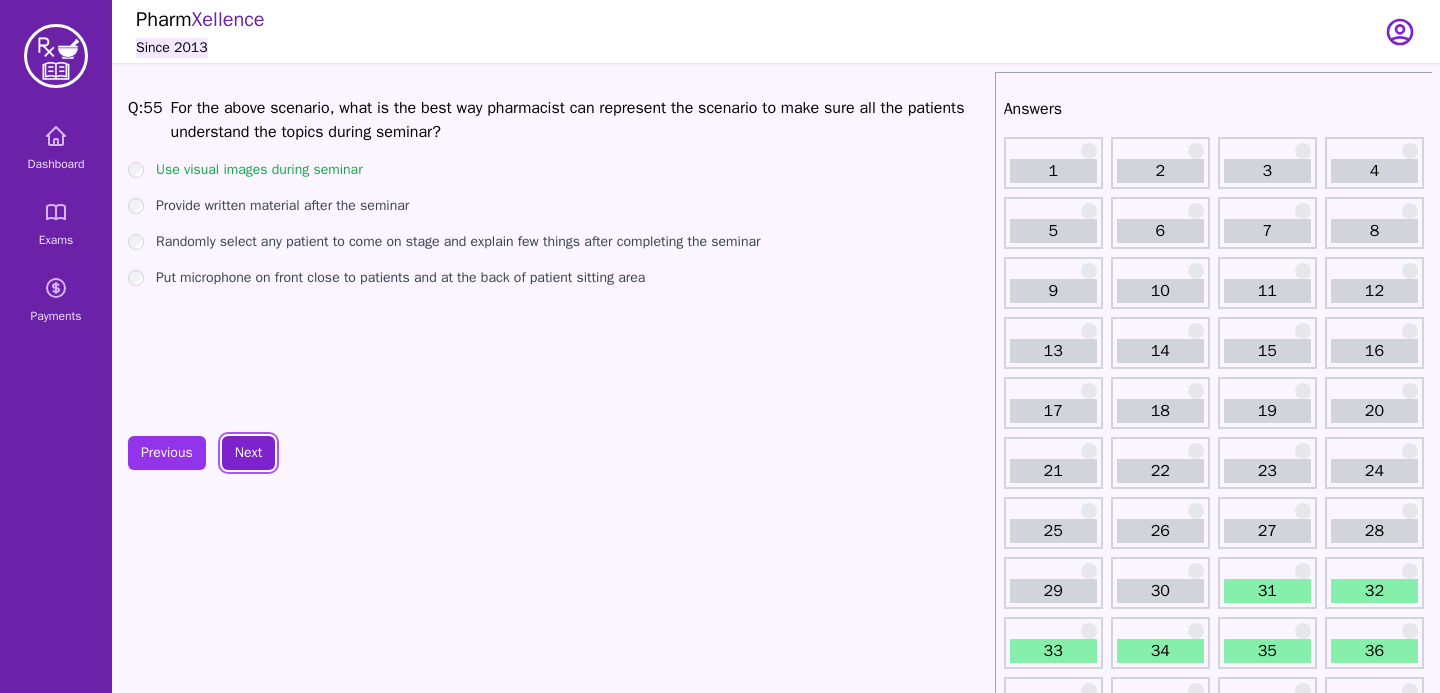 click on "Next" at bounding box center (248, 453) 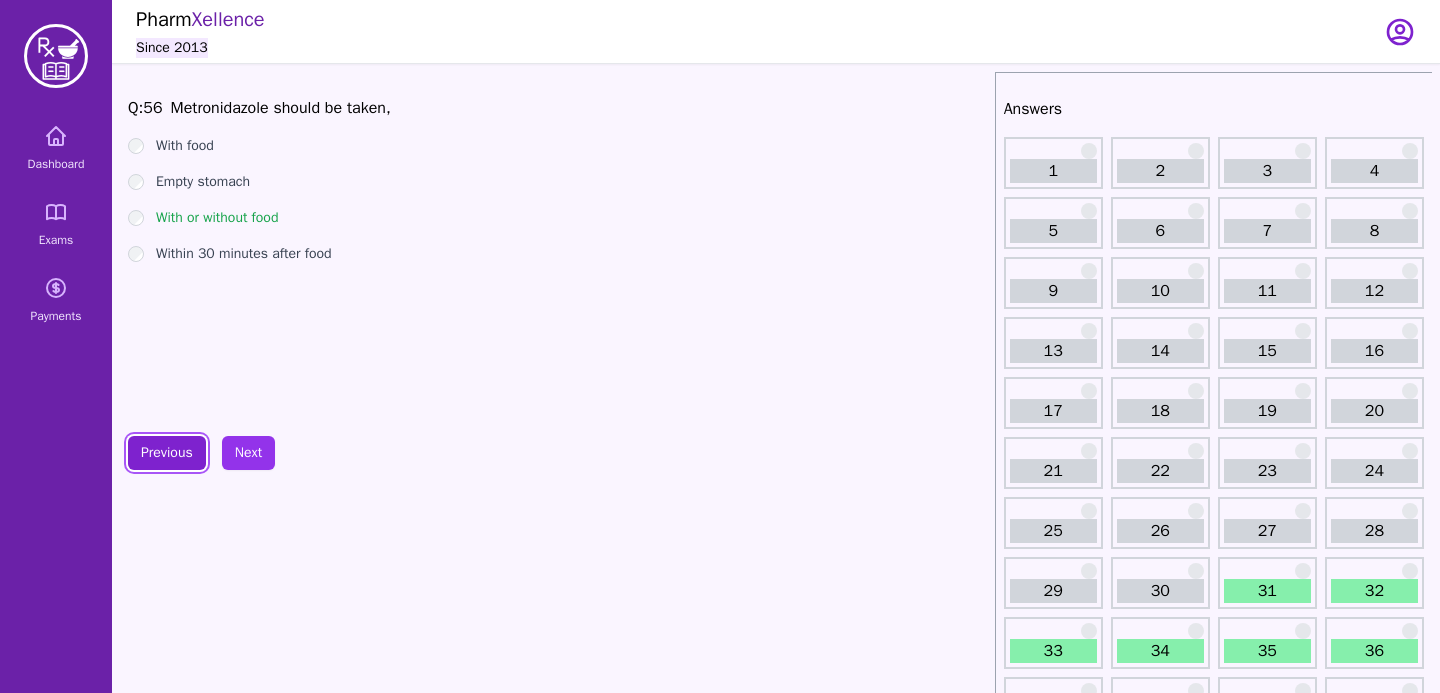 click on "Previous" at bounding box center (167, 453) 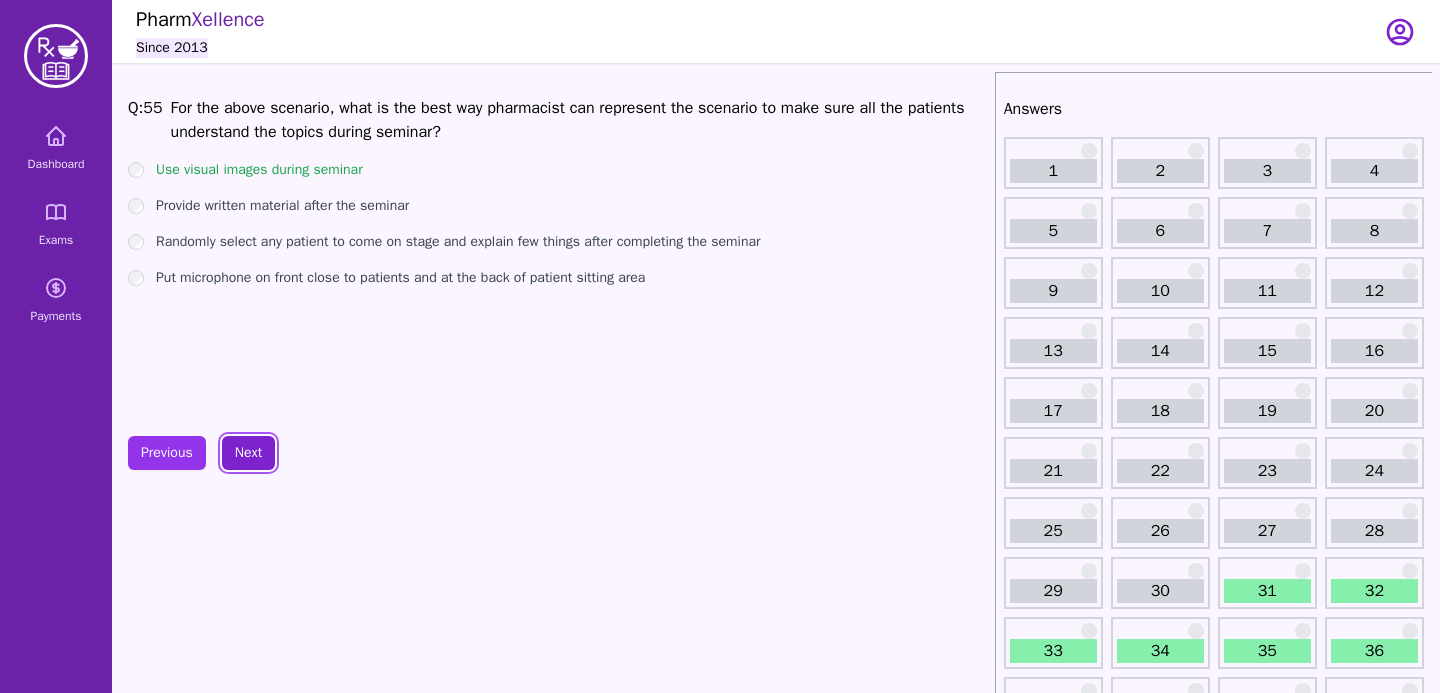 click on "Next" at bounding box center (248, 453) 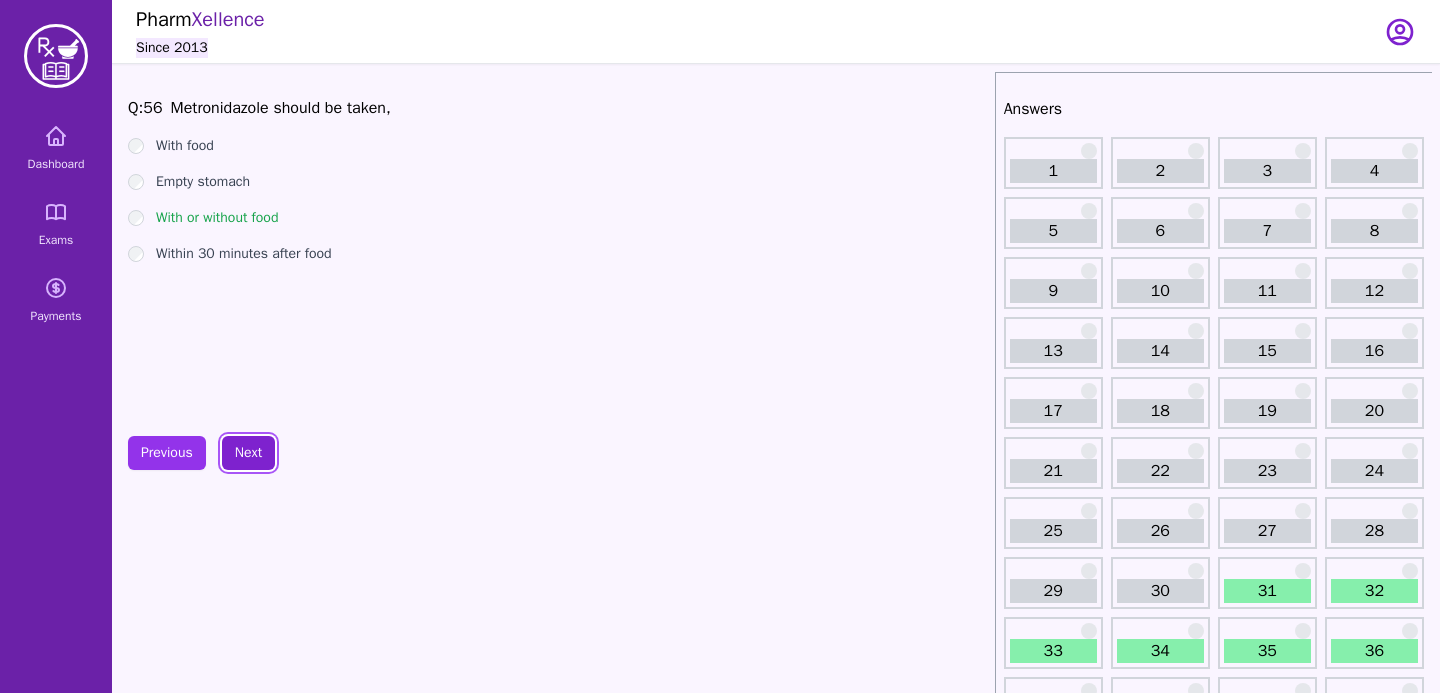 click on "Next" at bounding box center [248, 453] 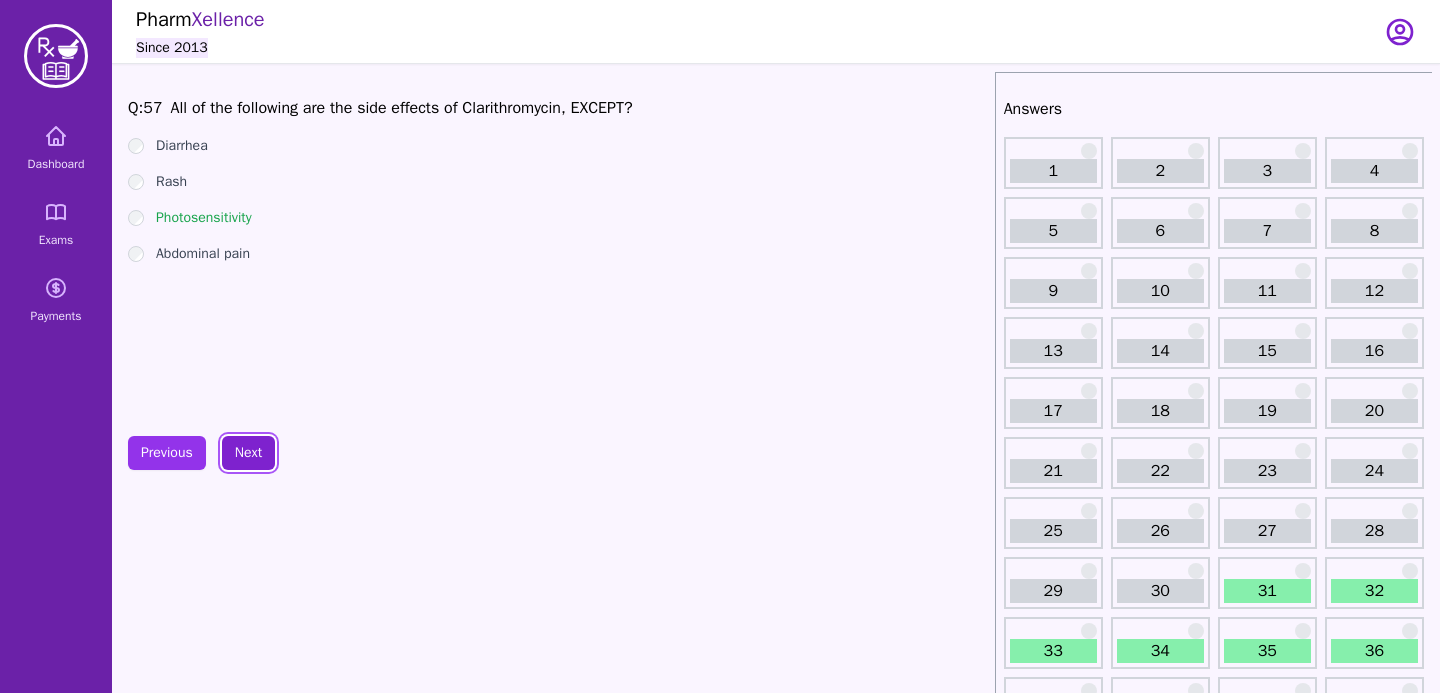 click on "Next" at bounding box center (248, 453) 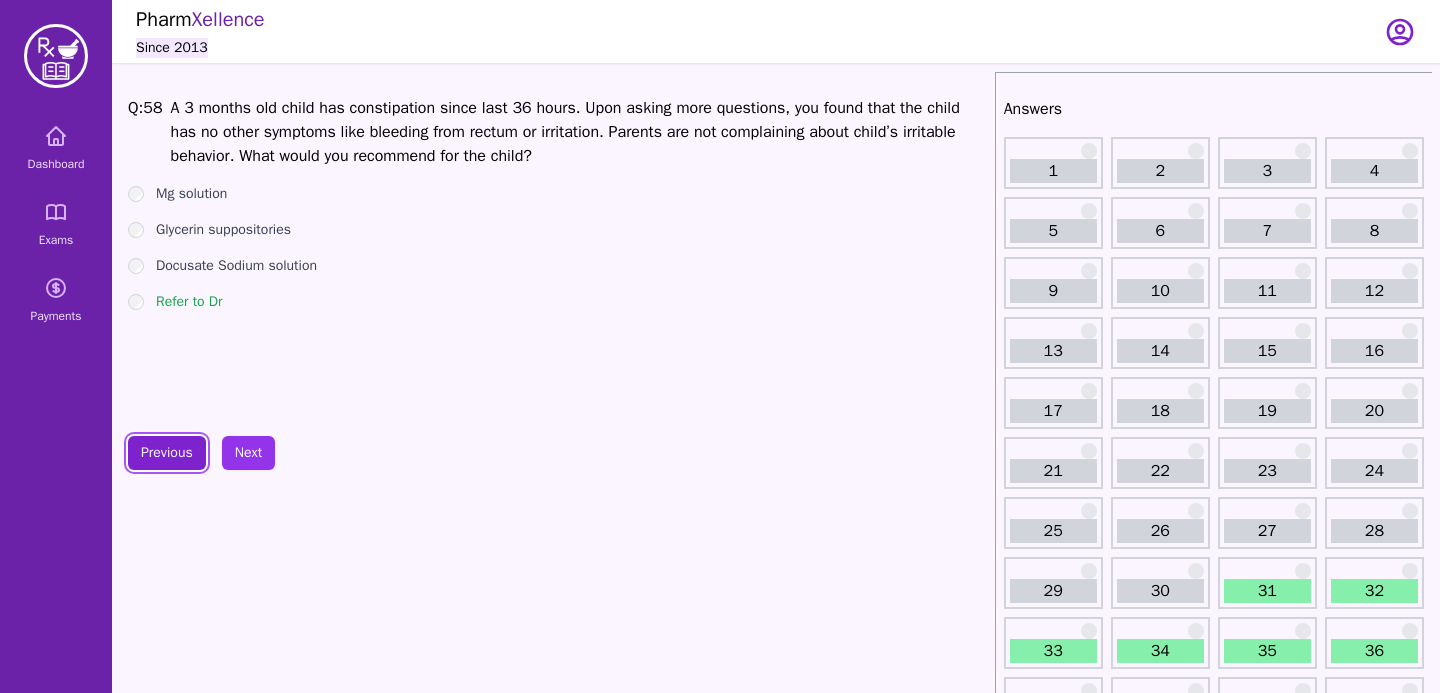 click on "Previous" at bounding box center [167, 453] 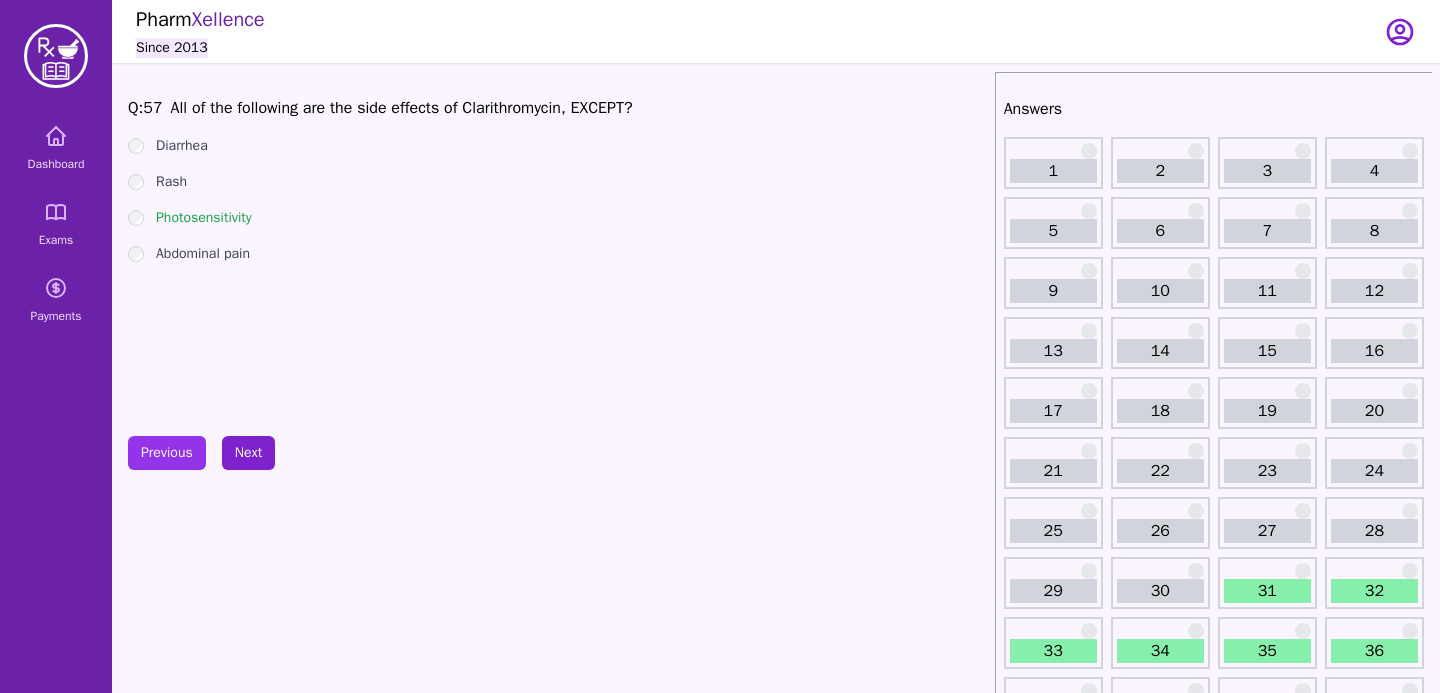 click on "Previous Next" at bounding box center [201, 453] 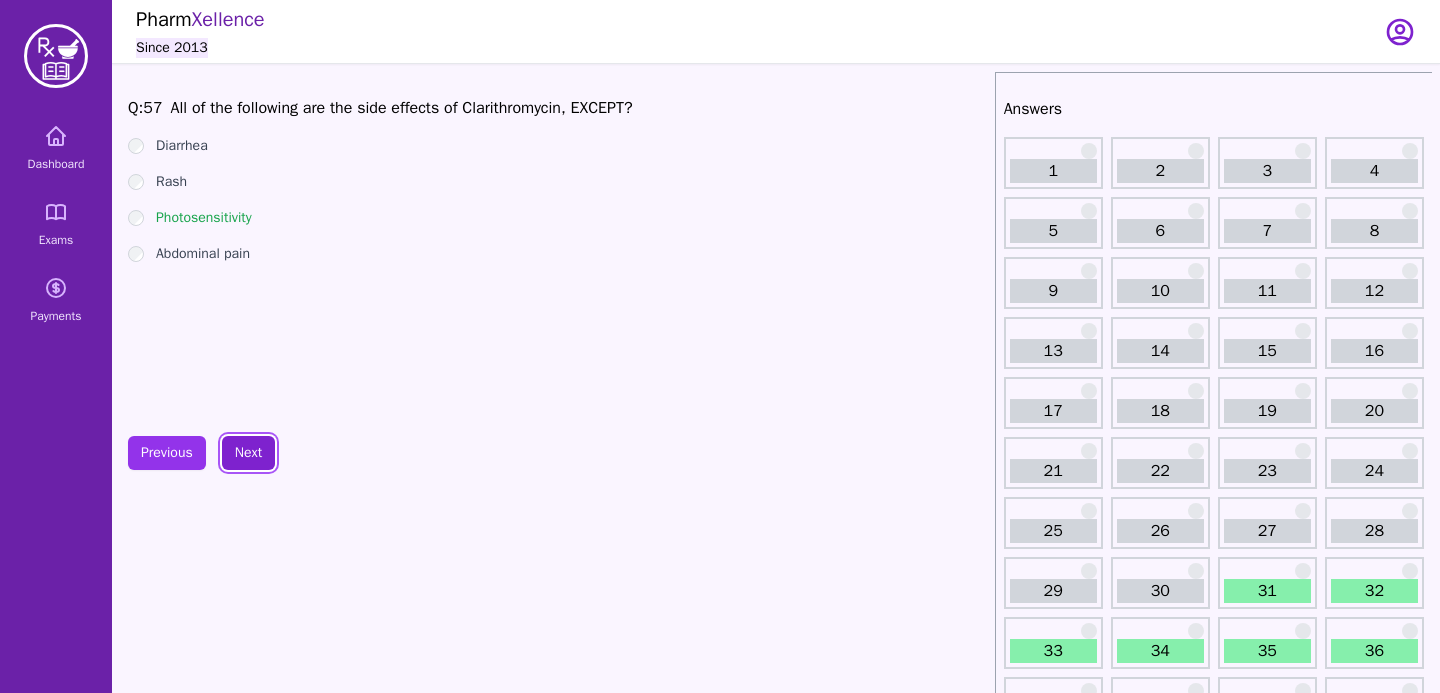 click on "Next" at bounding box center [248, 453] 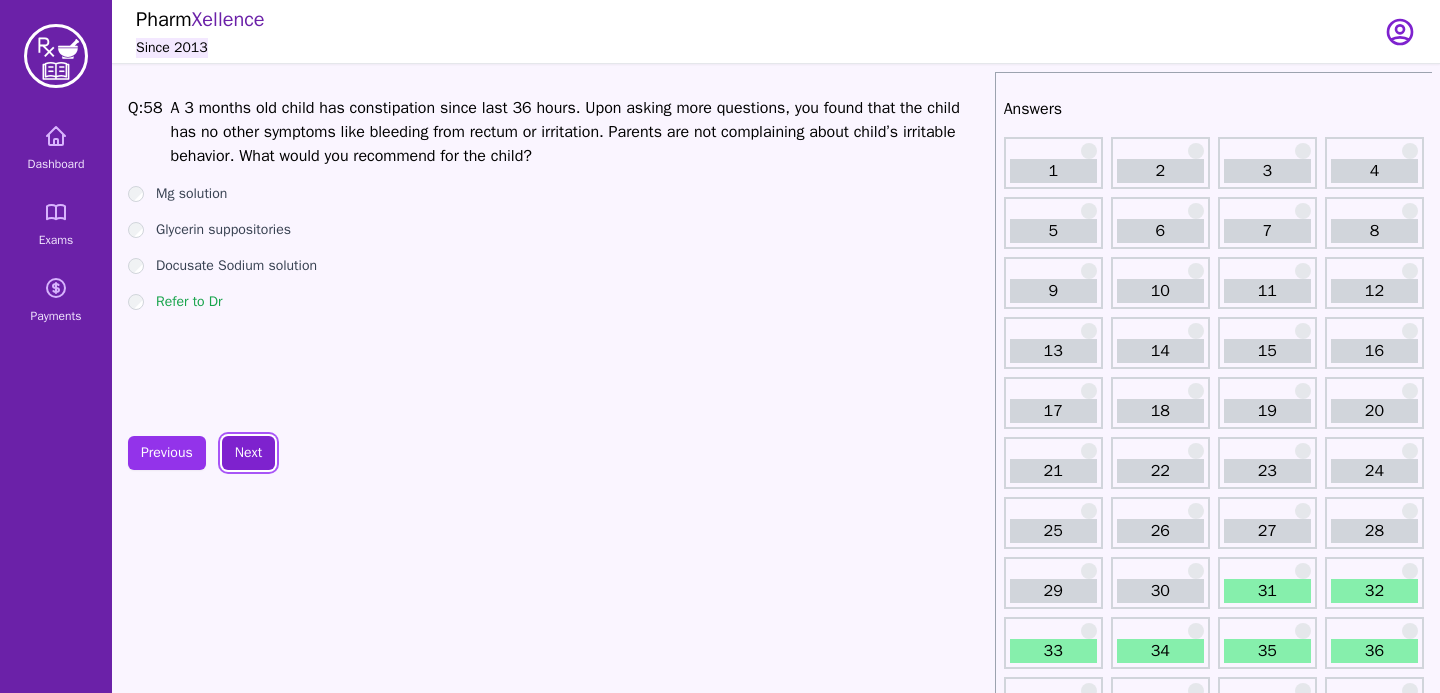 click on "Next" at bounding box center (248, 453) 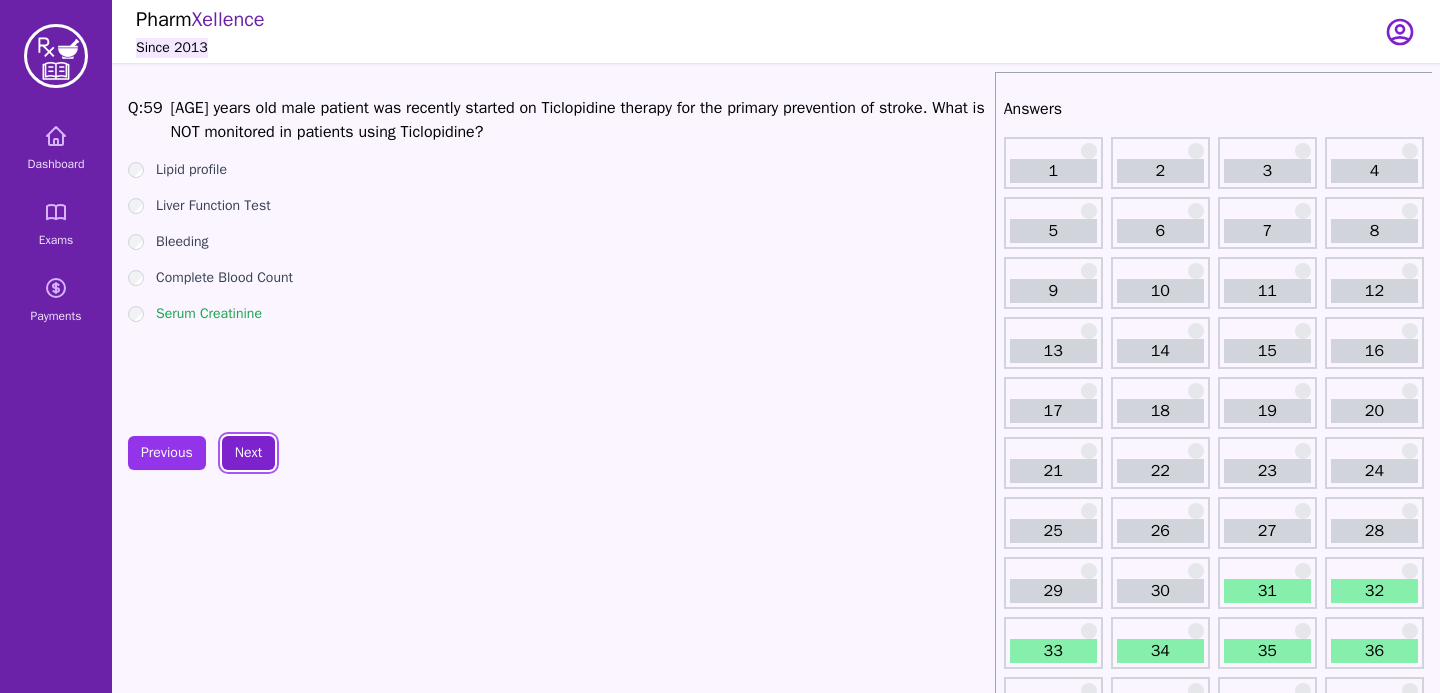 click on "Next" at bounding box center (248, 453) 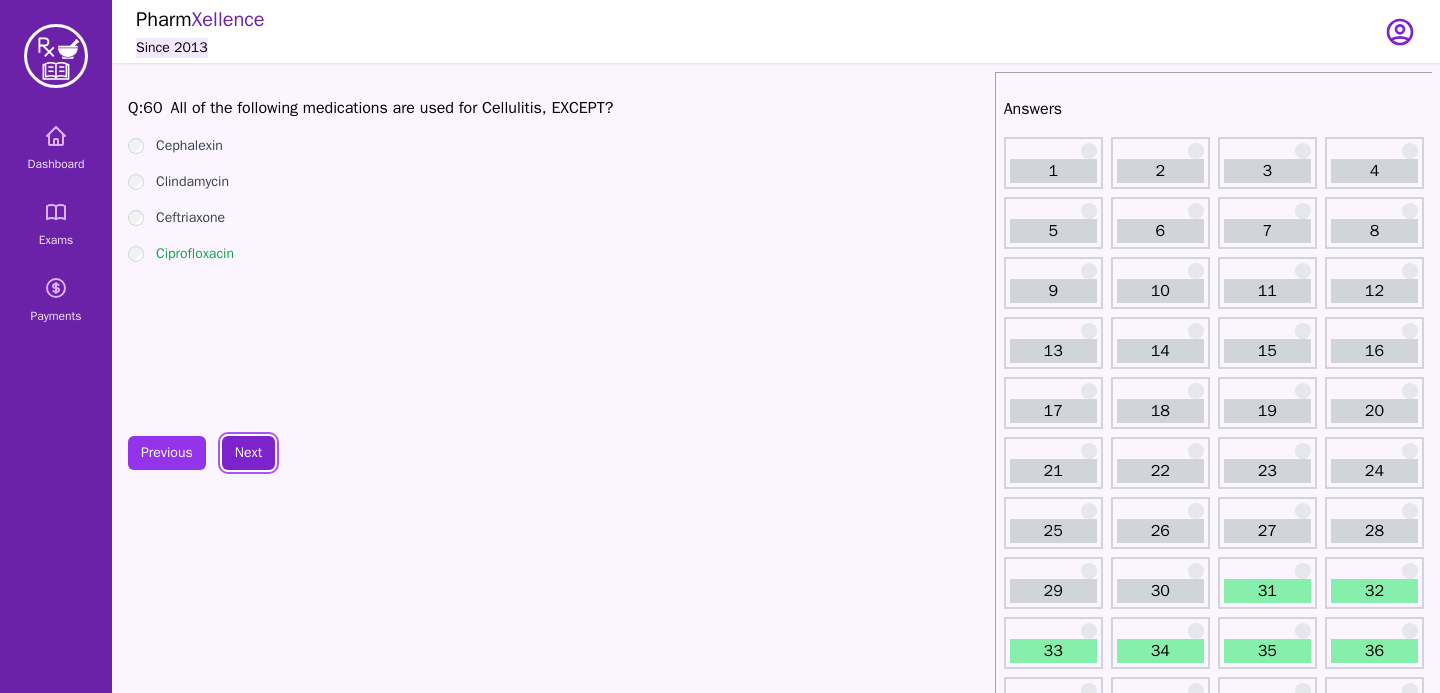 click on "Next" at bounding box center [248, 453] 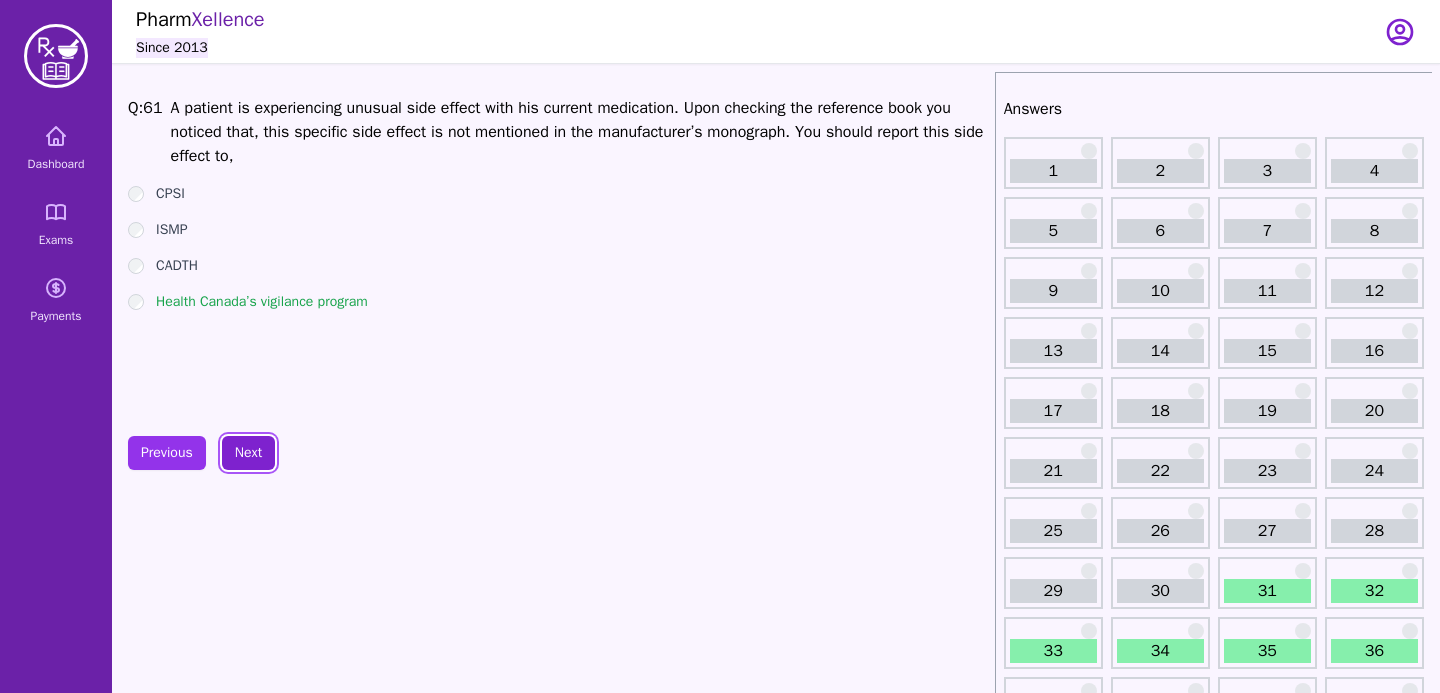 click on "Next" at bounding box center (248, 453) 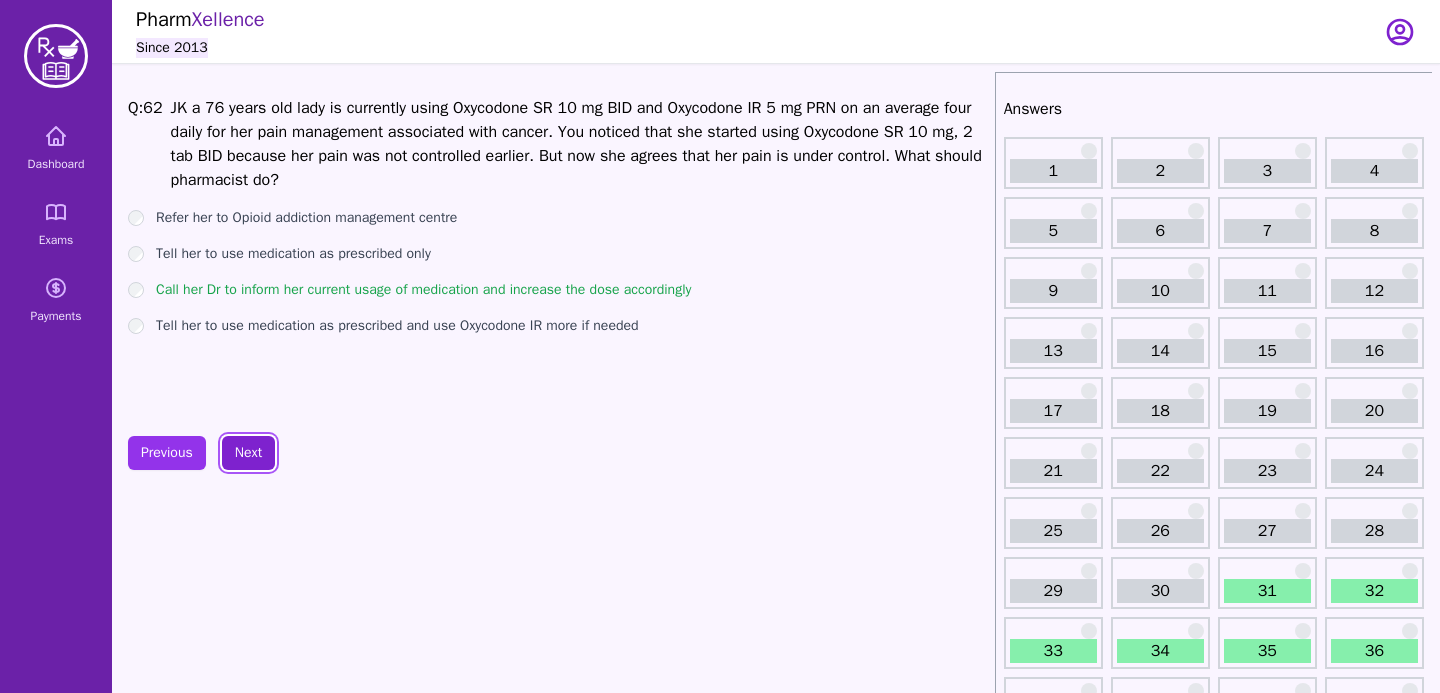 click on "Next" at bounding box center (248, 453) 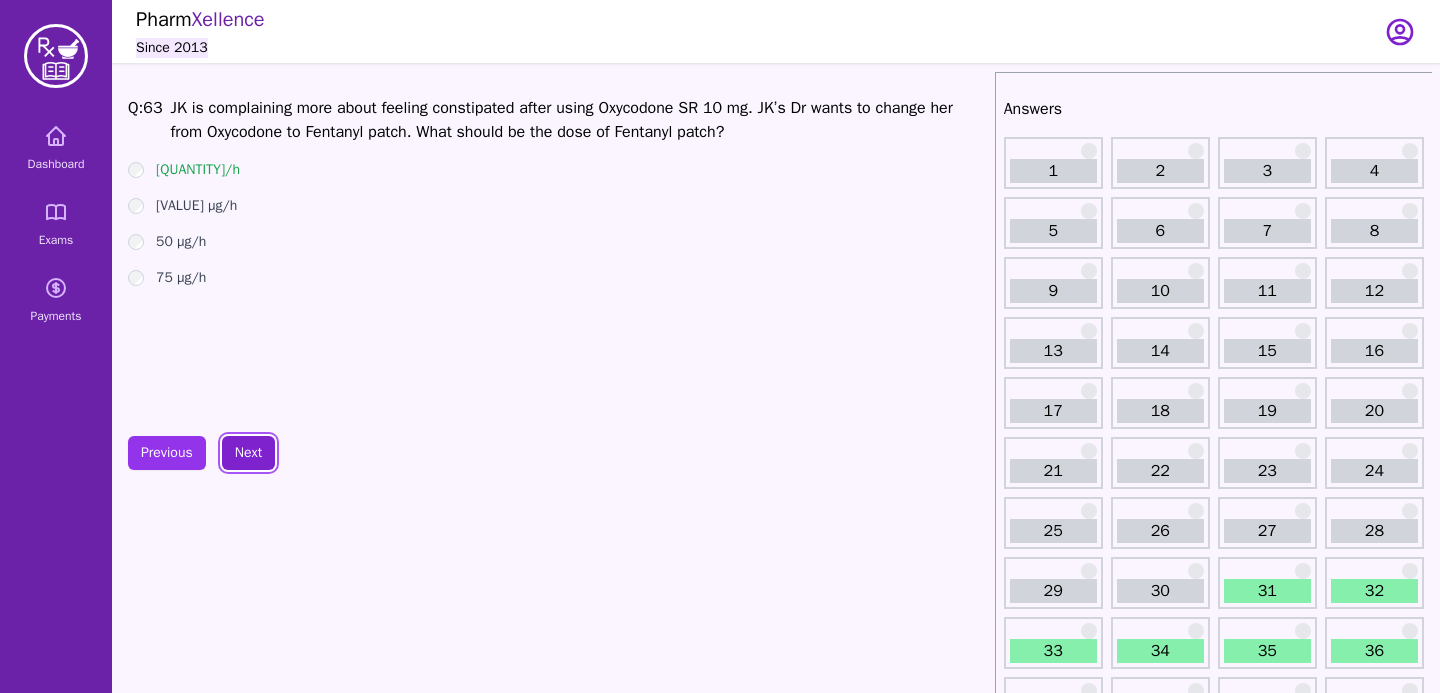 click on "Next" at bounding box center [248, 453] 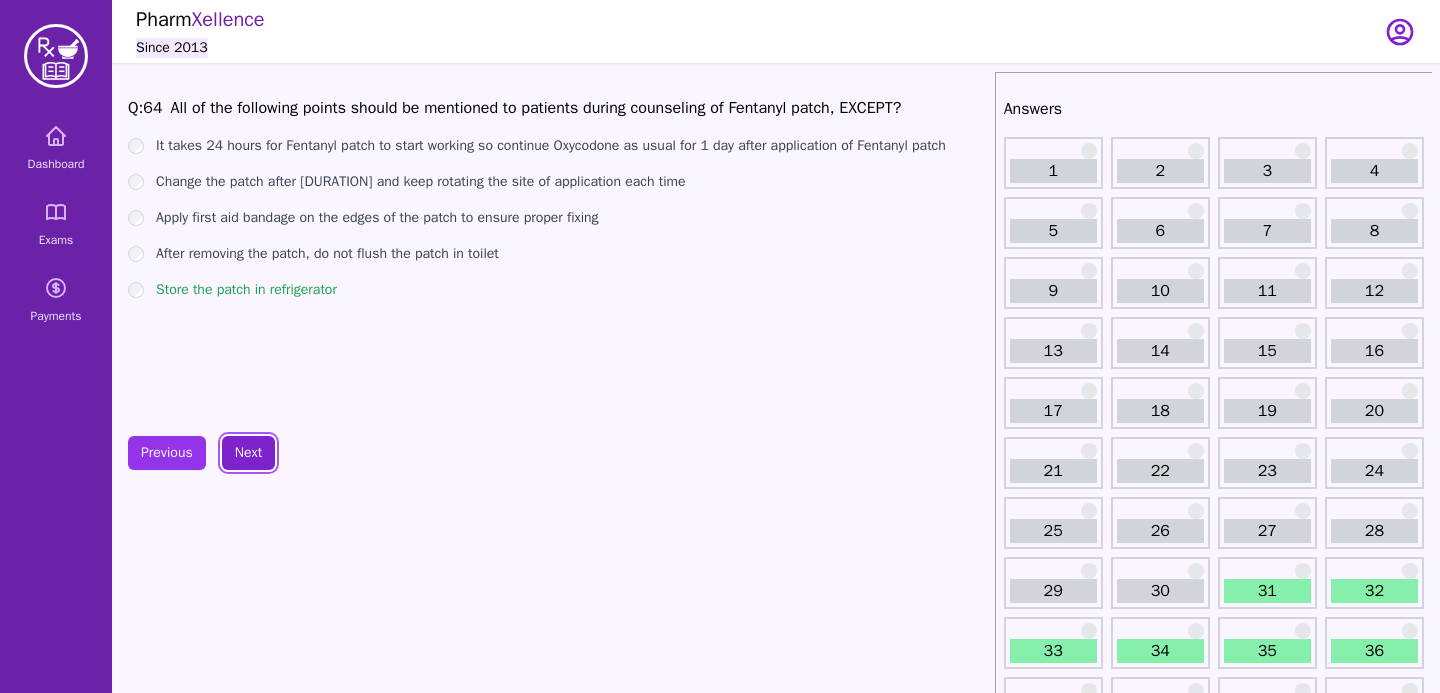 click on "Next" at bounding box center (248, 453) 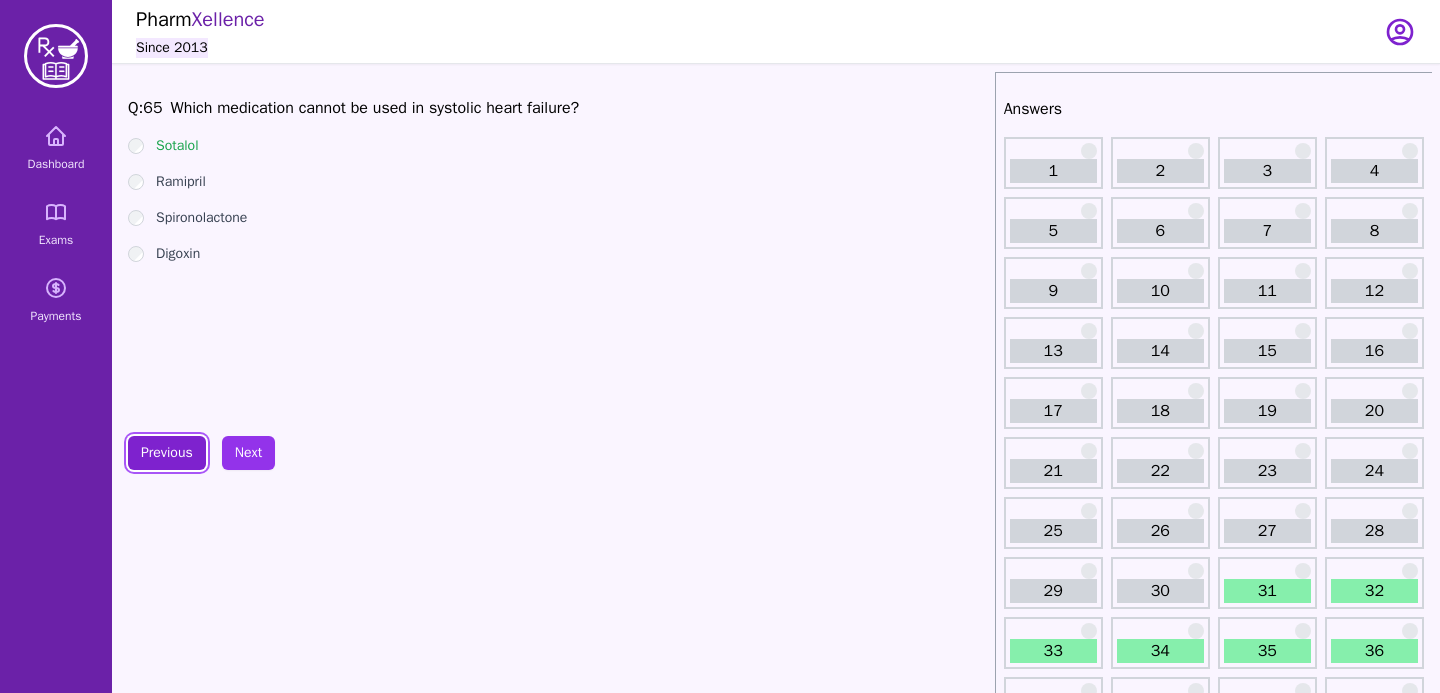 click on "Previous" at bounding box center (167, 453) 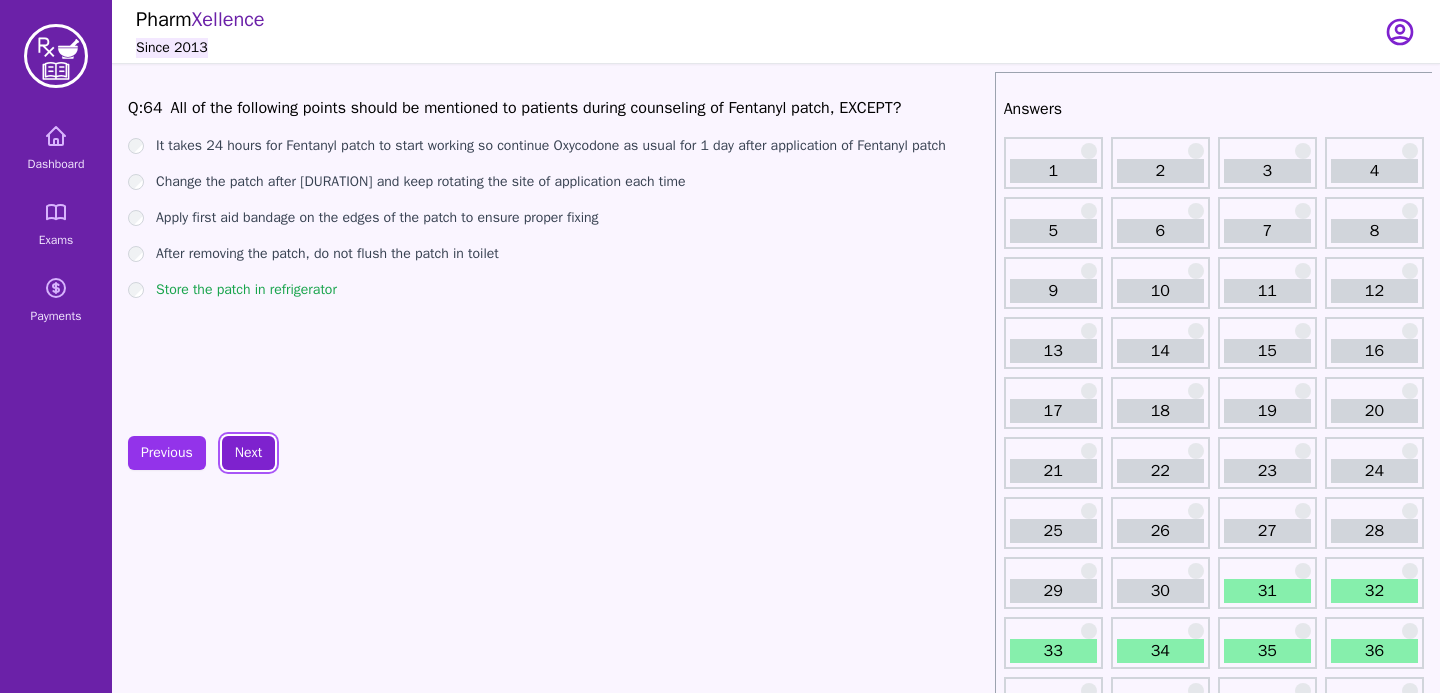click on "Next" at bounding box center [248, 453] 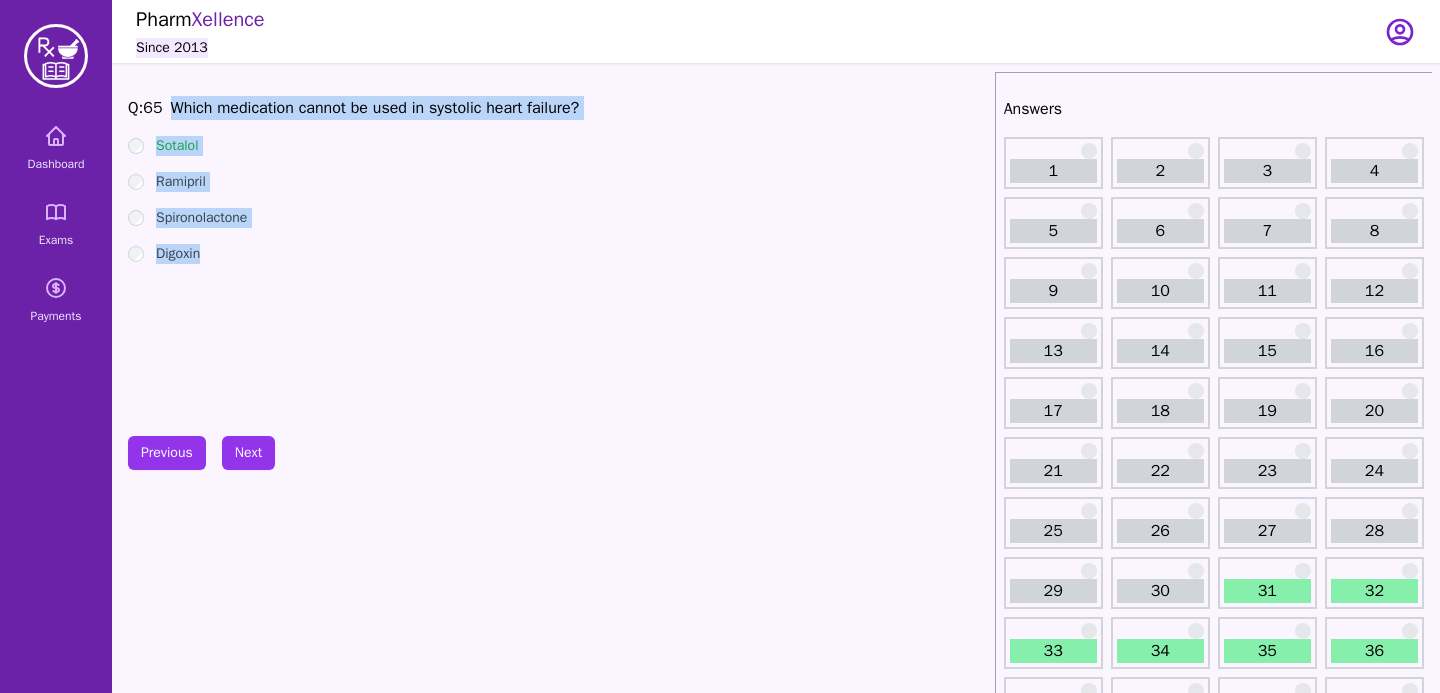 drag, startPoint x: 181, startPoint y: 110, endPoint x: 208, endPoint y: 365, distance: 256.4254 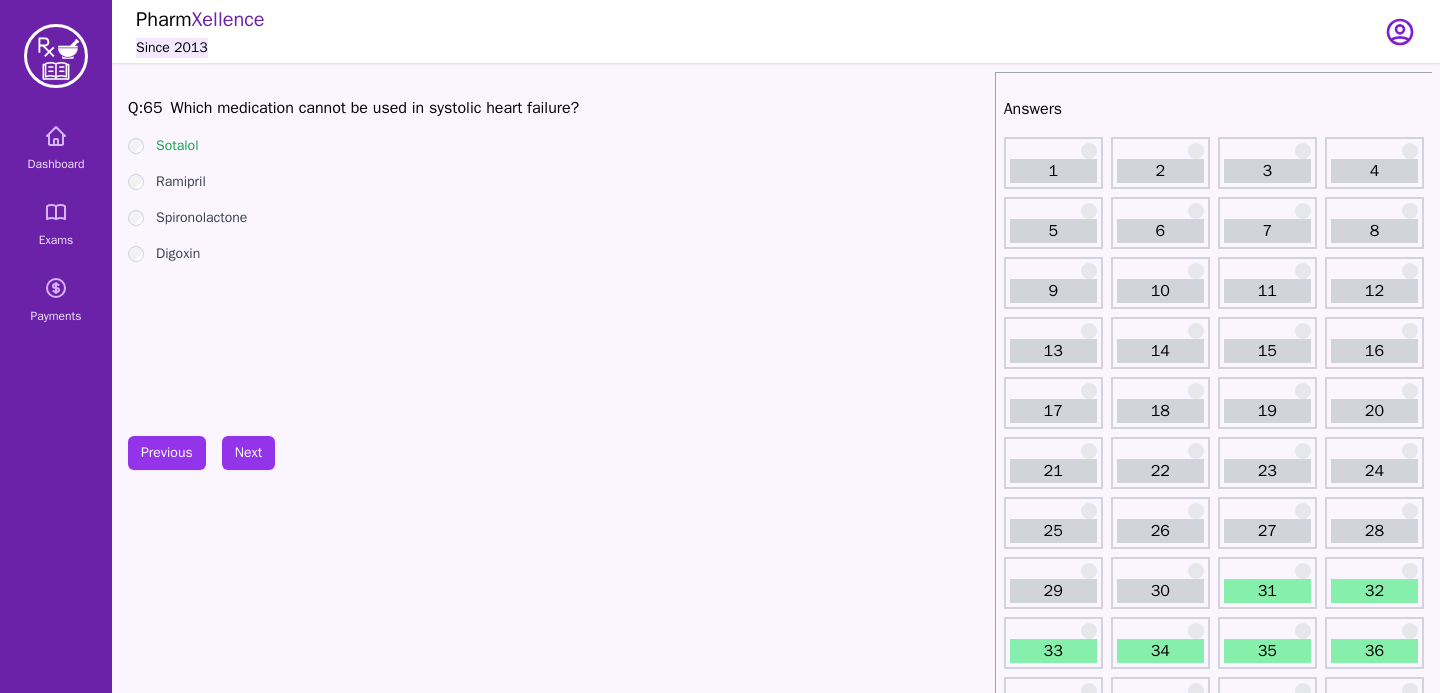 click on "Q: 65 Which medication cannot be used in systolic heart failure? Sotalol Ramipril Spironolactone Digoxin Previous Next" at bounding box center (557, 1604) 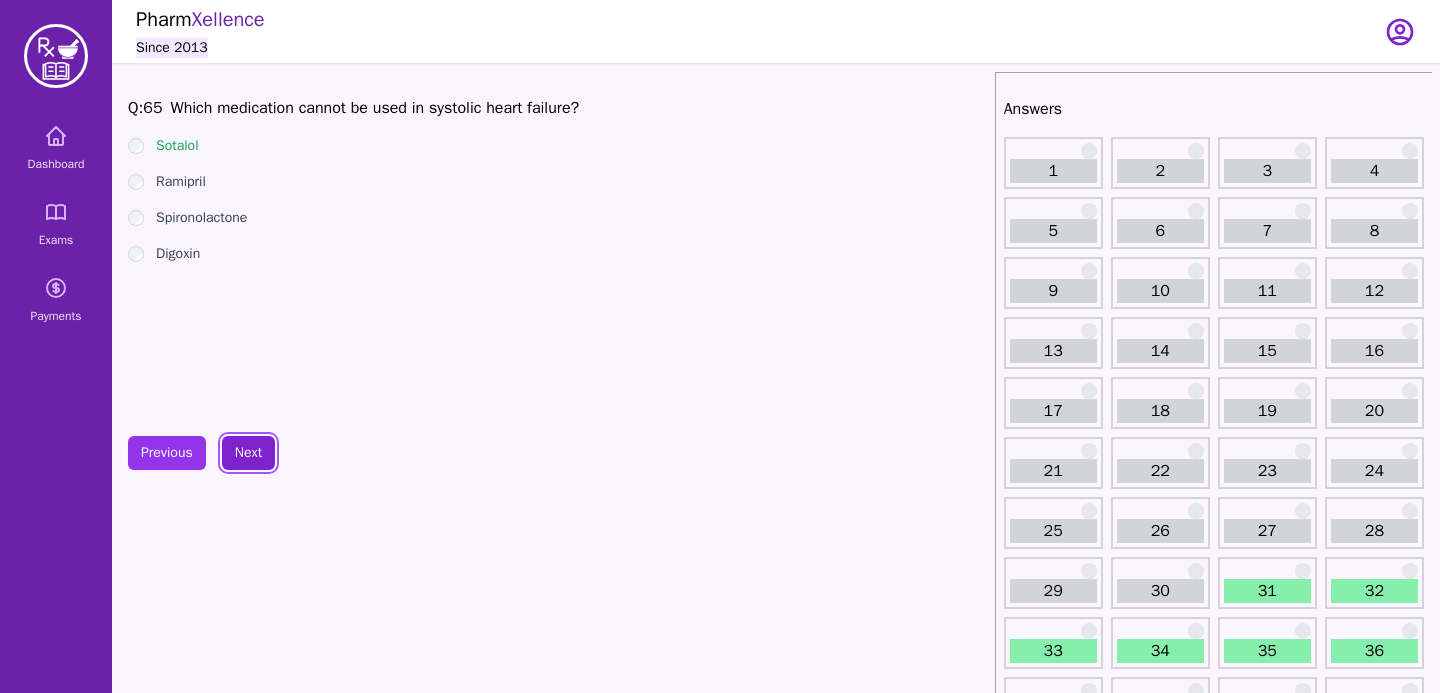 click on "Next" at bounding box center (248, 453) 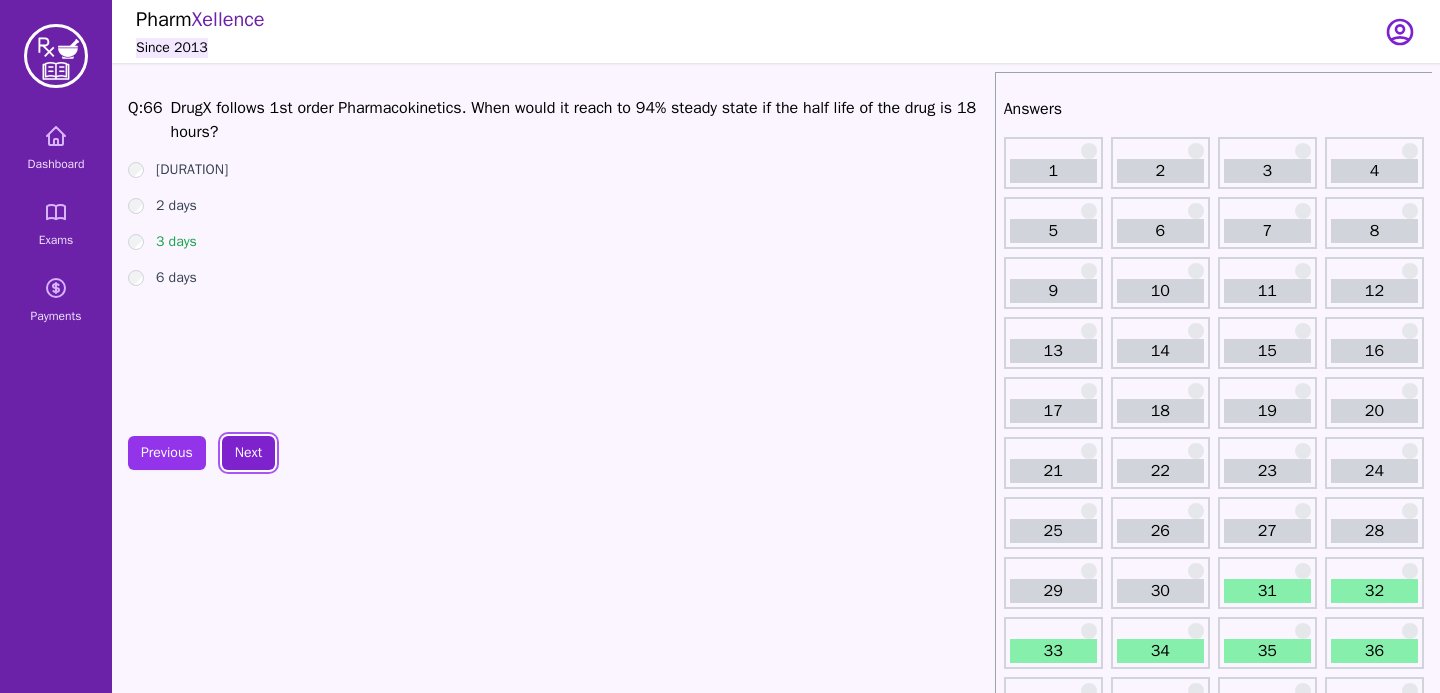 click on "Next" at bounding box center (248, 453) 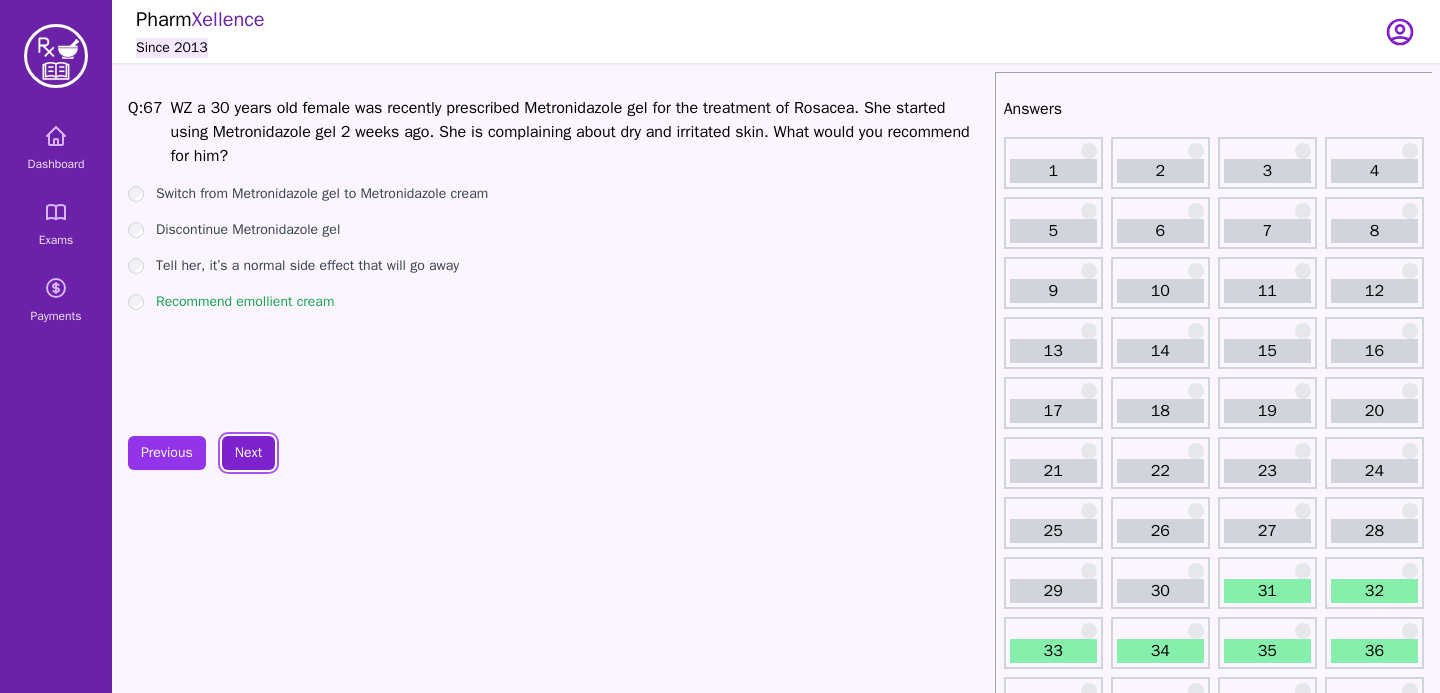 click on "Next" at bounding box center [248, 453] 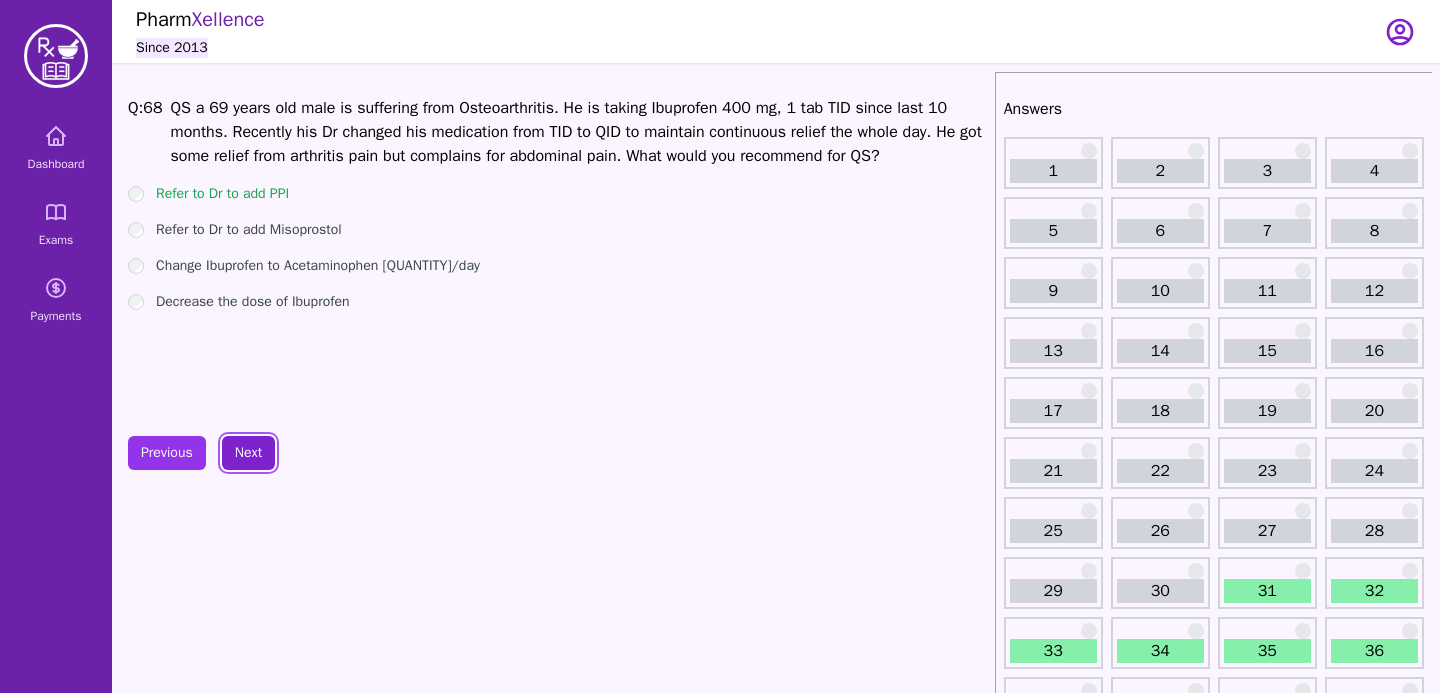 click on "Next" at bounding box center [248, 453] 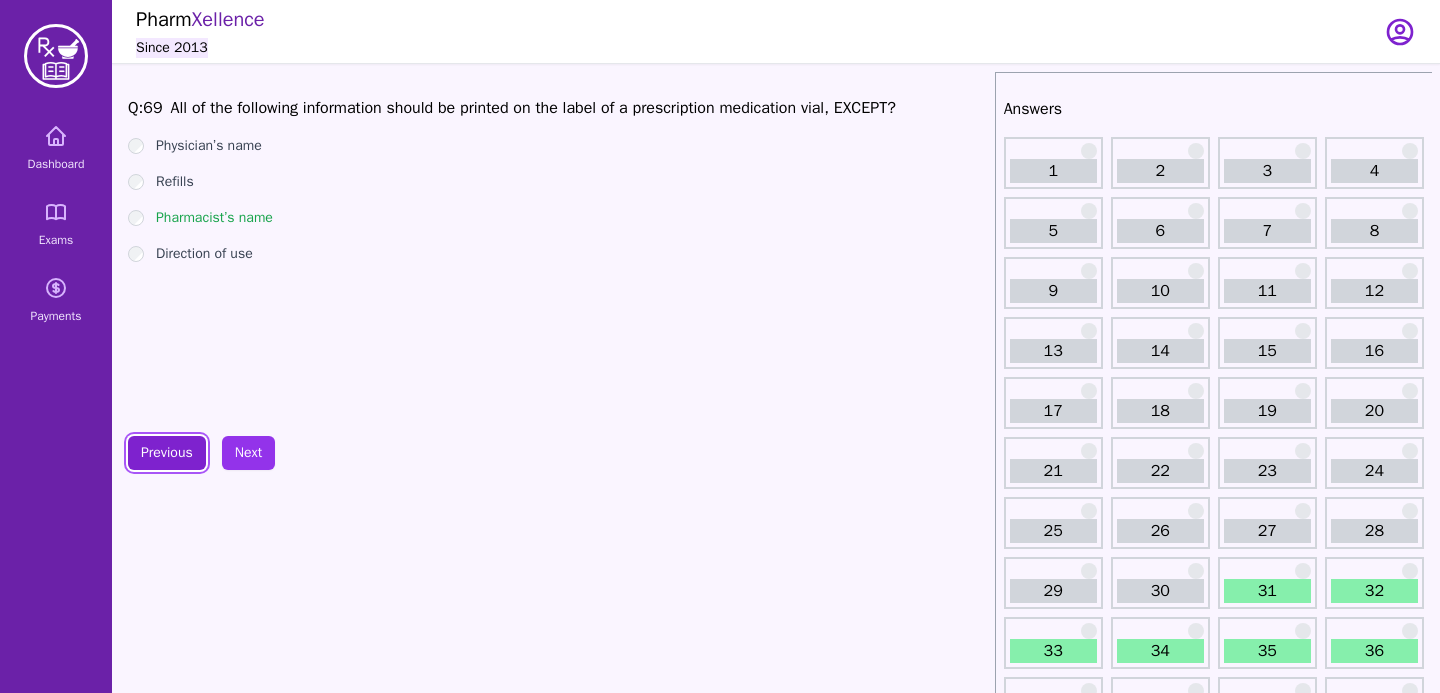 click on "Previous" at bounding box center [167, 453] 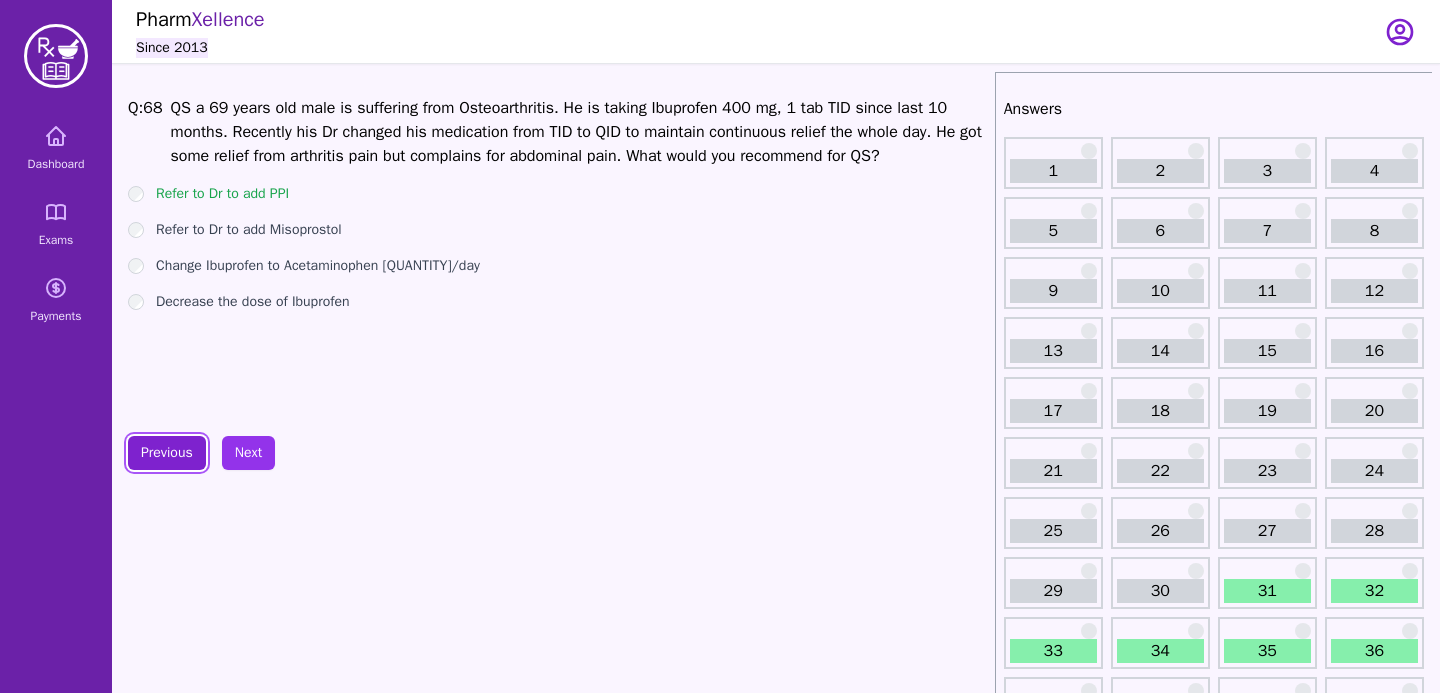 click on "Previous" at bounding box center [167, 453] 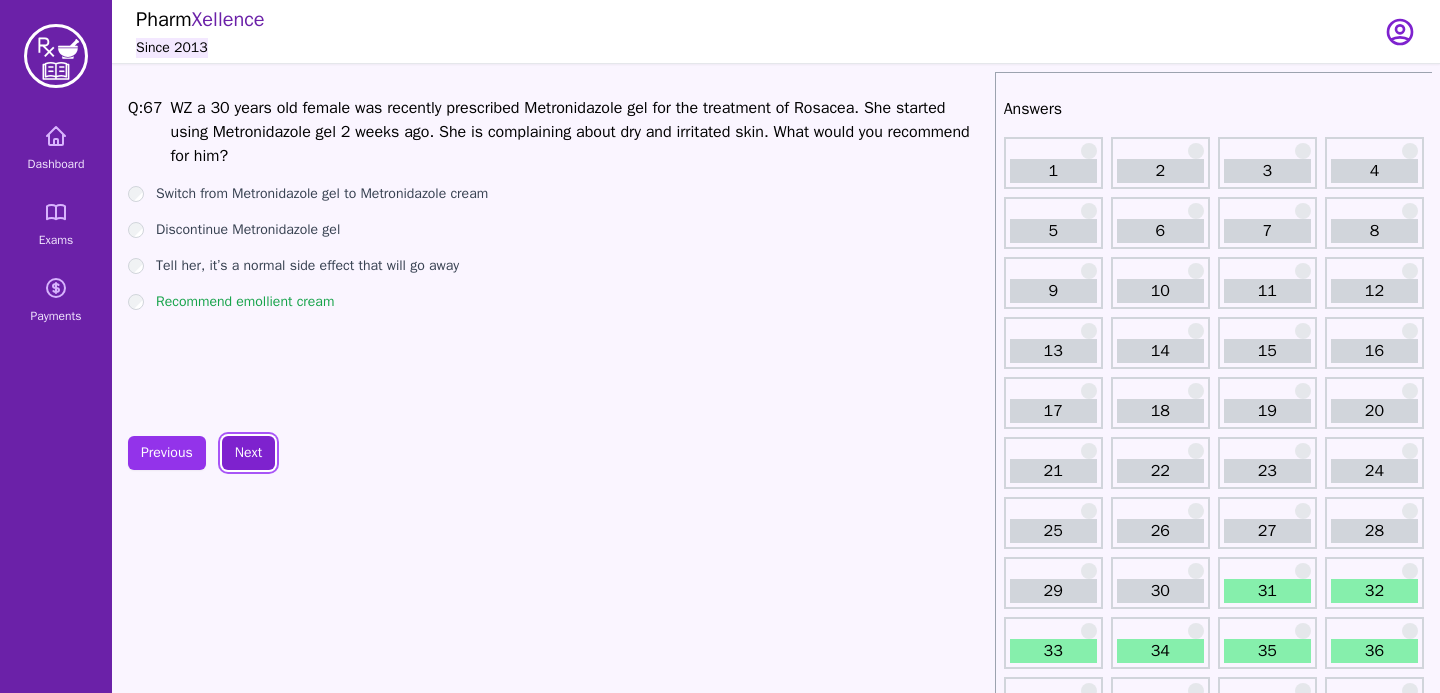 click on "Next" at bounding box center [248, 453] 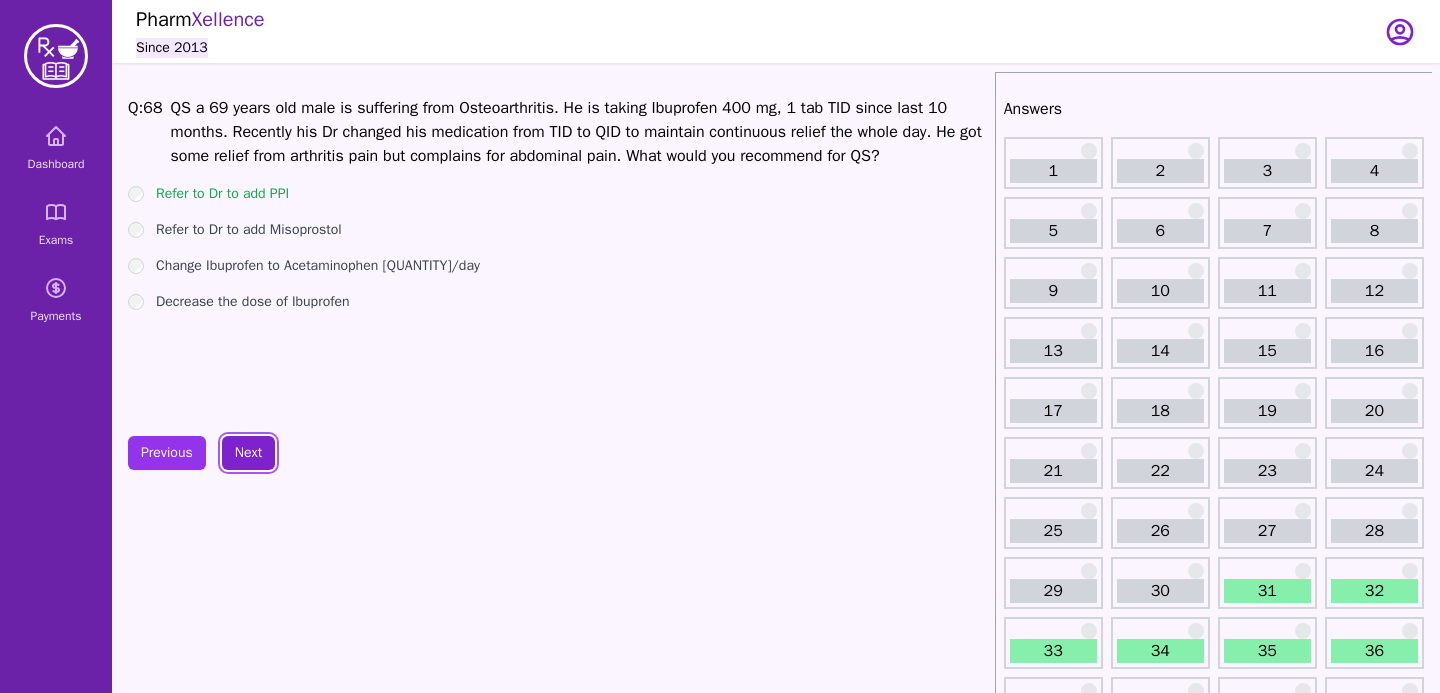 click on "Next" at bounding box center (248, 453) 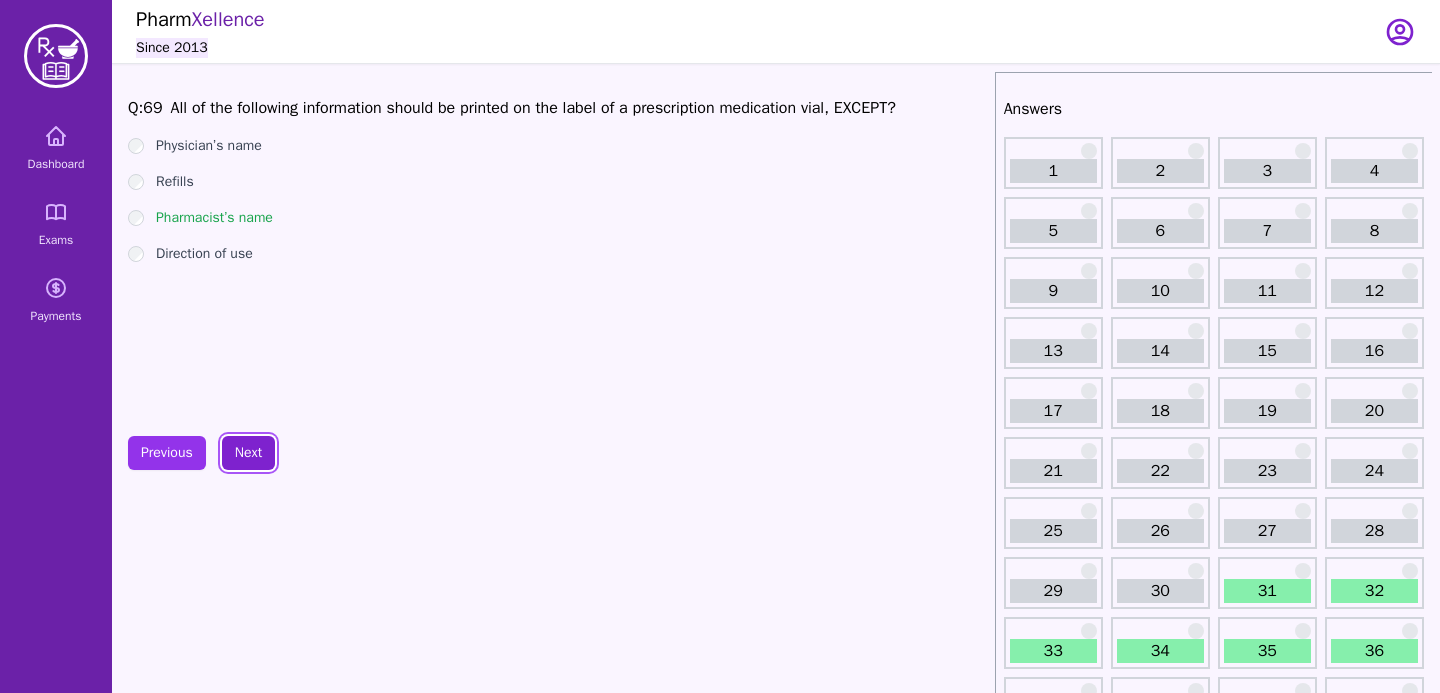 click on "Next" at bounding box center (248, 453) 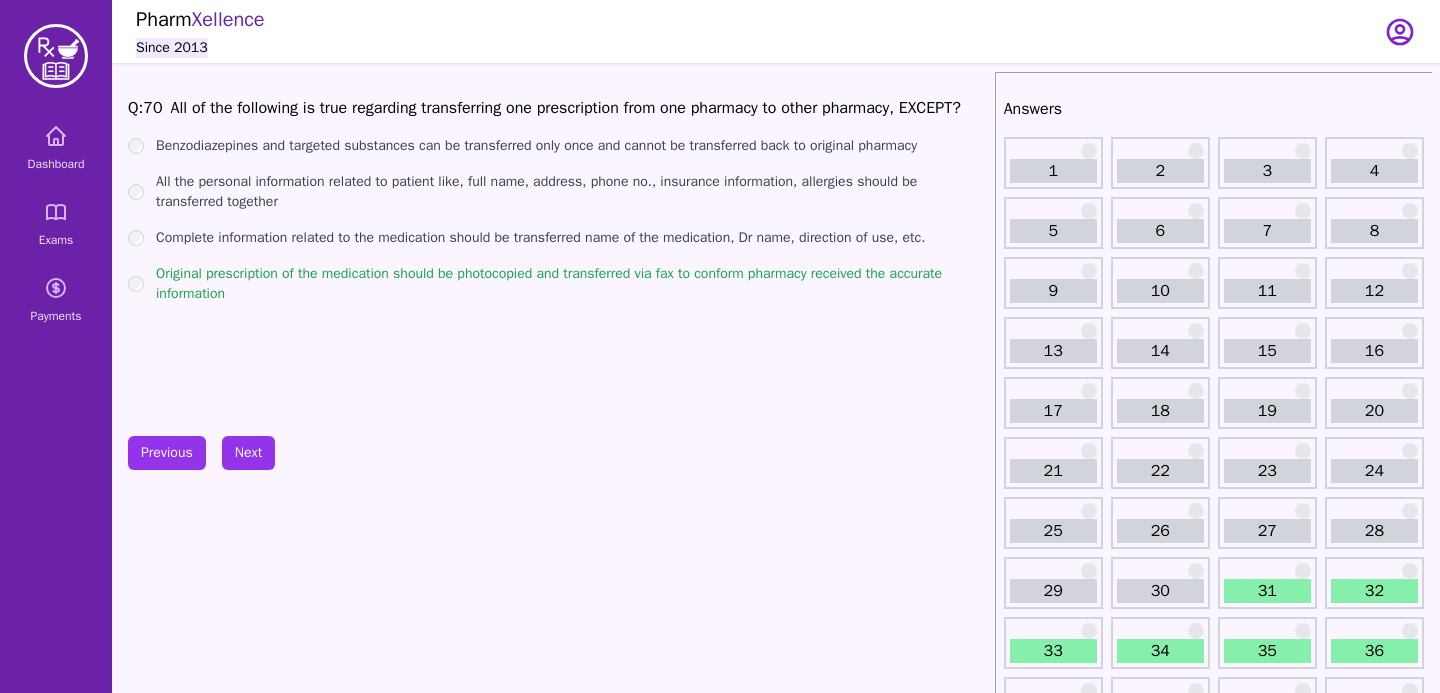 click on "Q: 70 All of the following is true regarding transferring one prescription from one pharmacy to other pharmacy, EXCEPT? Benzodiazepines and targeted substances can be transferred only once and cannot be transferred back to original pharmacy All the personal information related to patient like, full name, address, phone no., insurance information, allergies should be transferred together Complete information related to the medication should be transferred name of the medication, Dr name, direction of use, etc. Original prescription of the medication should be photocopied and transferred via fax to conform pharmacy received the accurate information Previous Next" at bounding box center [557, 1604] 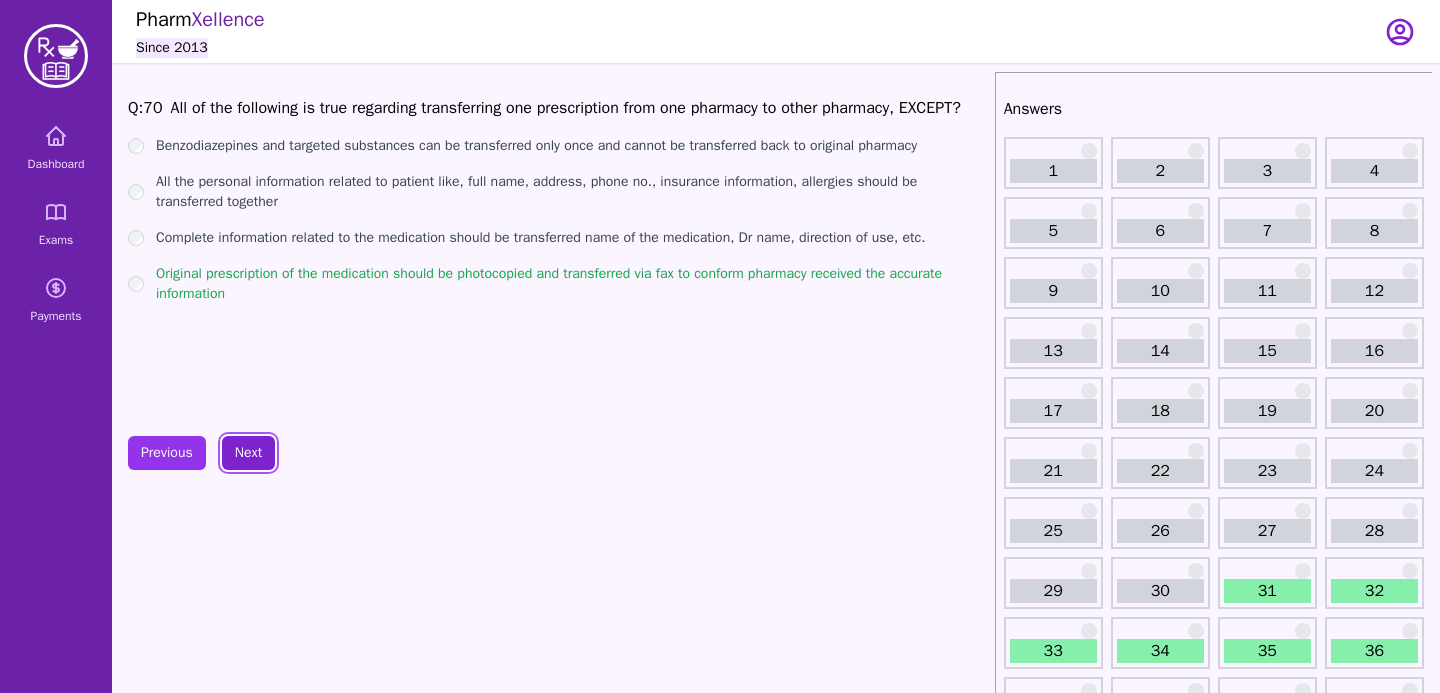 click on "Next" at bounding box center [248, 453] 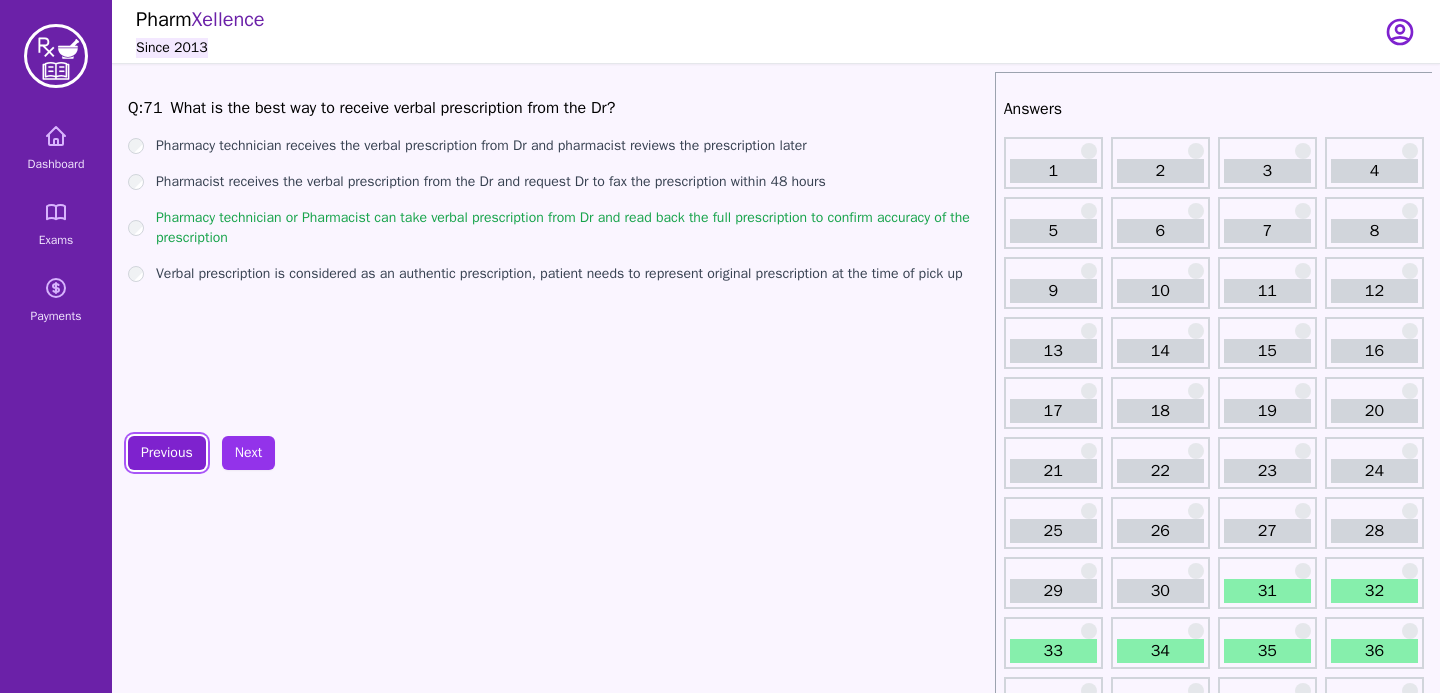 click on "Previous" at bounding box center [167, 453] 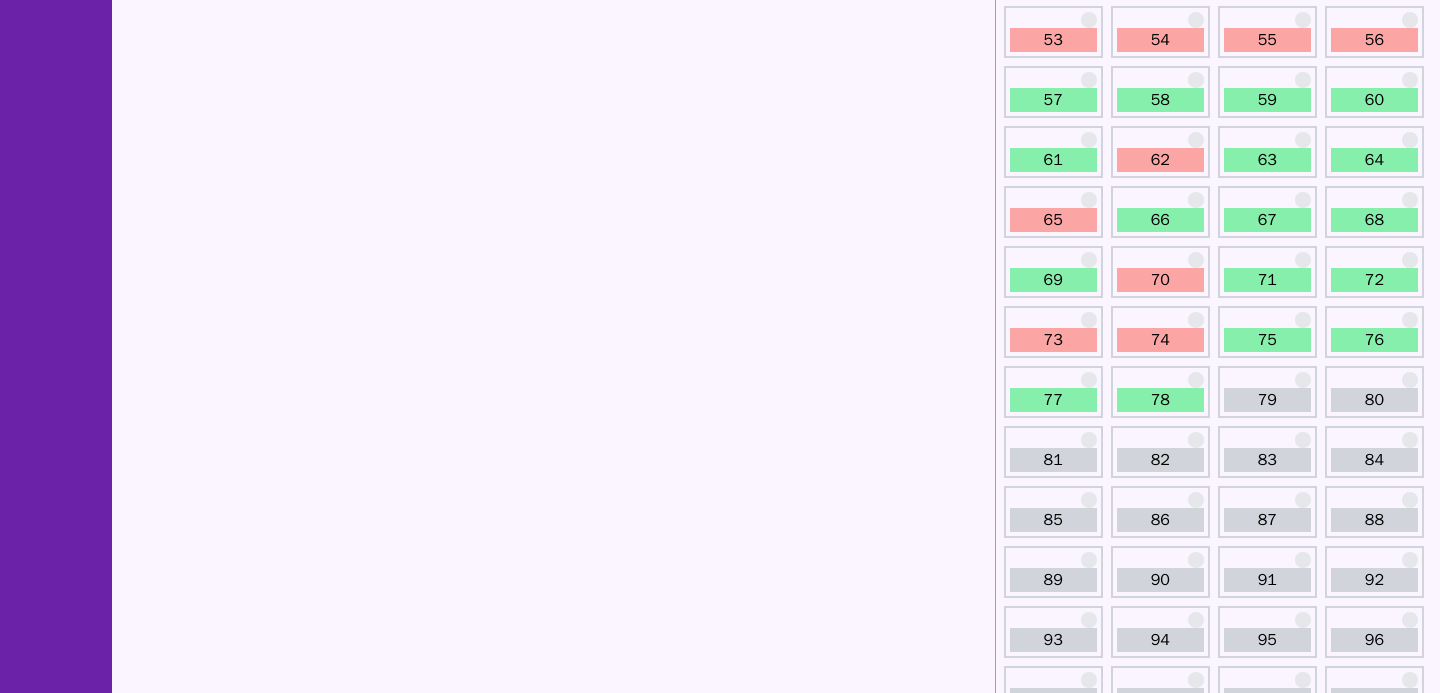 scroll, scrollTop: 887, scrollLeft: 0, axis: vertical 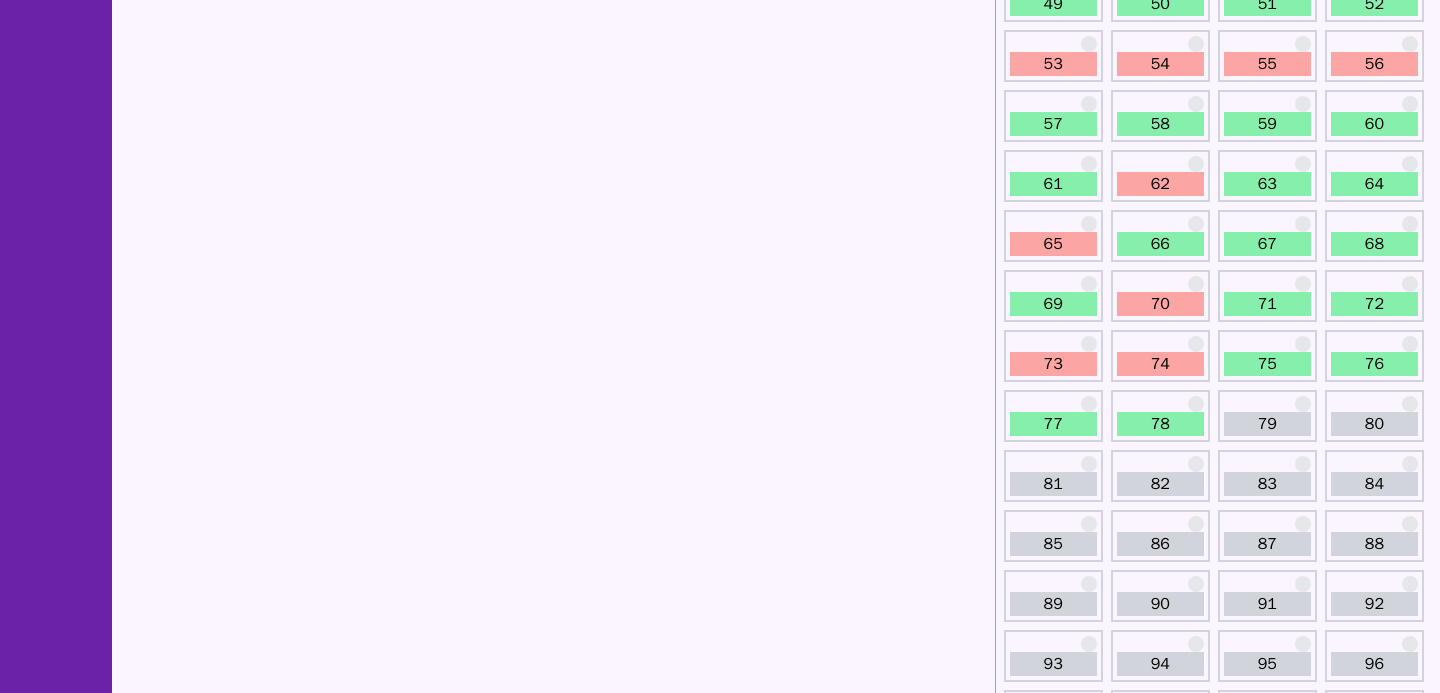 click on "74" at bounding box center [1160, 364] 